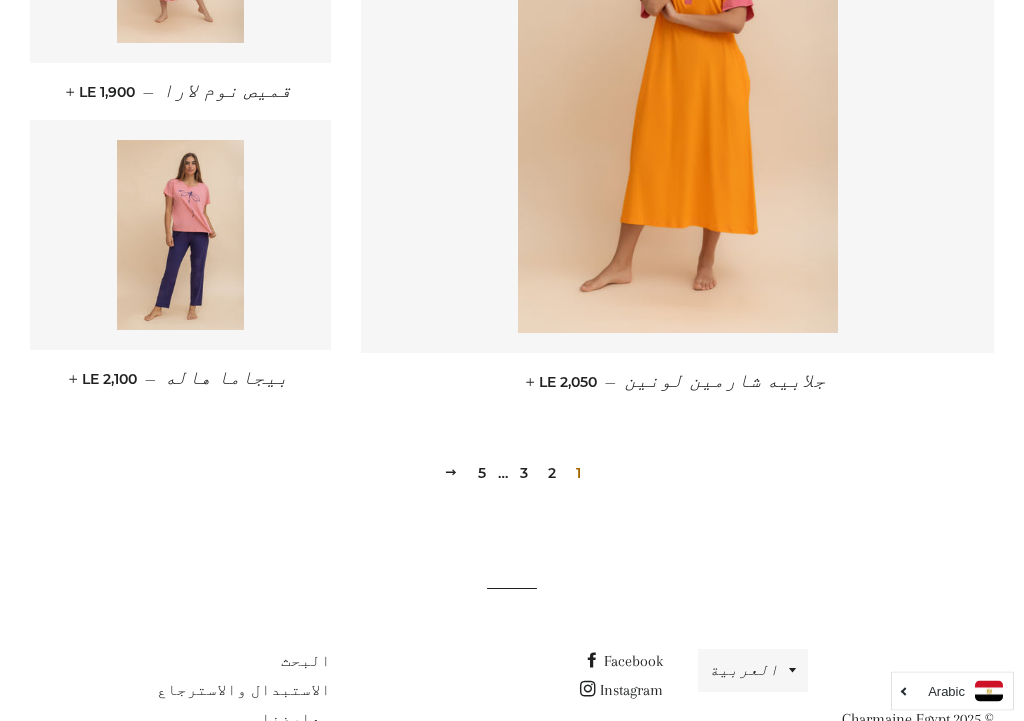 scroll, scrollTop: 2742, scrollLeft: 0, axis: vertical 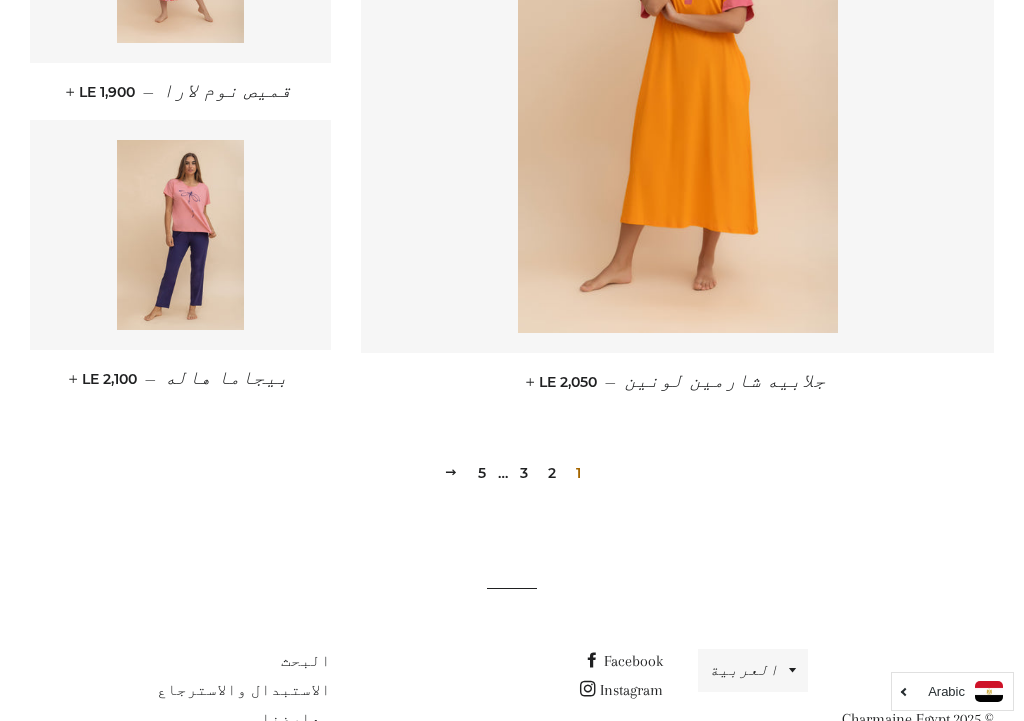 click on "2" at bounding box center [552, 473] 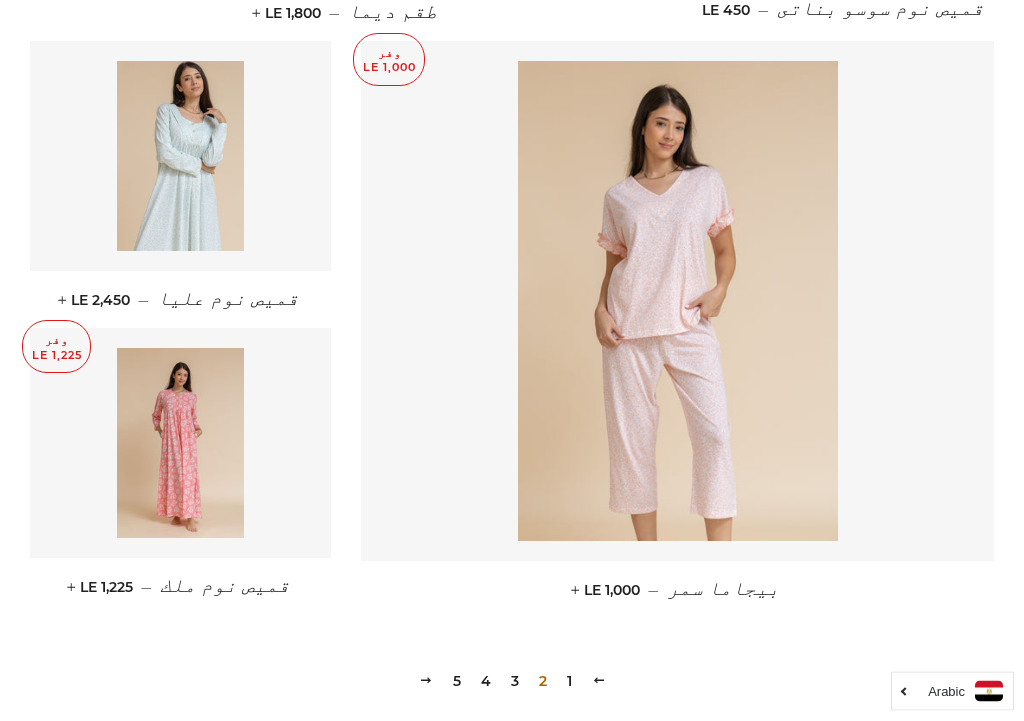 scroll, scrollTop: 2556, scrollLeft: 0, axis: vertical 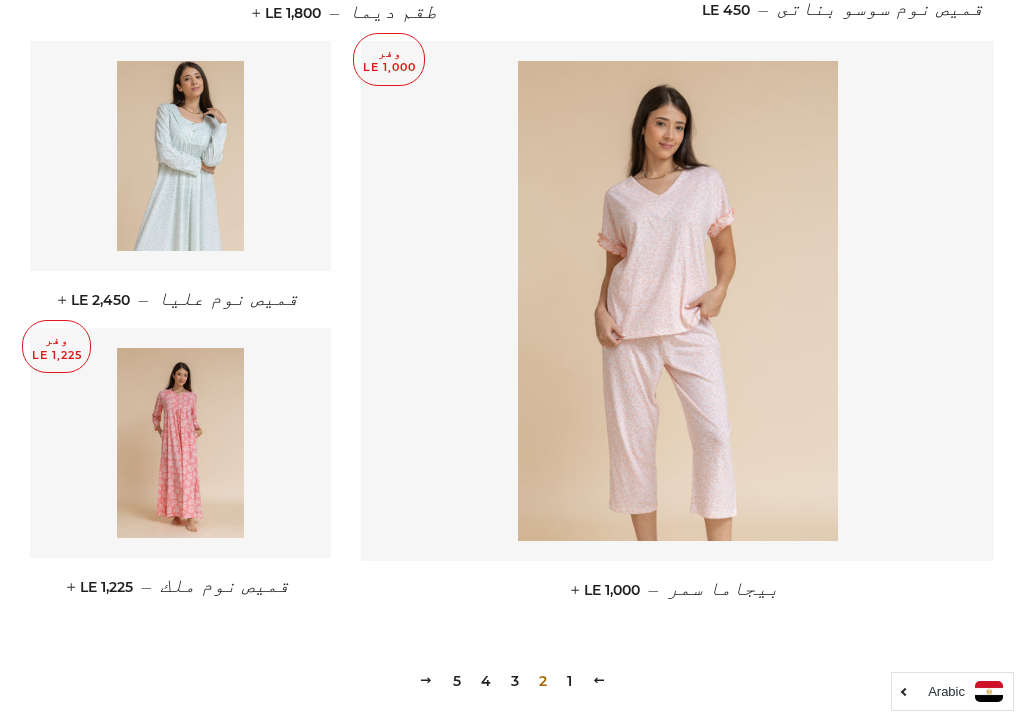 click at bounding box center [180, 443] 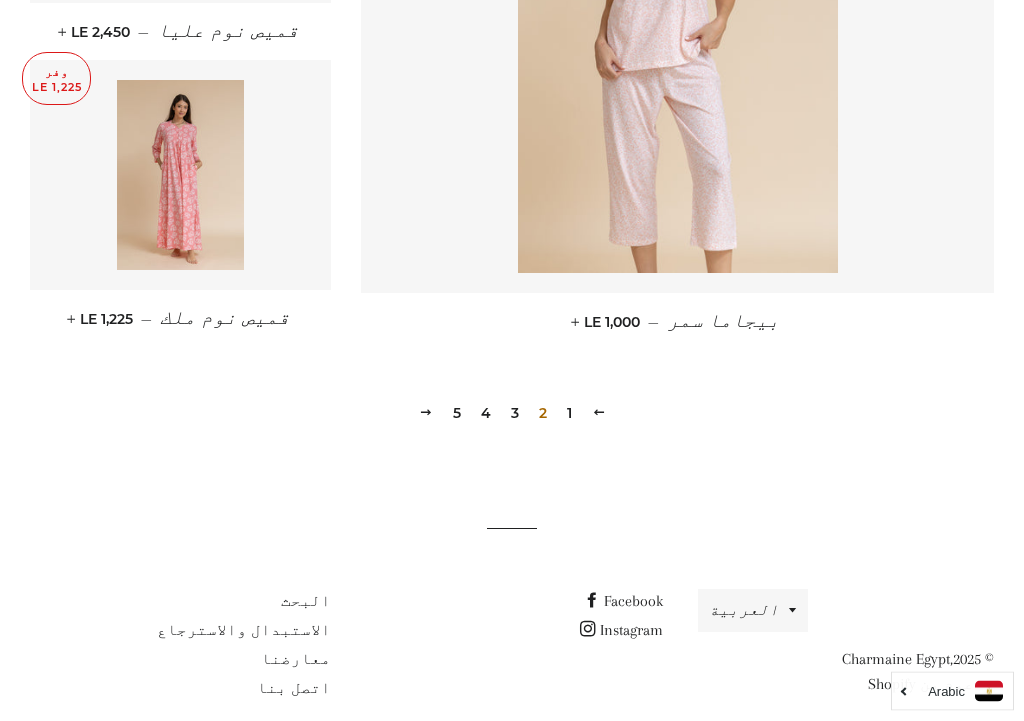 scroll, scrollTop: 2826, scrollLeft: 0, axis: vertical 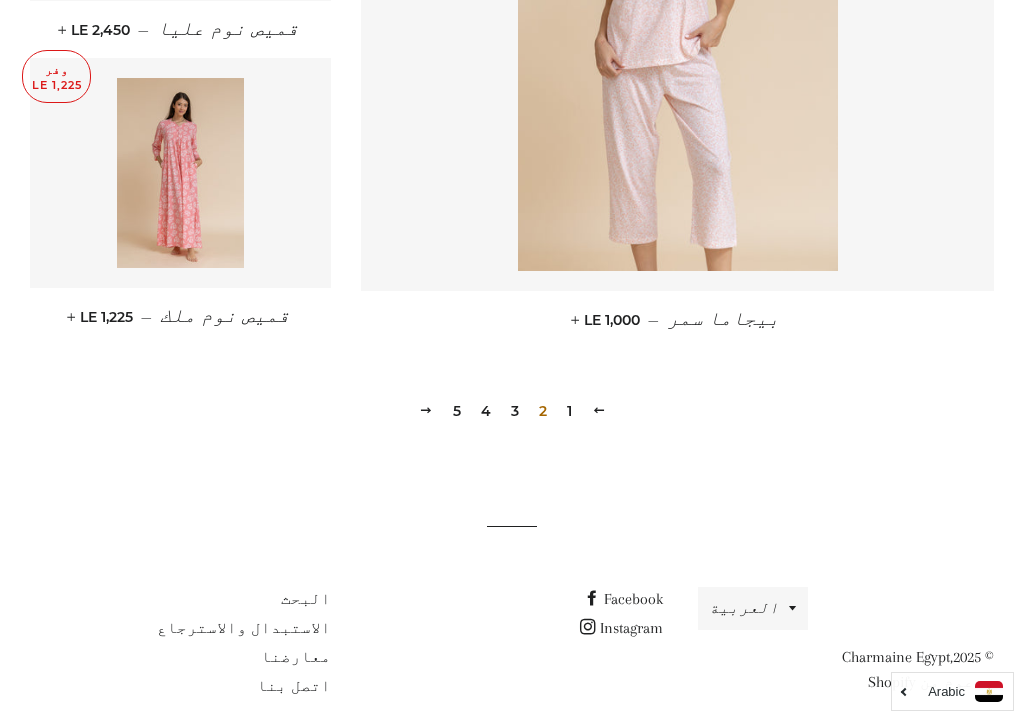 click on "3" at bounding box center [515, 411] 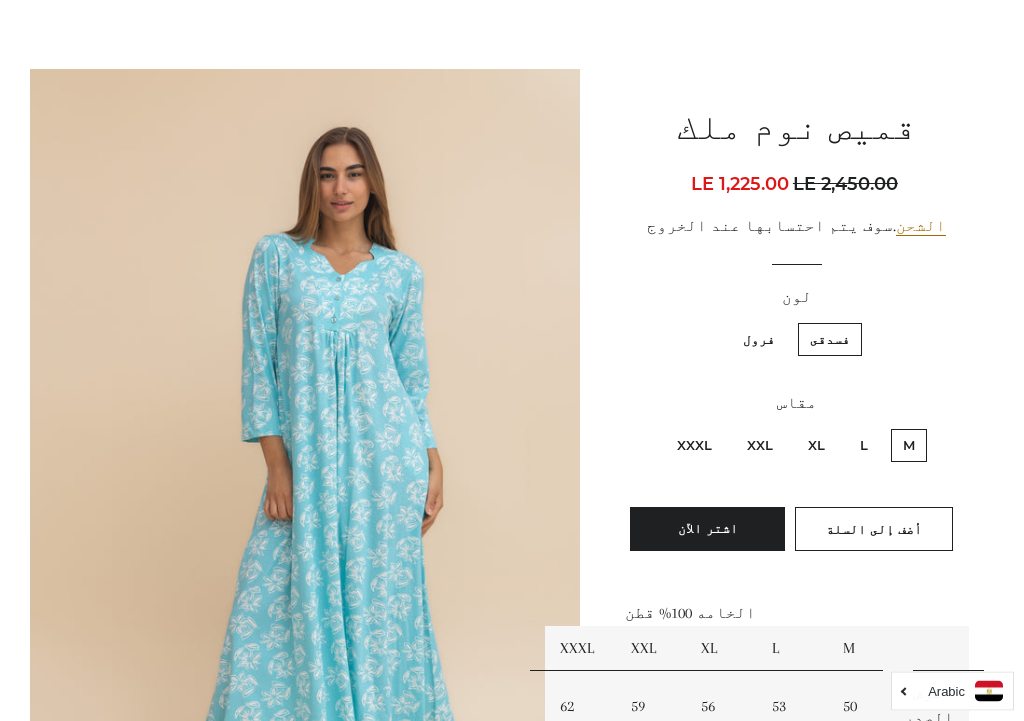 scroll, scrollTop: 146, scrollLeft: 0, axis: vertical 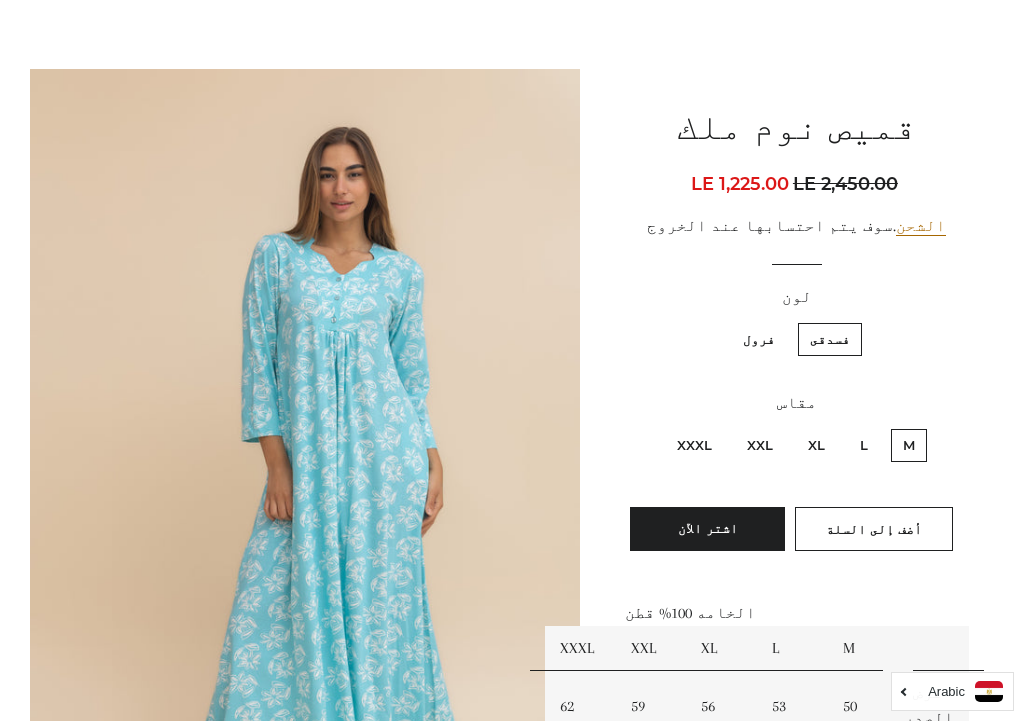 click on "XXXL" at bounding box center (694, 445) 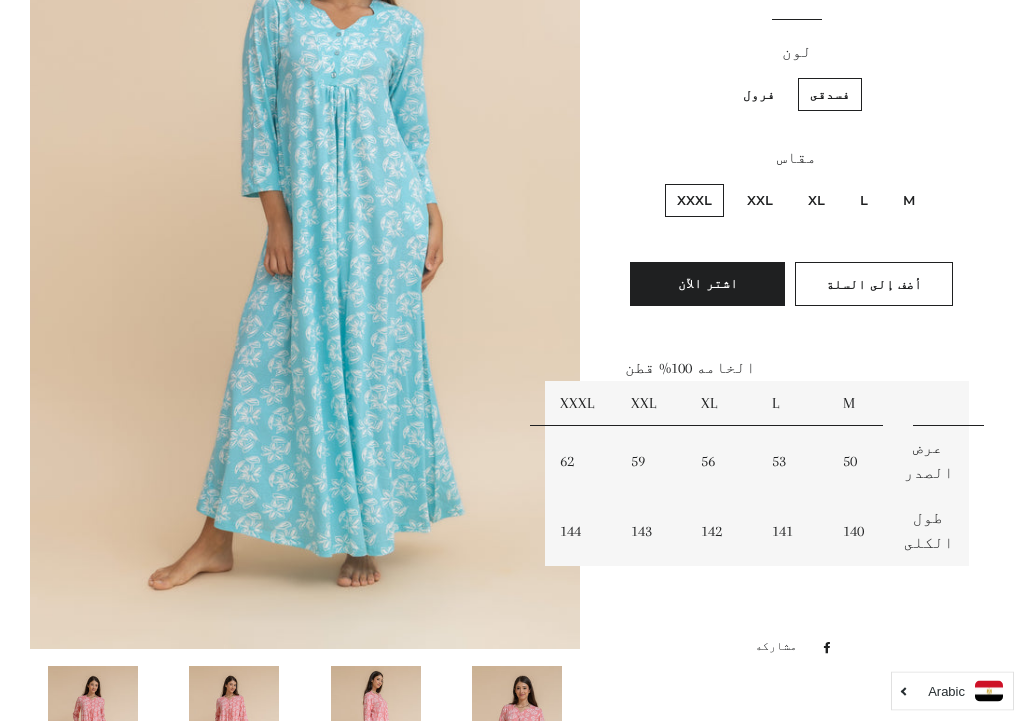 scroll, scrollTop: 393, scrollLeft: 0, axis: vertical 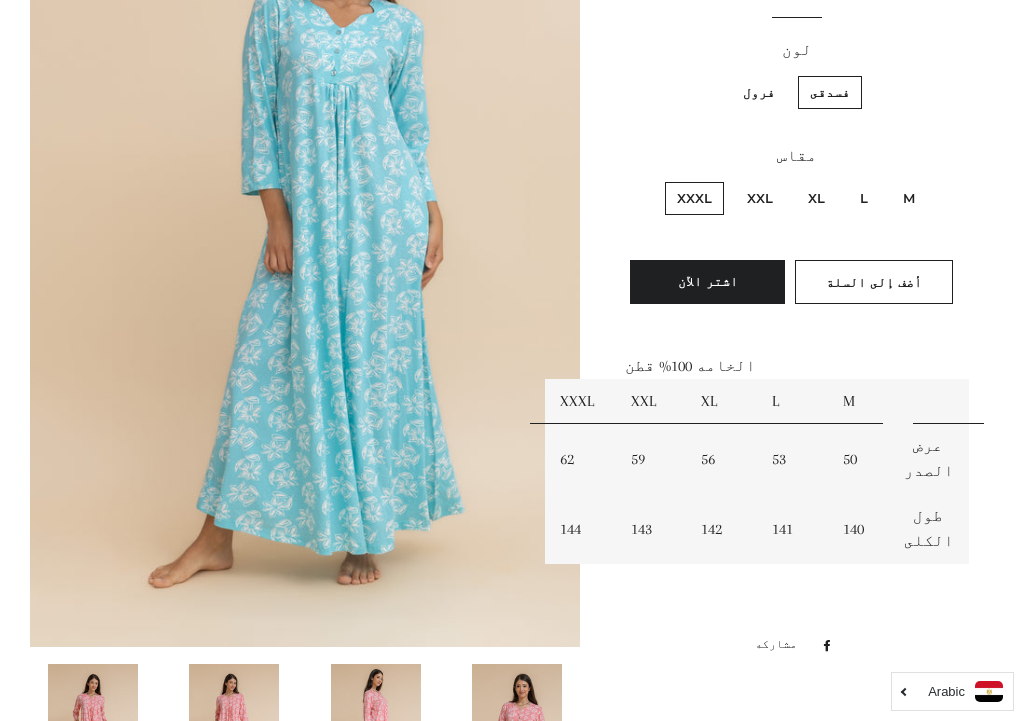 click on "فرول" at bounding box center [759, 92] 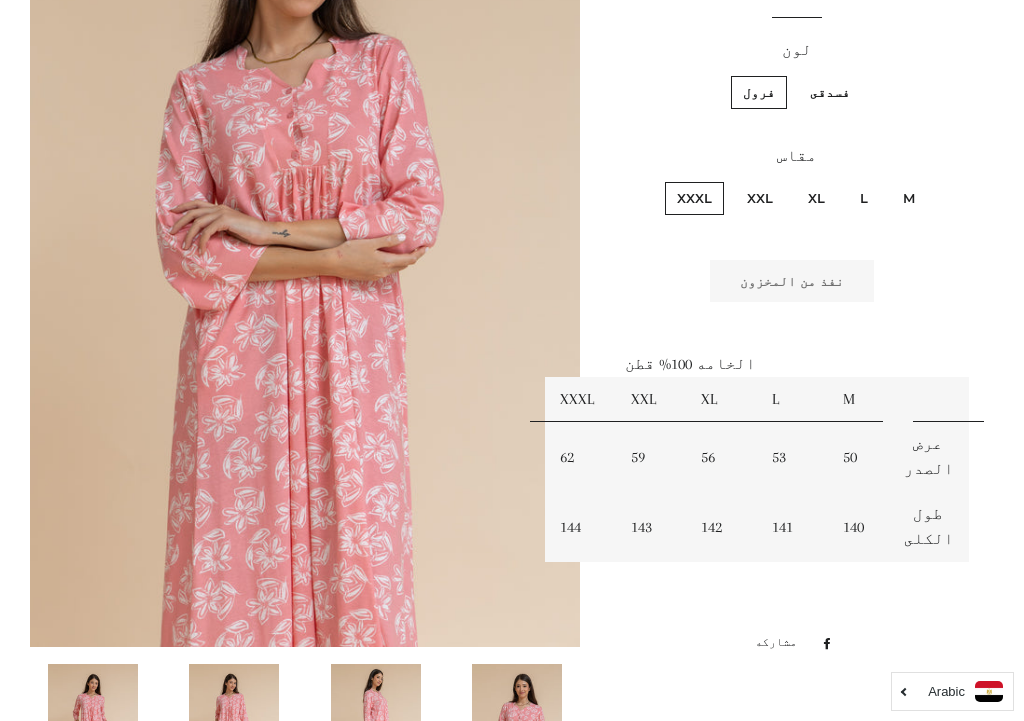 click on "فسدقى" at bounding box center (830, 92) 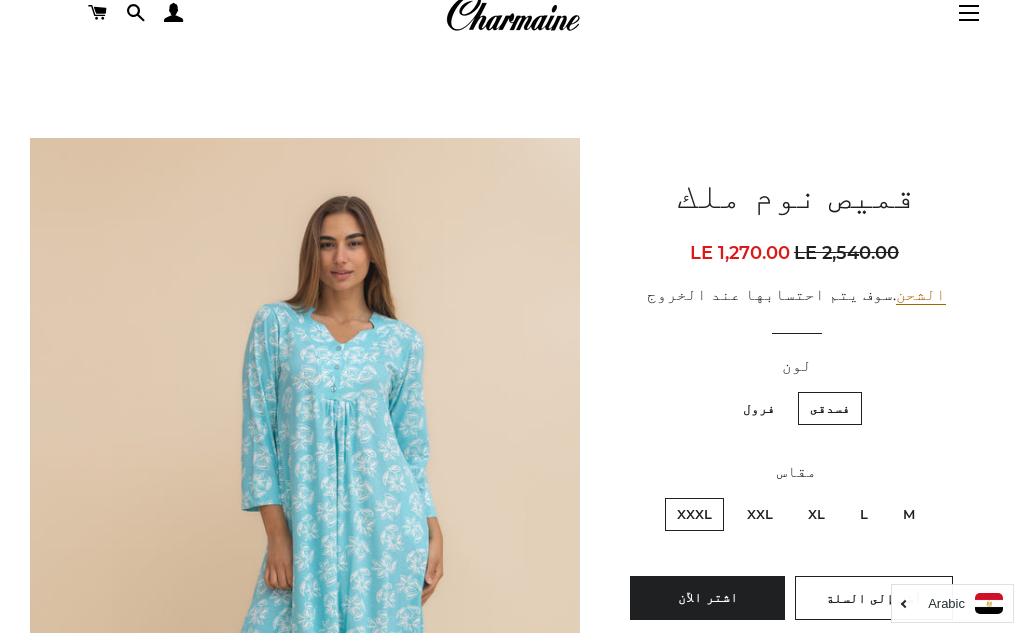 scroll, scrollTop: 8, scrollLeft: 0, axis: vertical 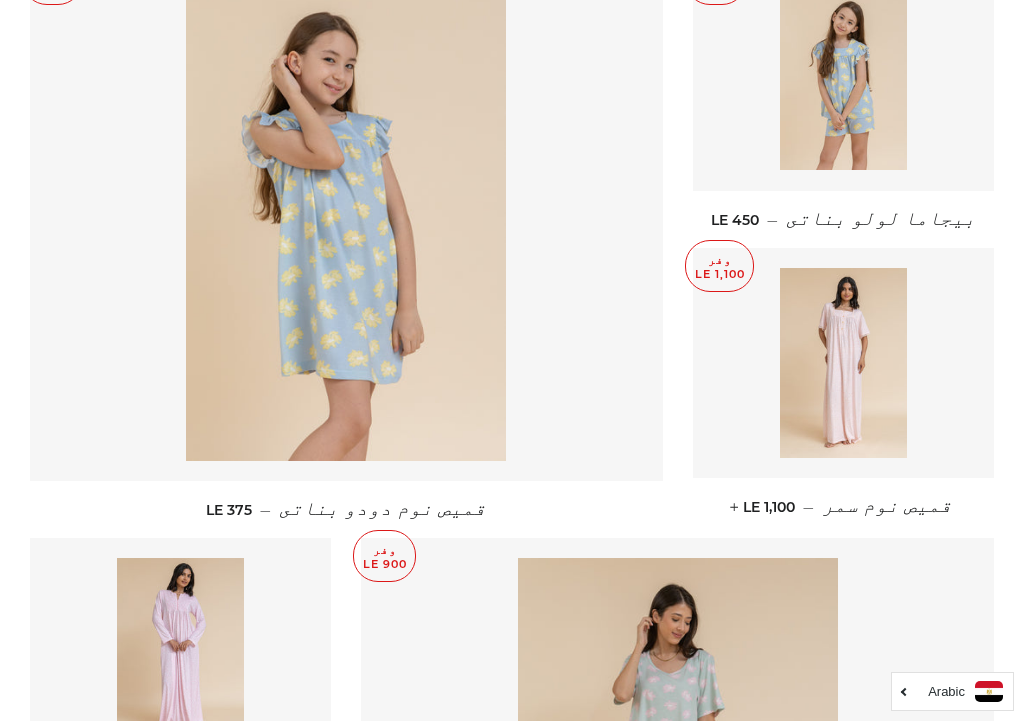 click at bounding box center (843, 363) 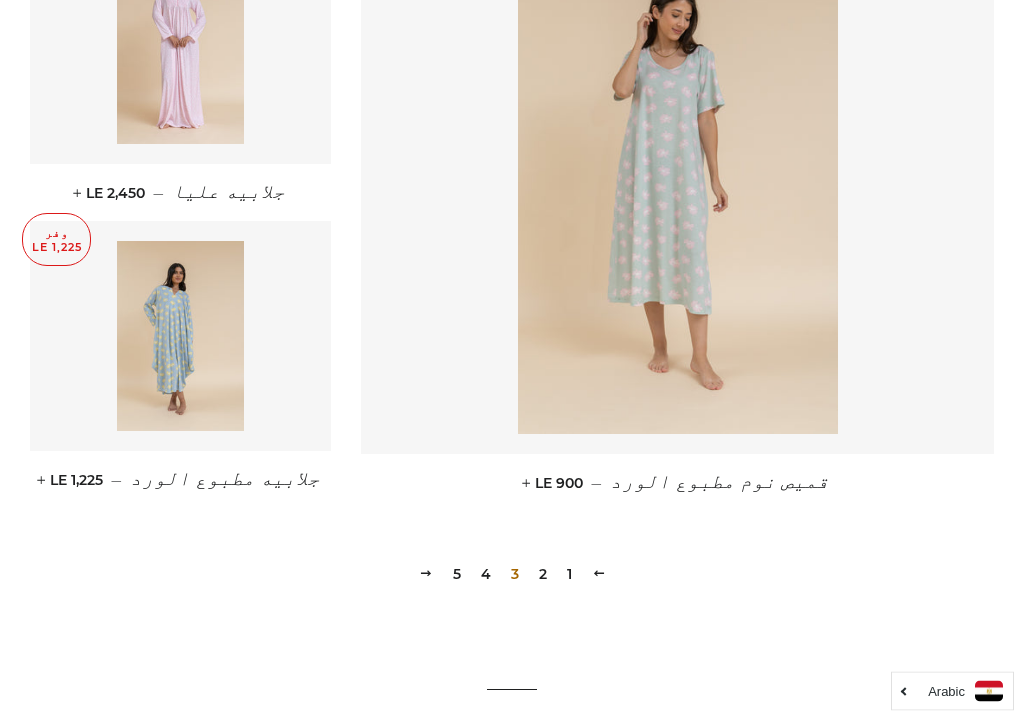 scroll, scrollTop: 2641, scrollLeft: 0, axis: vertical 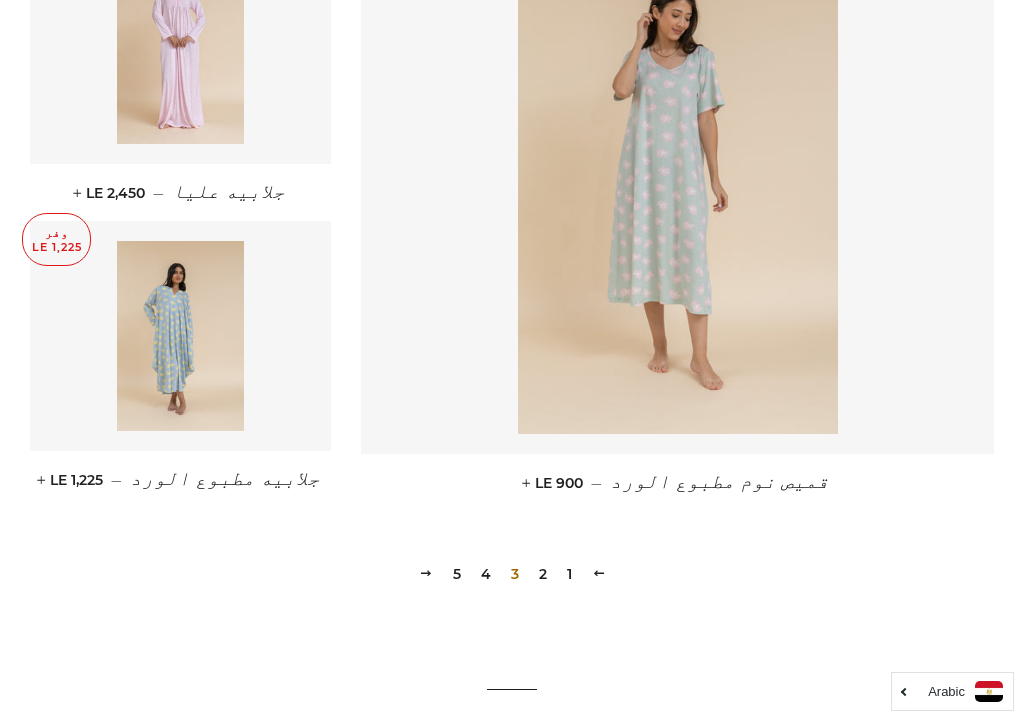 click on "4" at bounding box center [486, 574] 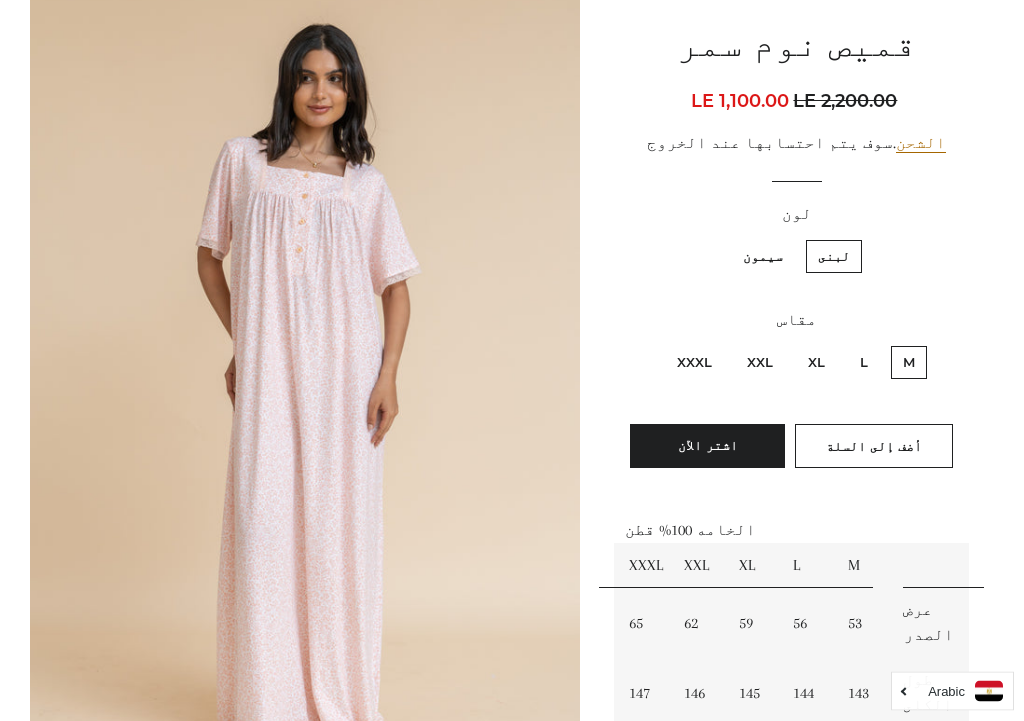 scroll, scrollTop: 229, scrollLeft: 0, axis: vertical 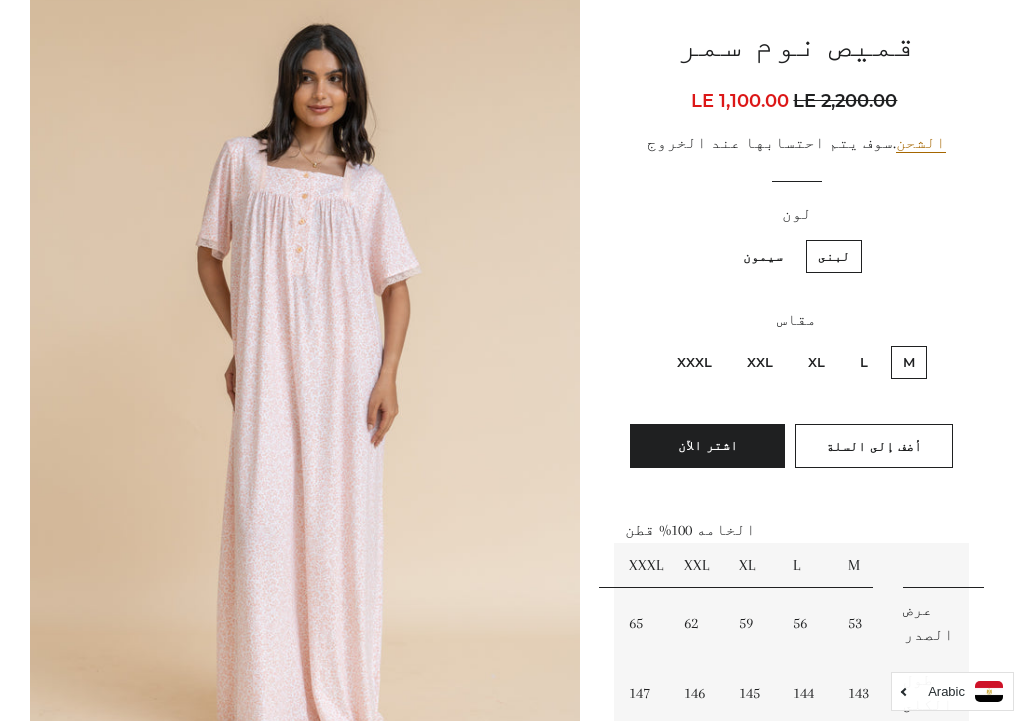 click on "XXXL" at bounding box center [694, 362] 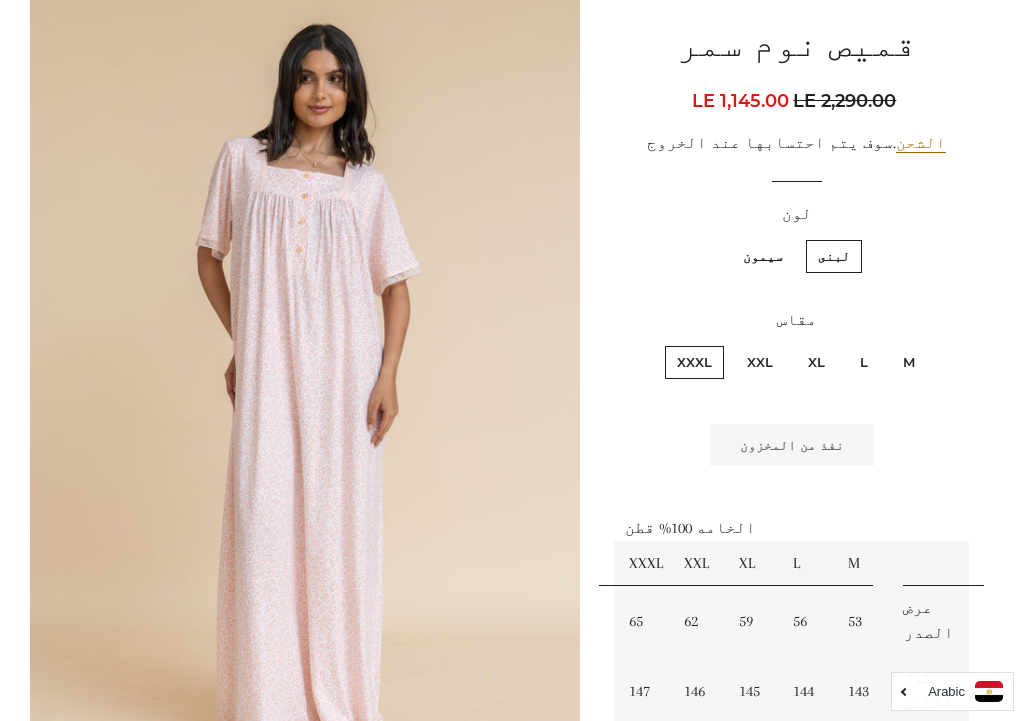 click on "سيمون" at bounding box center [763, 256] 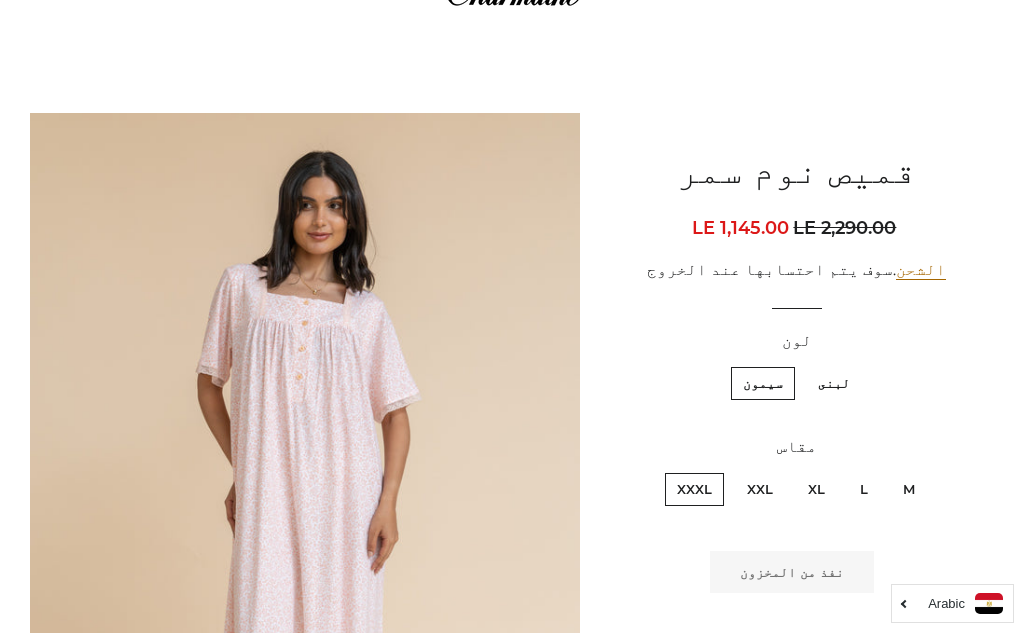 scroll, scrollTop: 0, scrollLeft: 0, axis: both 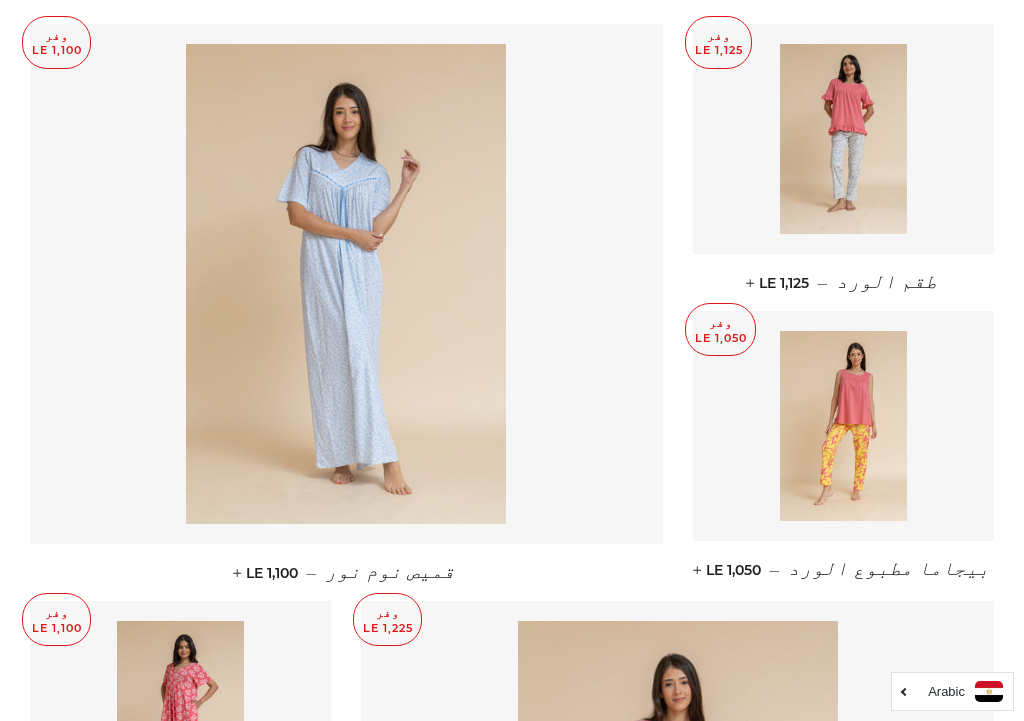 click at bounding box center (346, 284) 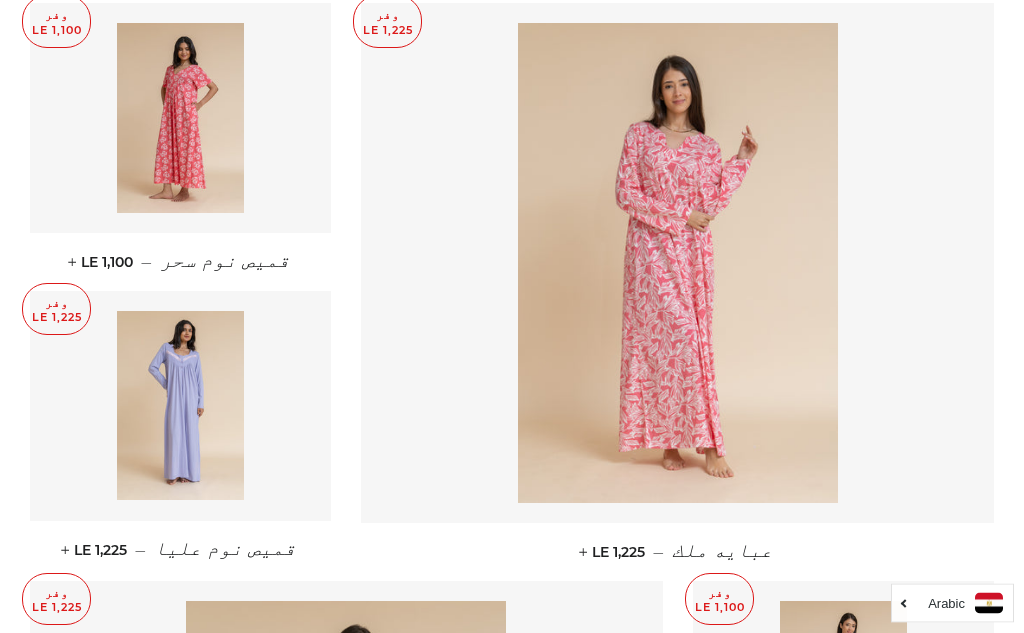 scroll, scrollTop: 1417, scrollLeft: 0, axis: vertical 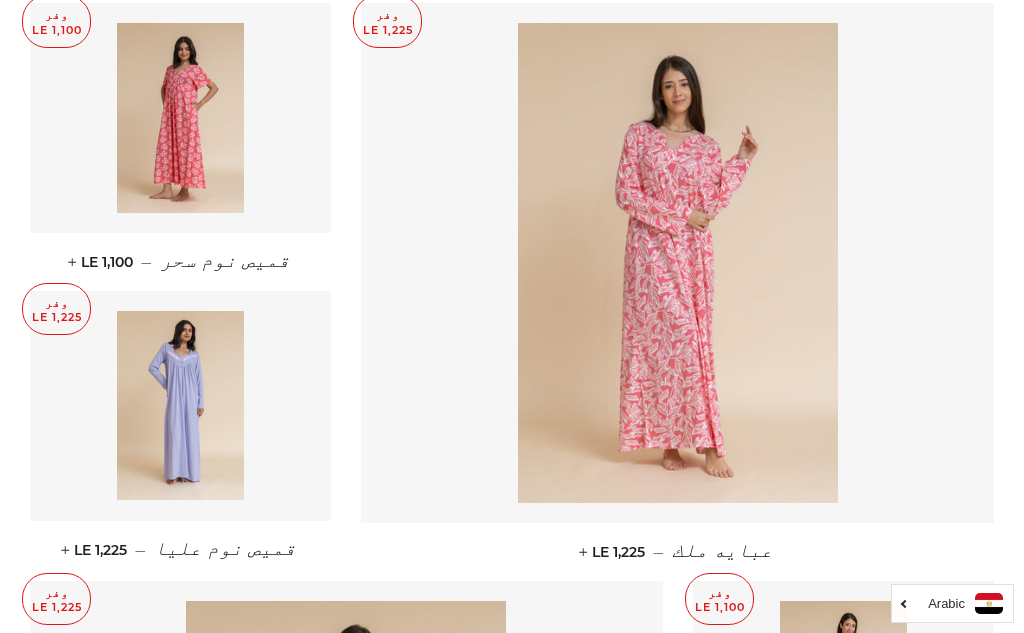 click at bounding box center [678, 263] 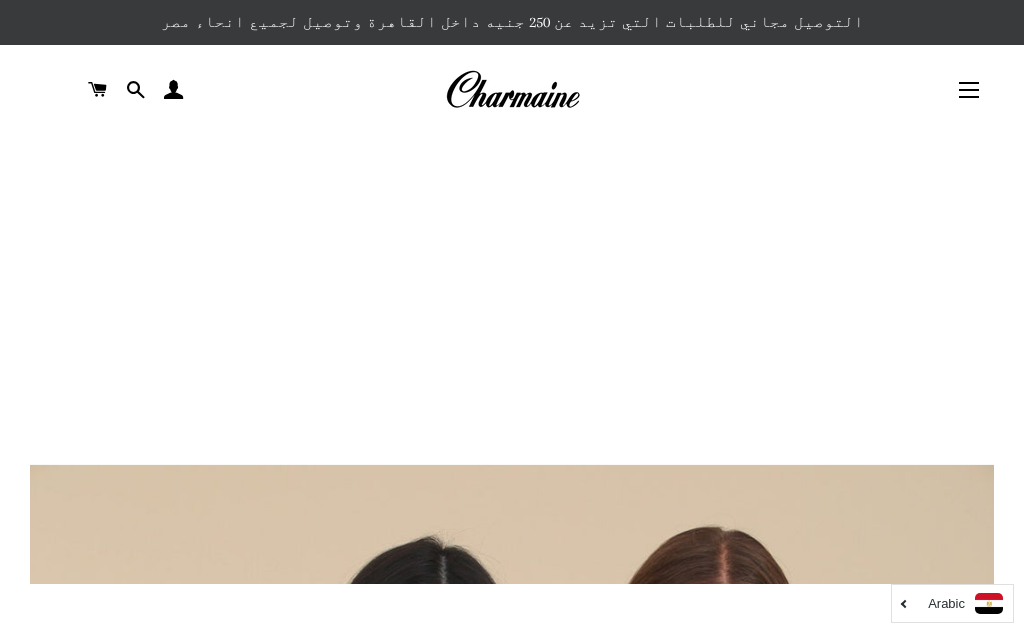 scroll, scrollTop: 1417, scrollLeft: 0, axis: vertical 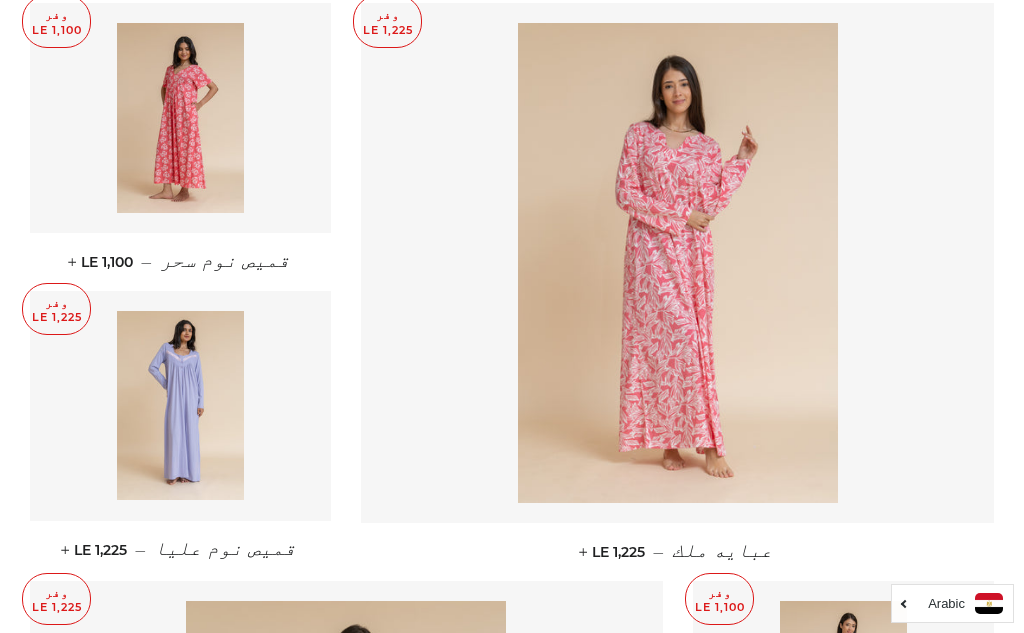 click at bounding box center [180, 406] 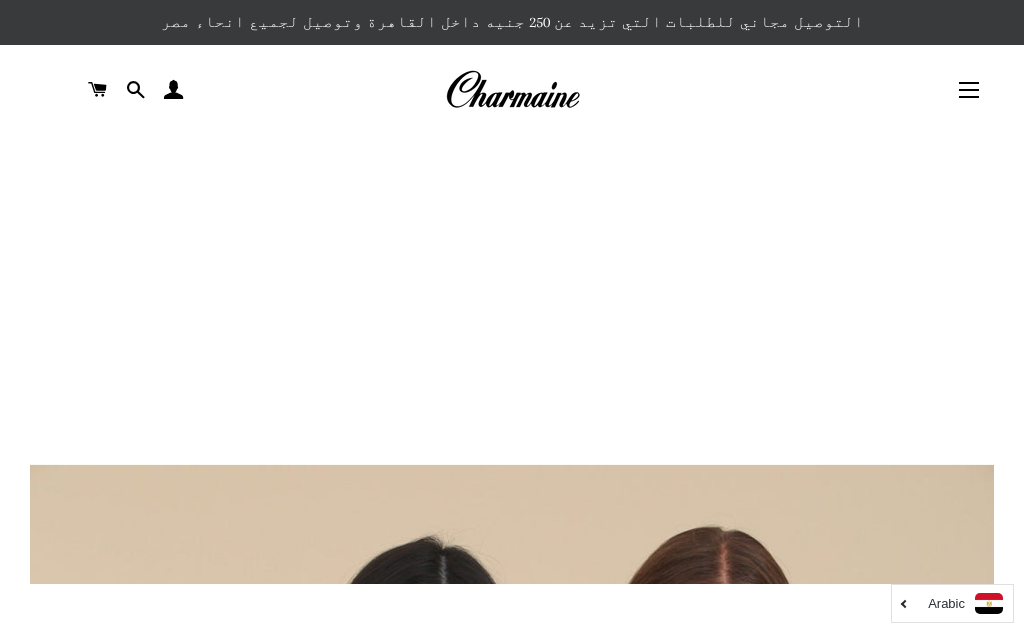scroll, scrollTop: 1417, scrollLeft: 0, axis: vertical 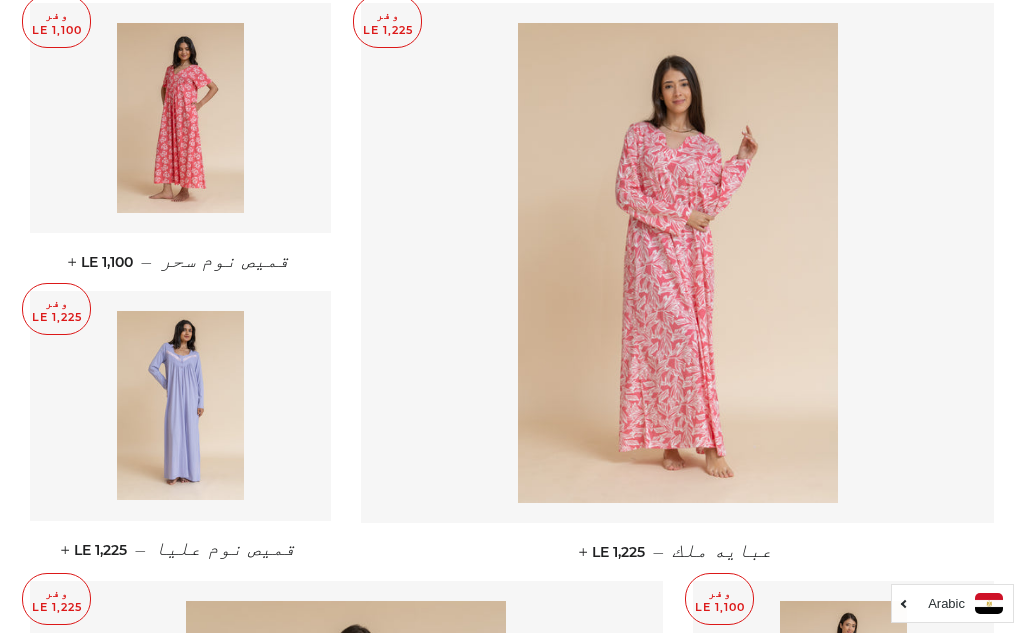 click at bounding box center [180, 118] 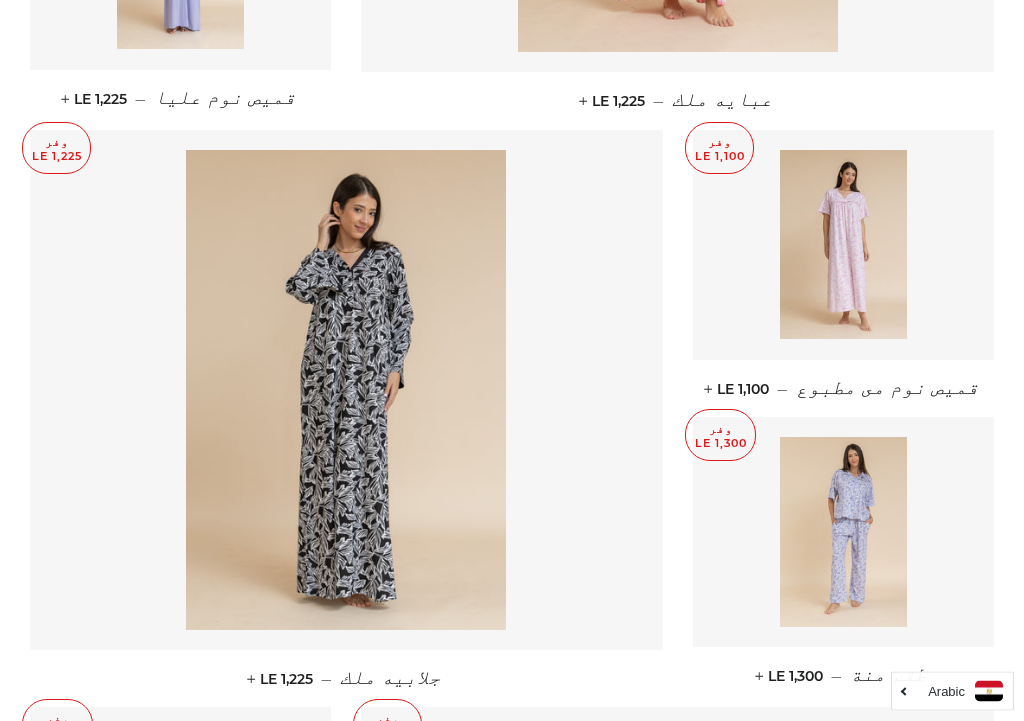 scroll, scrollTop: 1868, scrollLeft: 0, axis: vertical 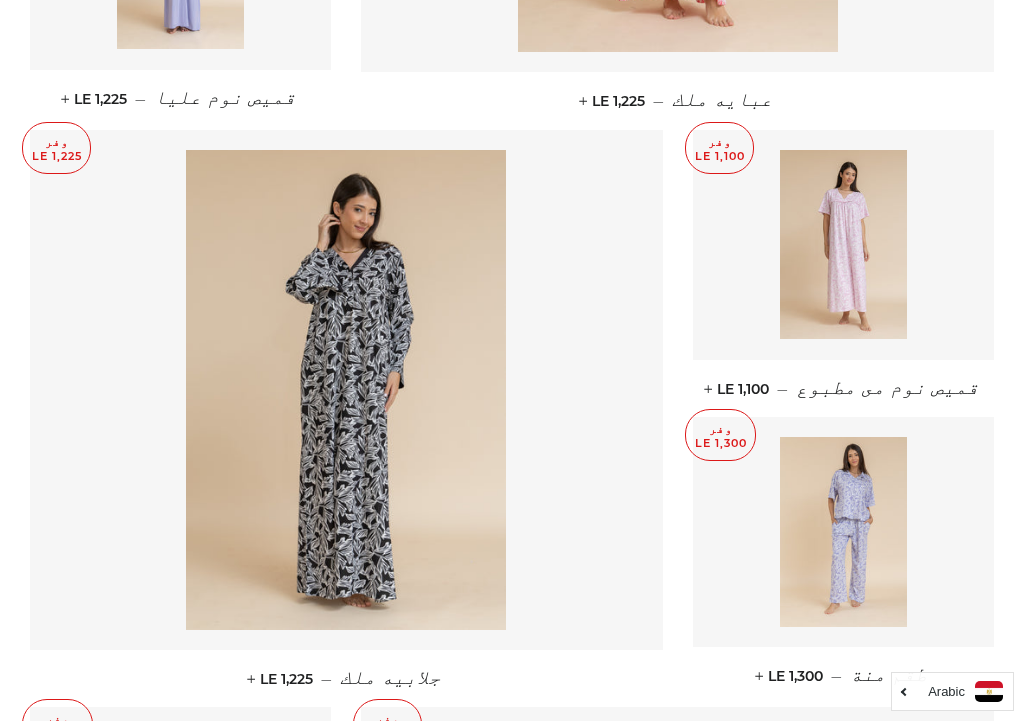 click at bounding box center [843, 245] 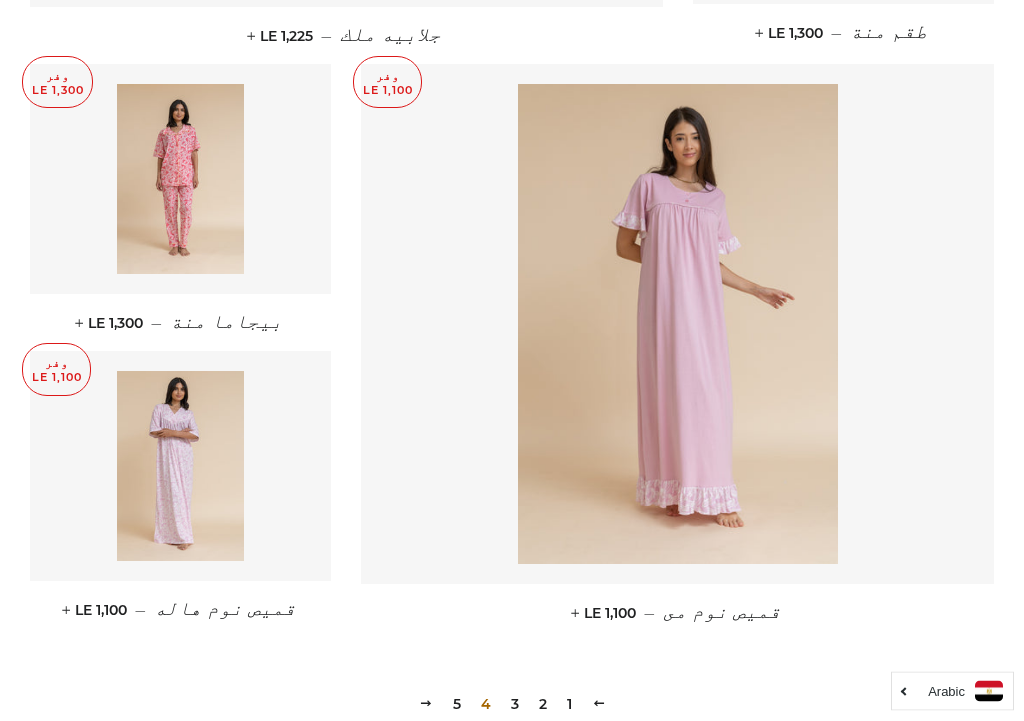 scroll, scrollTop: 2511, scrollLeft: 0, axis: vertical 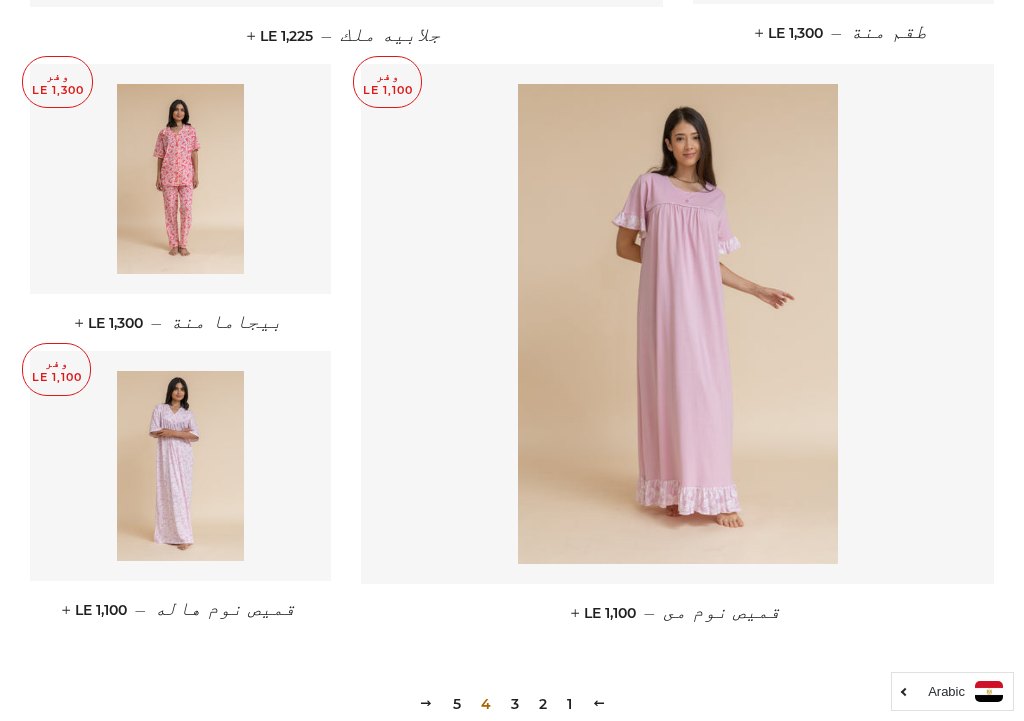 click at bounding box center [678, 324] 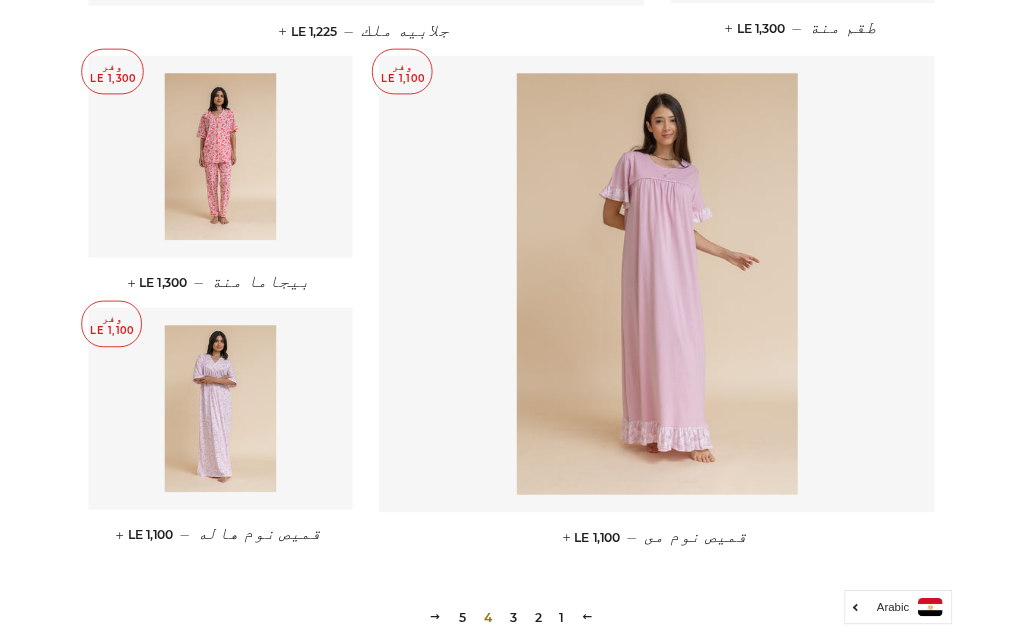 scroll, scrollTop: 2511, scrollLeft: 0, axis: vertical 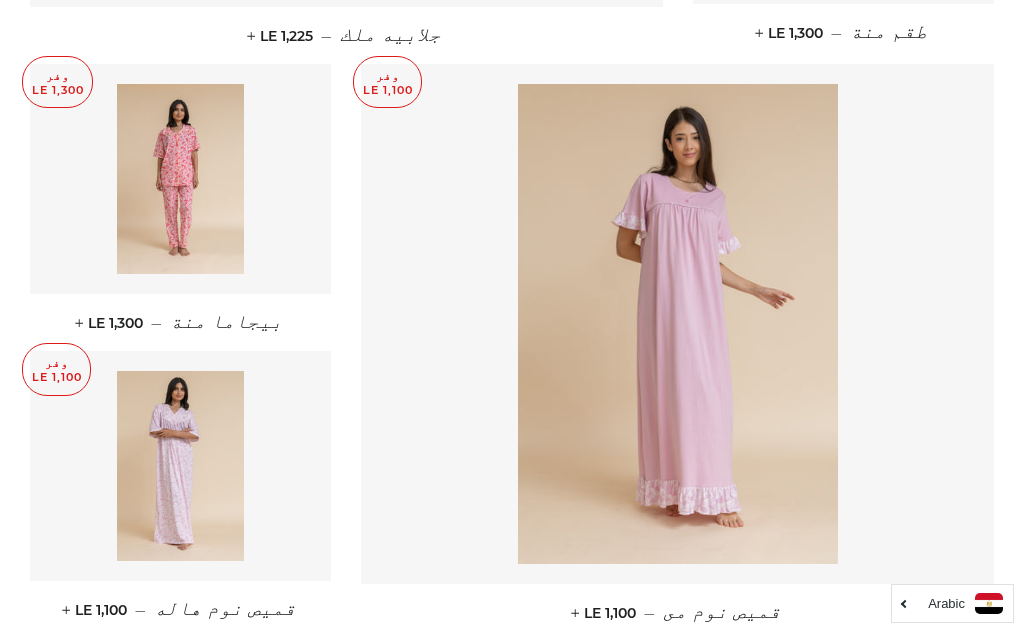 click at bounding box center (180, 466) 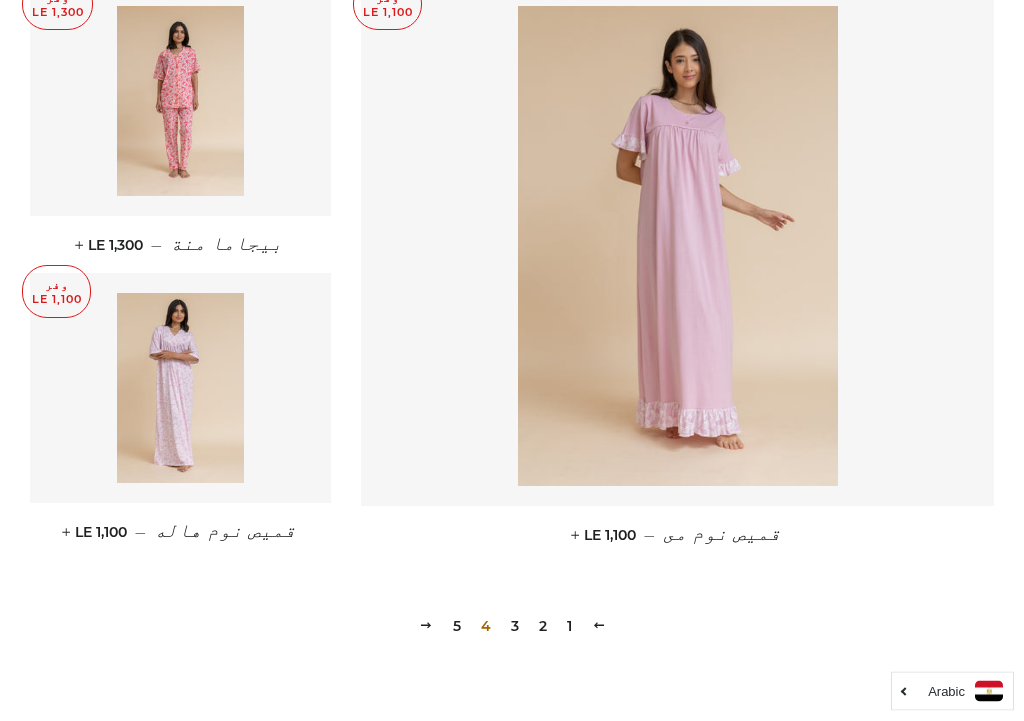 scroll, scrollTop: 2695, scrollLeft: 0, axis: vertical 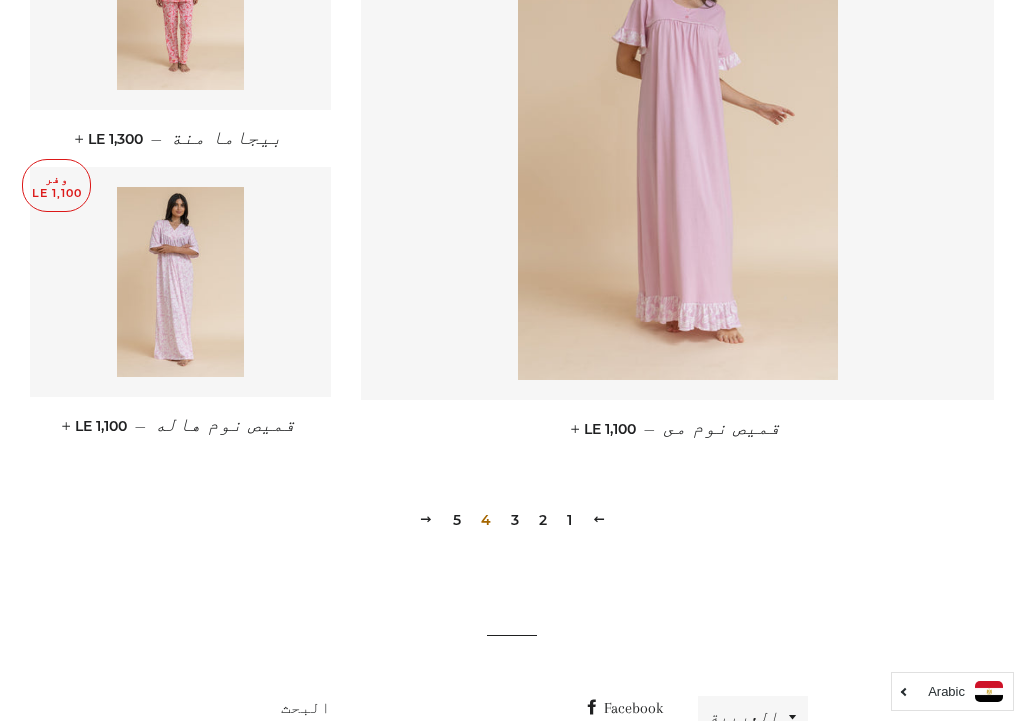 click on "5" at bounding box center (457, 520) 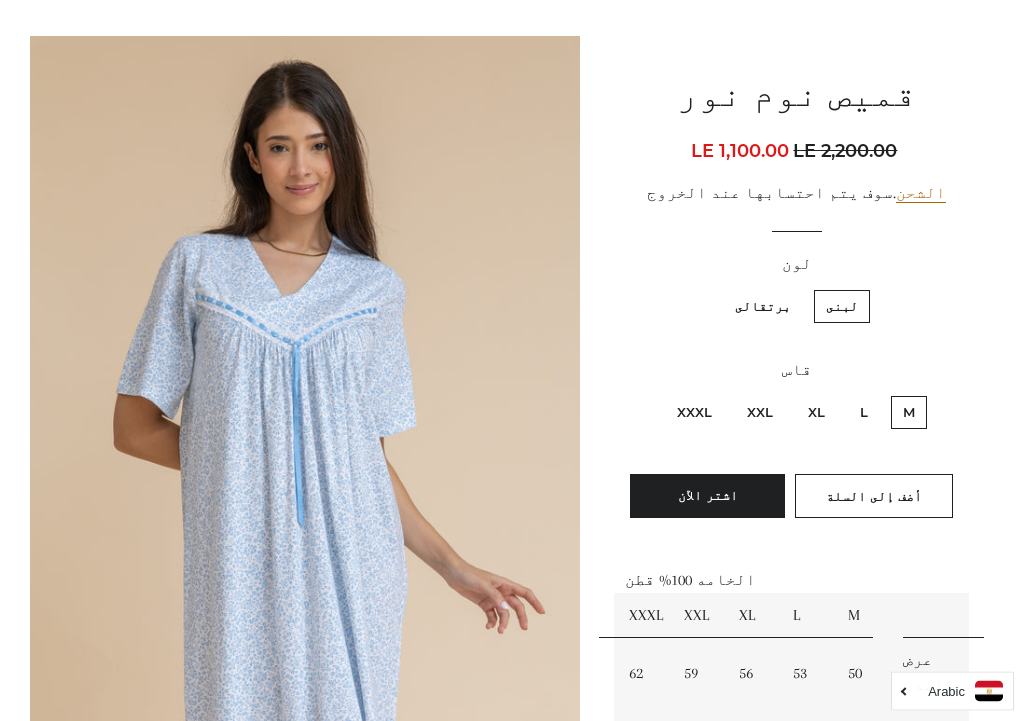 scroll, scrollTop: 179, scrollLeft: 0, axis: vertical 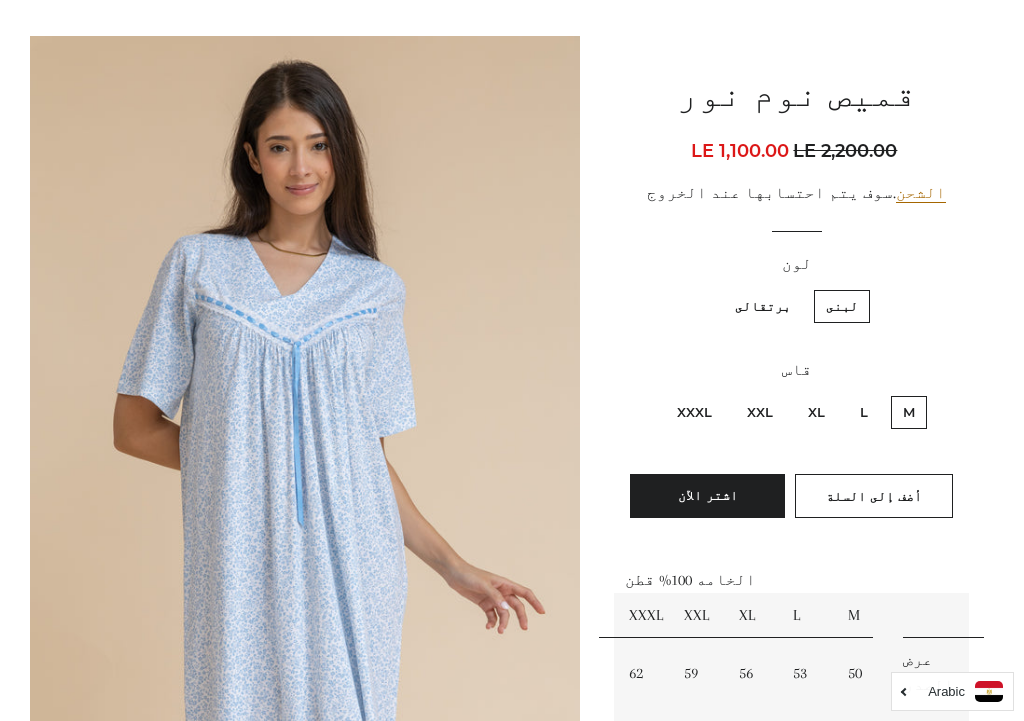 click on "XXXL" at bounding box center (694, 412) 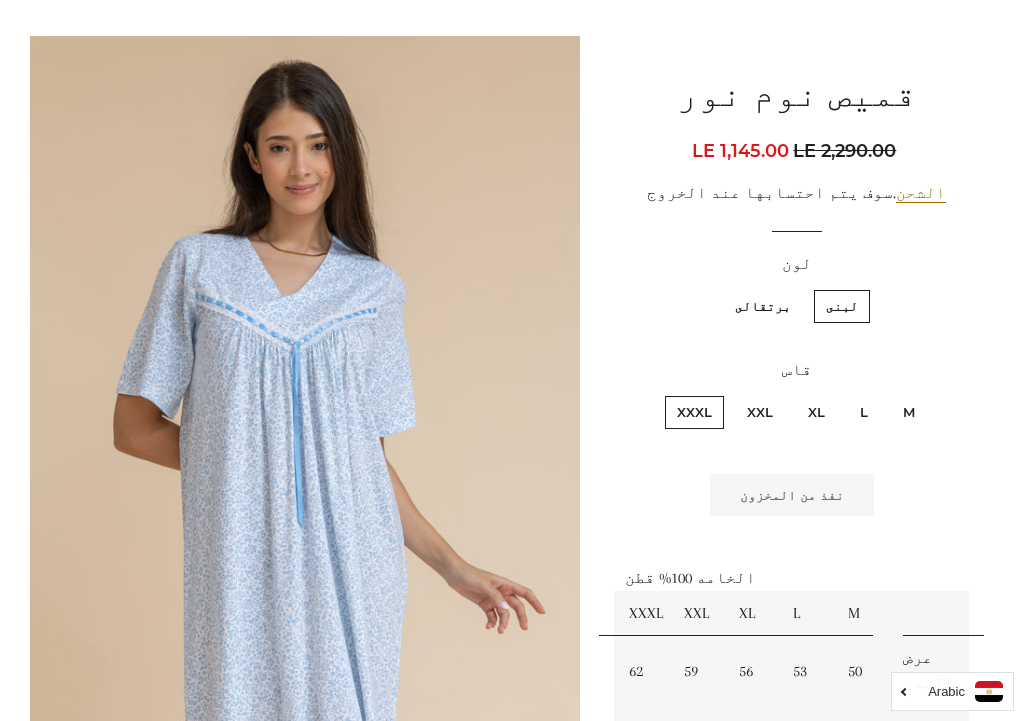 click on "برتقالى" at bounding box center (763, 306) 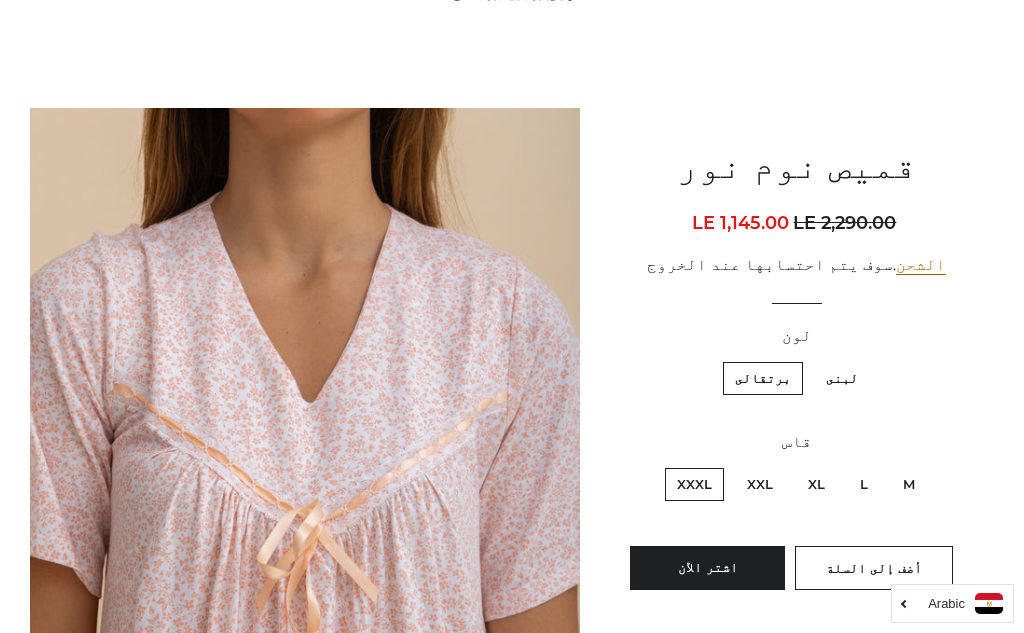 scroll, scrollTop: 0, scrollLeft: 0, axis: both 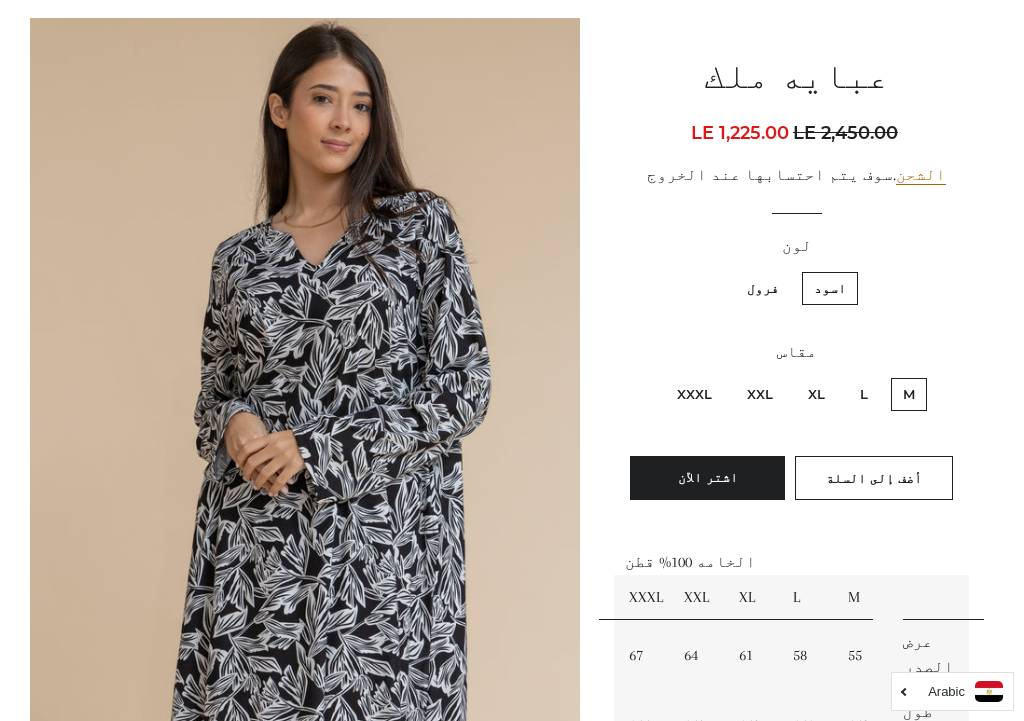click on "فرول" at bounding box center (763, 288) 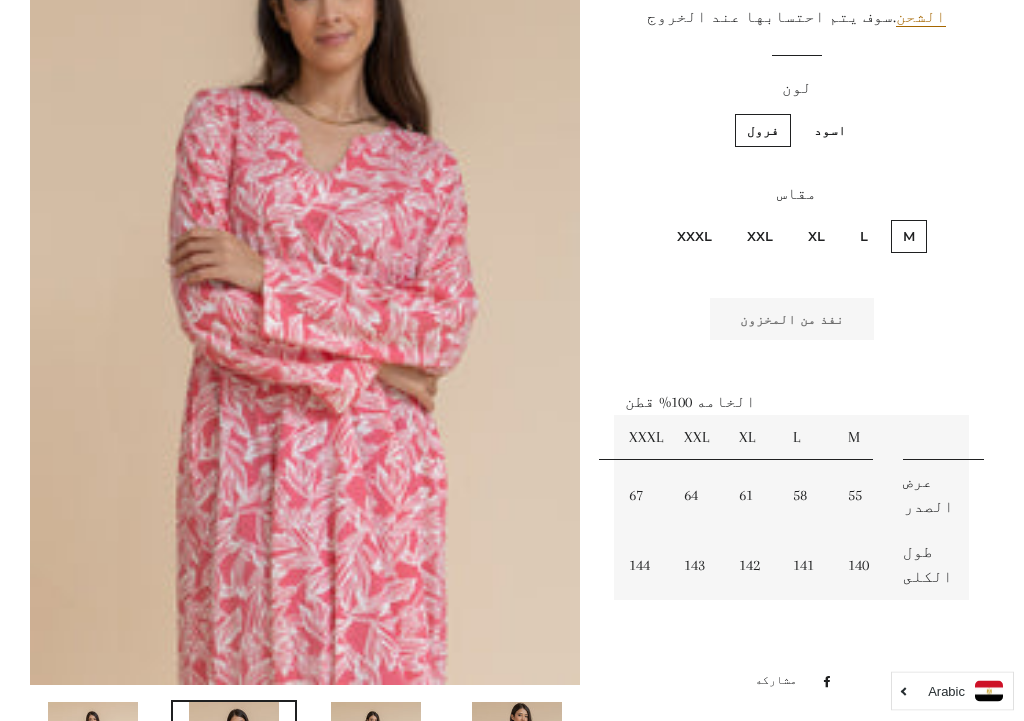 scroll, scrollTop: 355, scrollLeft: 0, axis: vertical 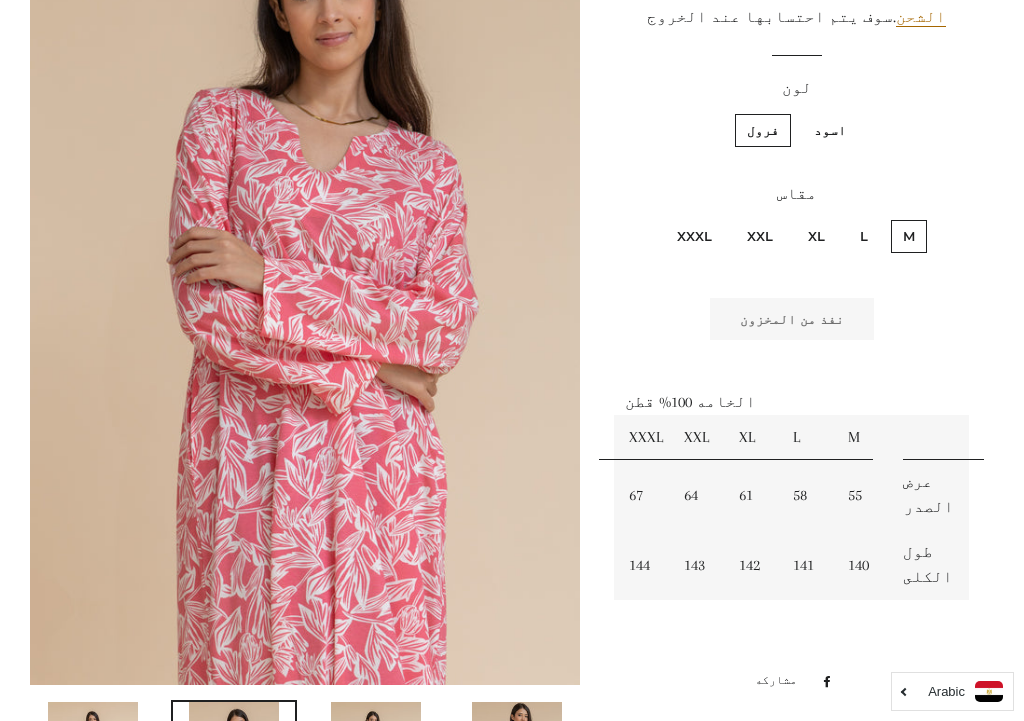 click on "XXXL" at bounding box center (694, 236) 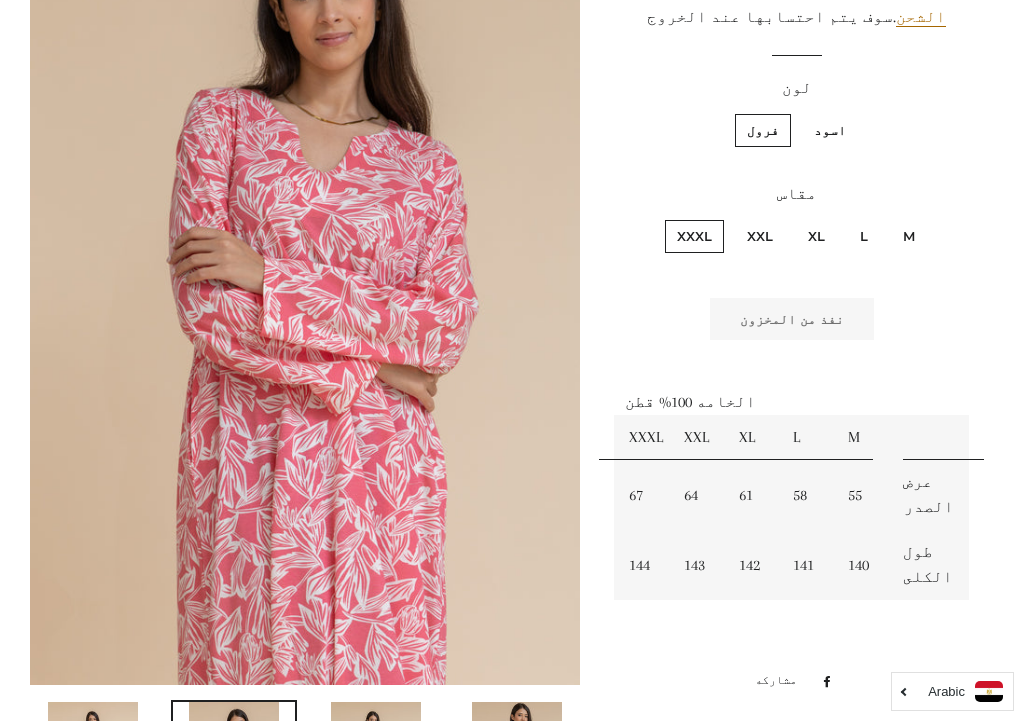 click on "اسود" at bounding box center (830, 130) 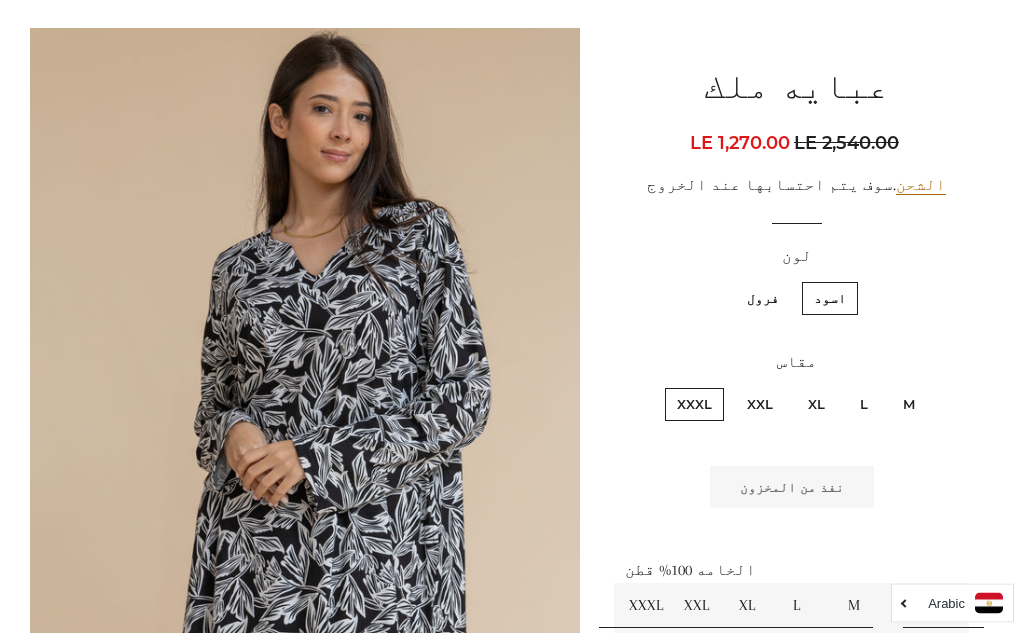 scroll, scrollTop: 0, scrollLeft: 0, axis: both 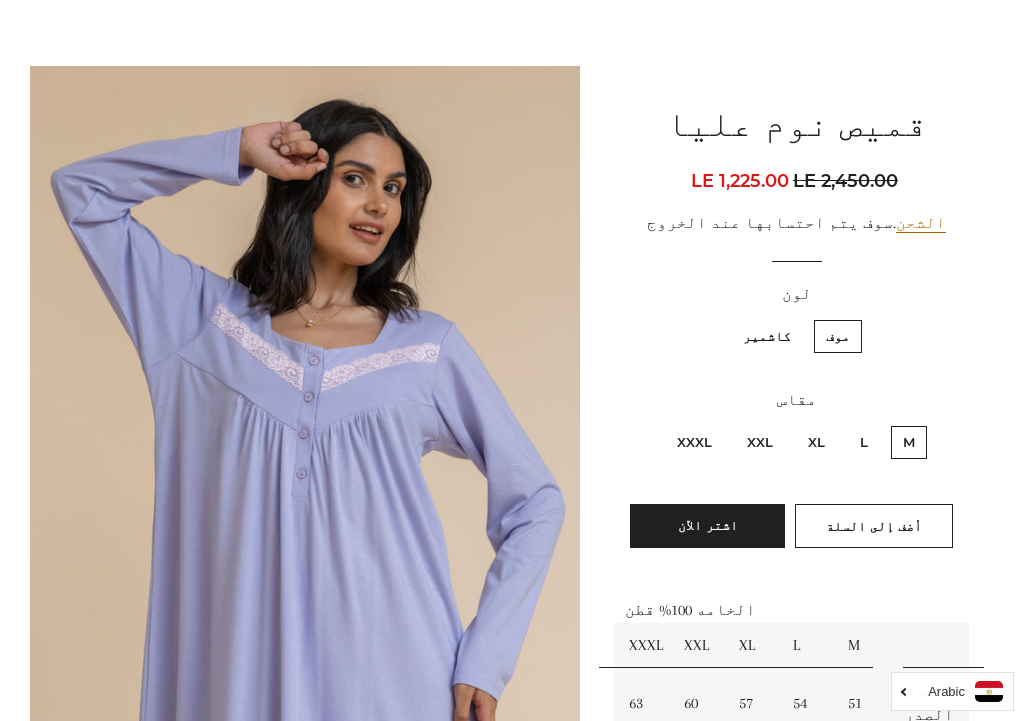 click on "XXXL" at bounding box center (694, 442) 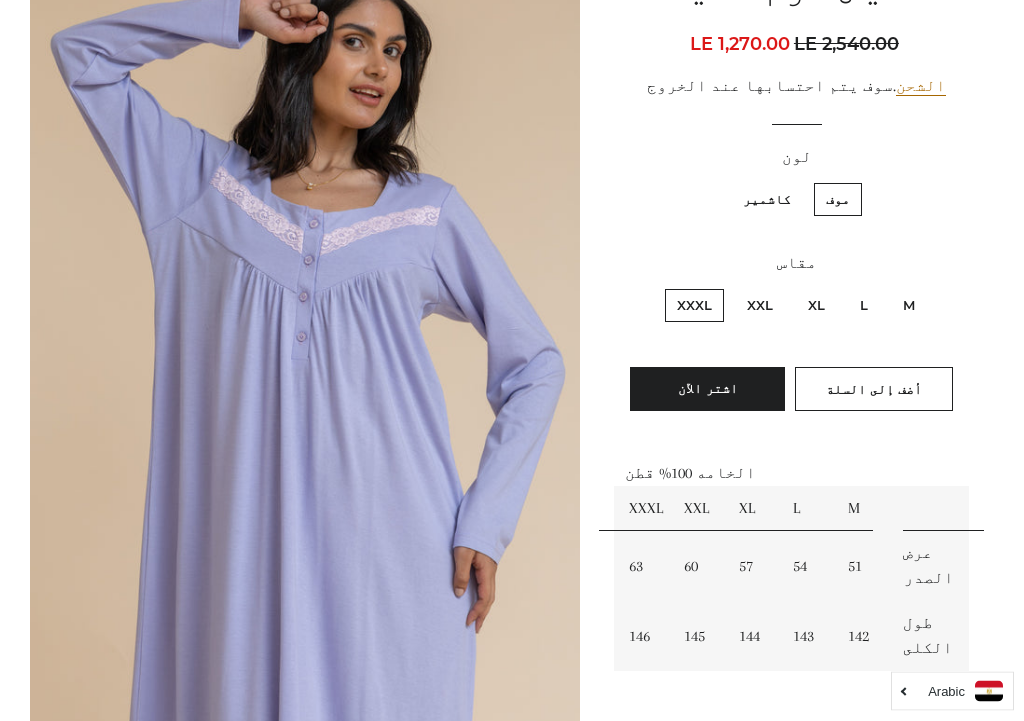 scroll, scrollTop: 286, scrollLeft: 0, axis: vertical 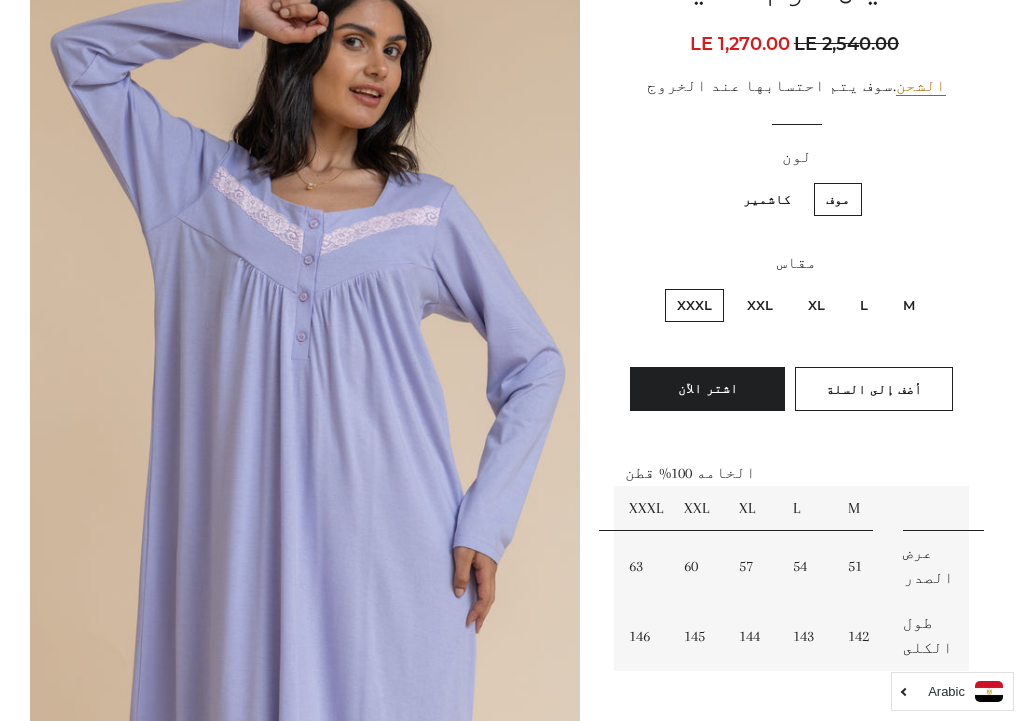 click on "كاشمير" at bounding box center (767, 199) 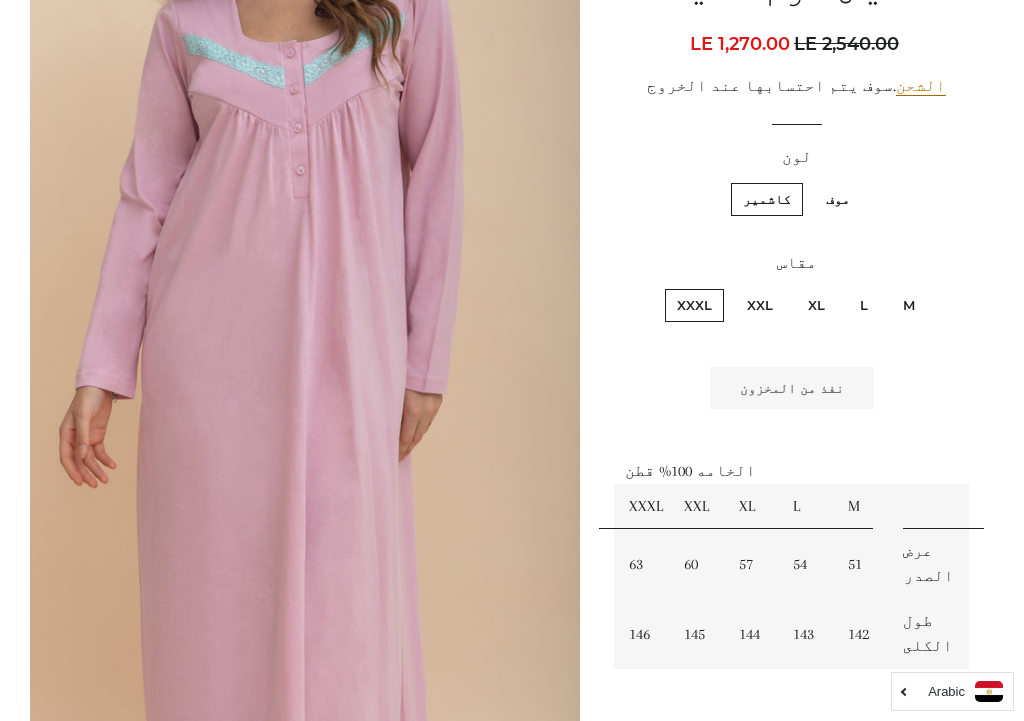 click on "موف" at bounding box center [838, 199] 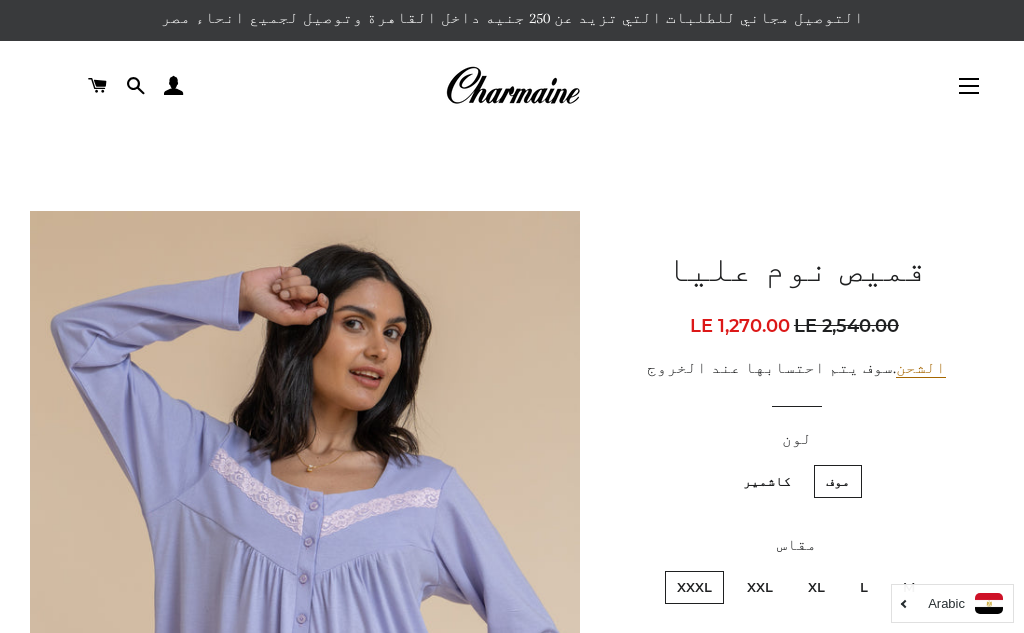 scroll, scrollTop: 0, scrollLeft: 0, axis: both 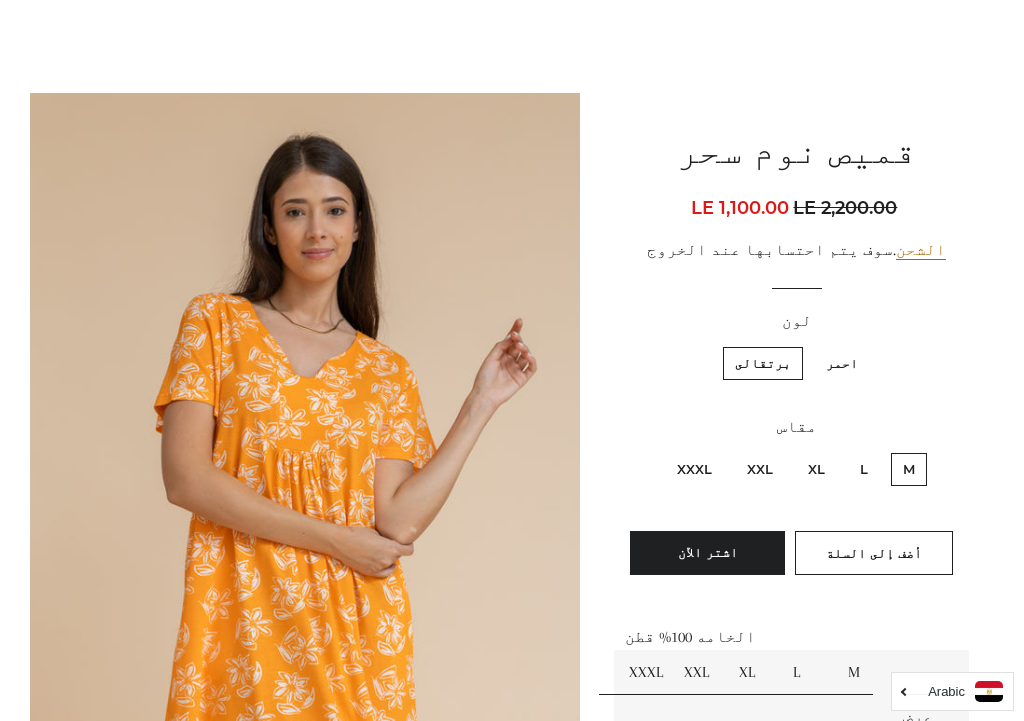 click at bounding box center [305, 505] 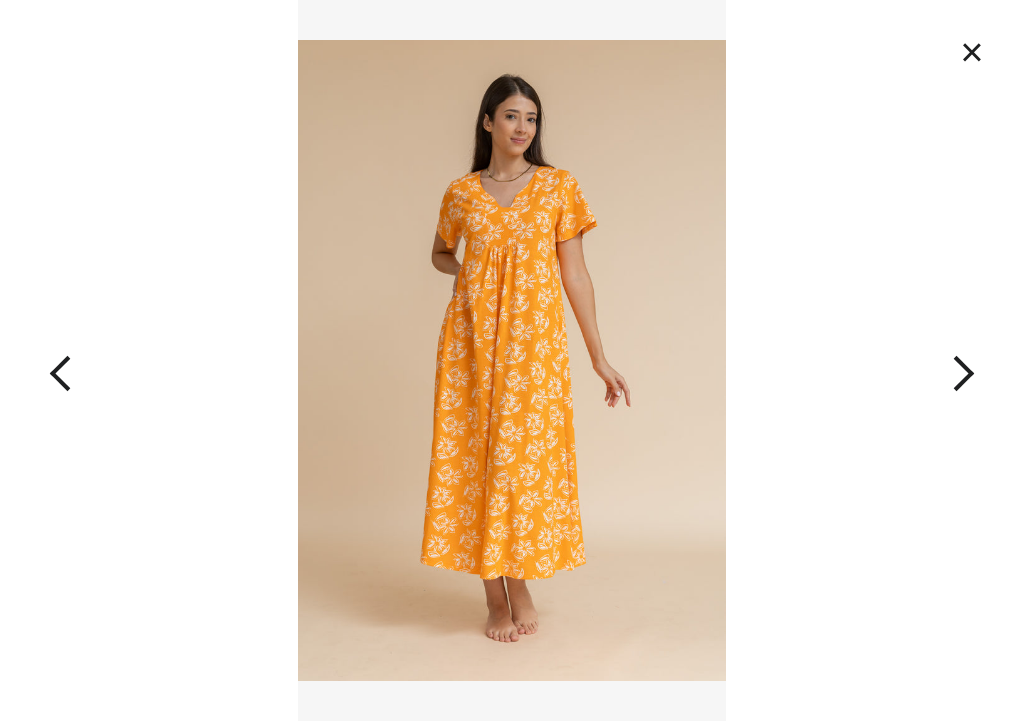 click on "×" at bounding box center [972, 52] 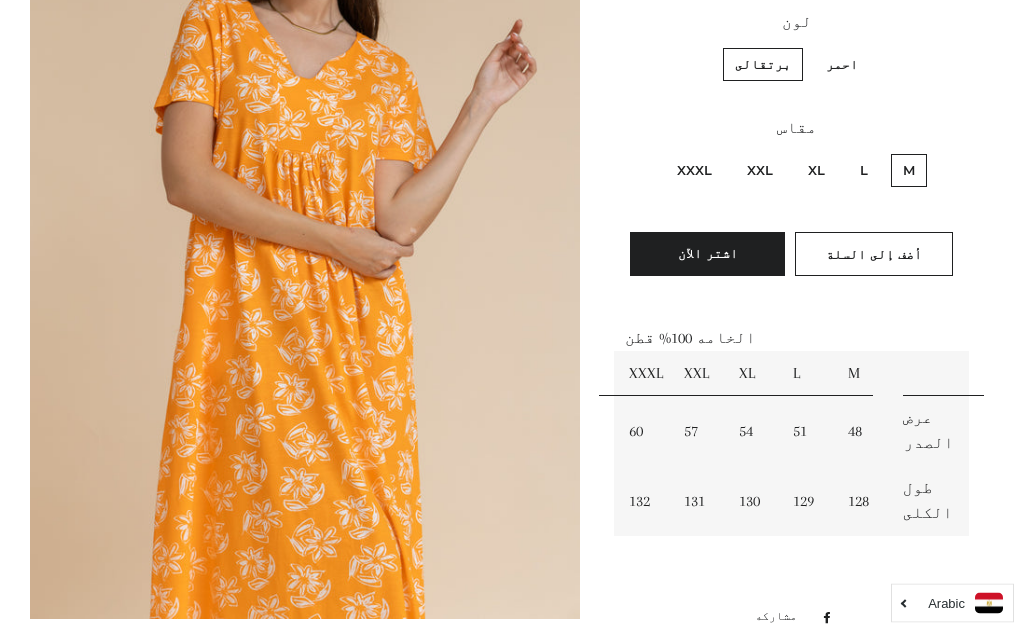 scroll, scrollTop: 421, scrollLeft: 0, axis: vertical 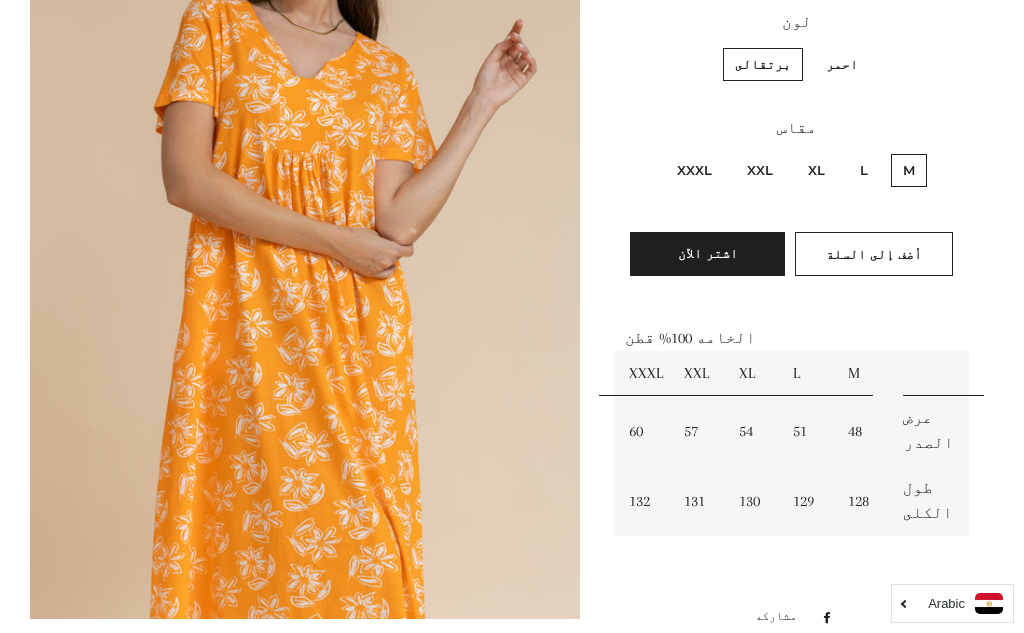click on "XXXL" at bounding box center [694, 170] 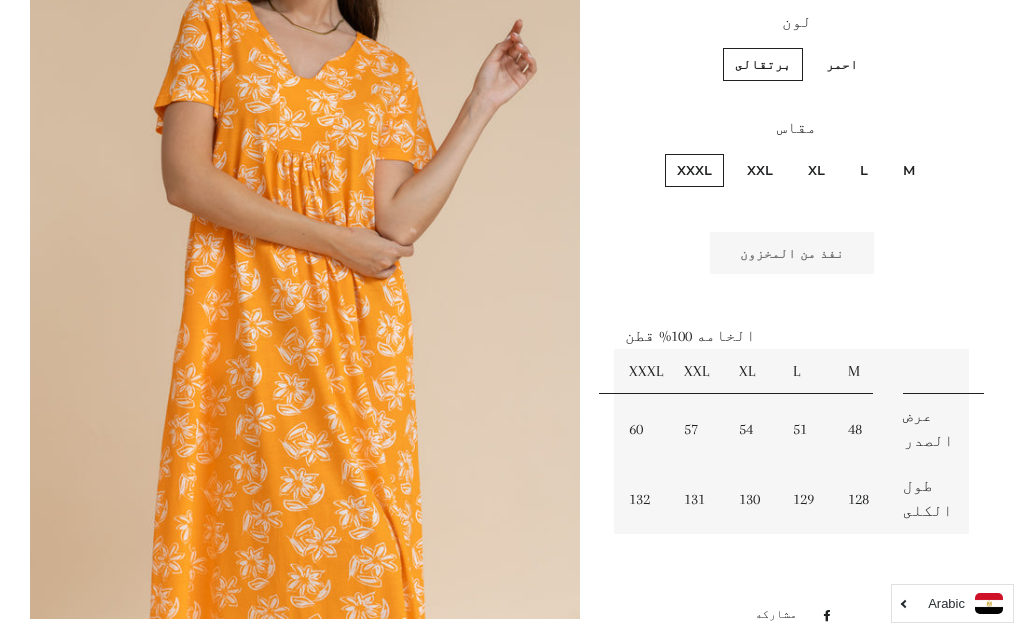 click on "احمر" at bounding box center [842, 64] 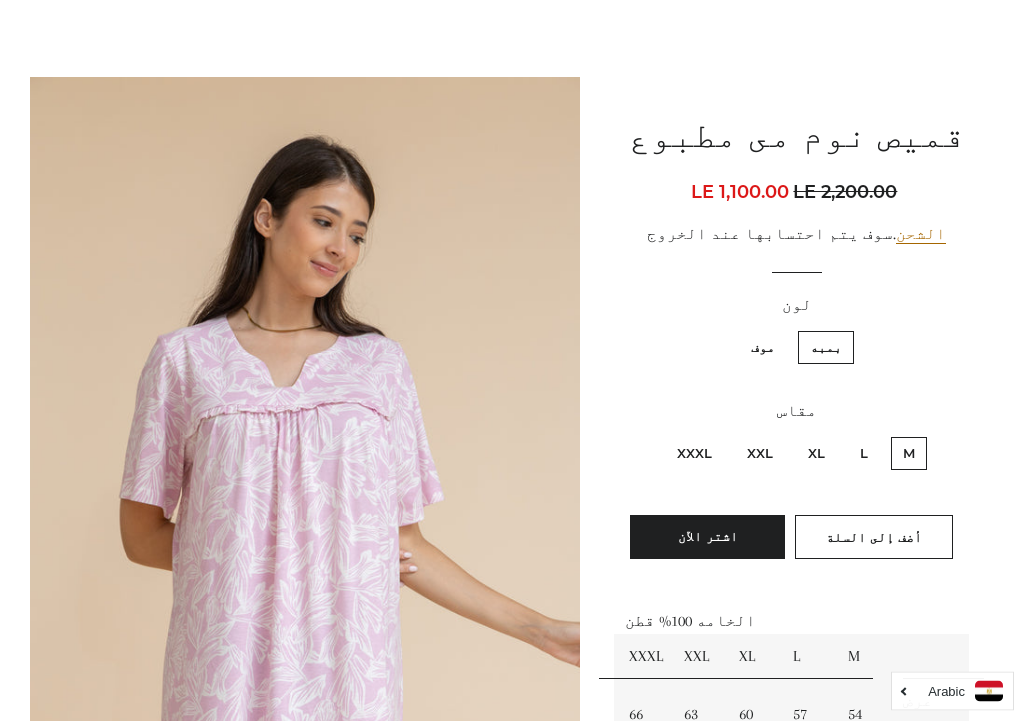 scroll, scrollTop: 140, scrollLeft: 0, axis: vertical 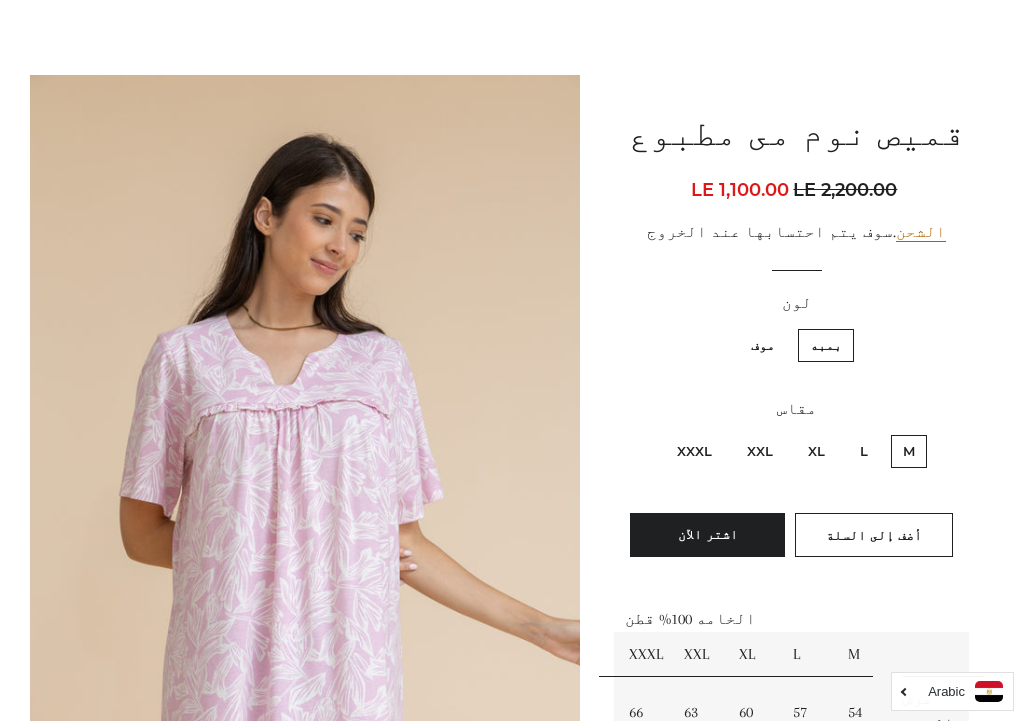 click on "XXXL" at bounding box center [694, 451] 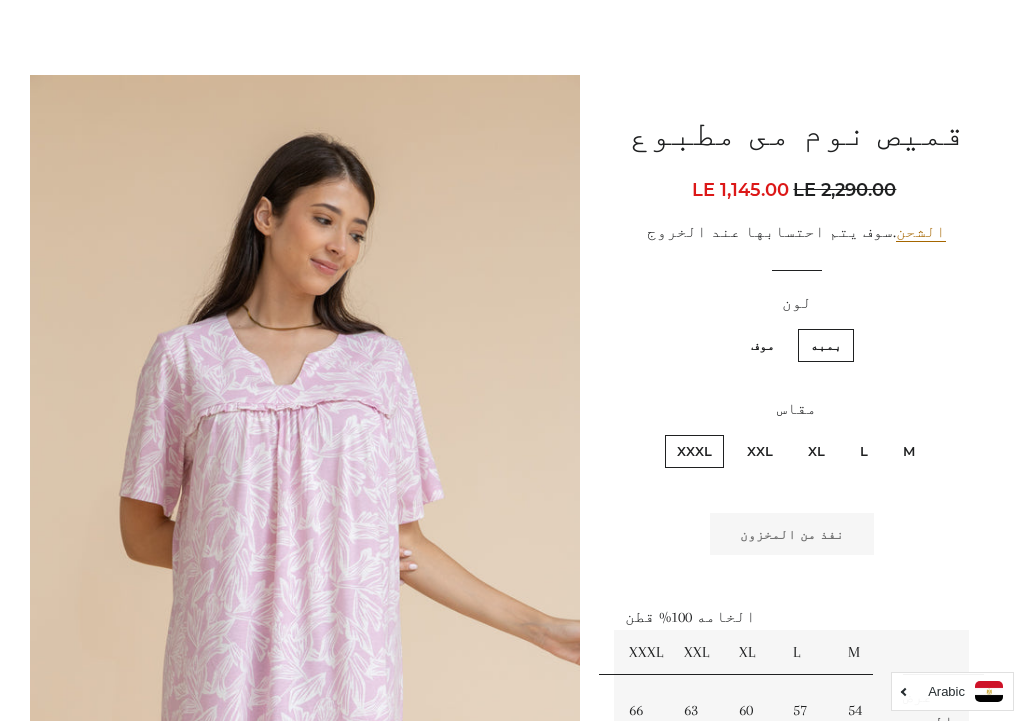 click on "موف" at bounding box center [763, 345] 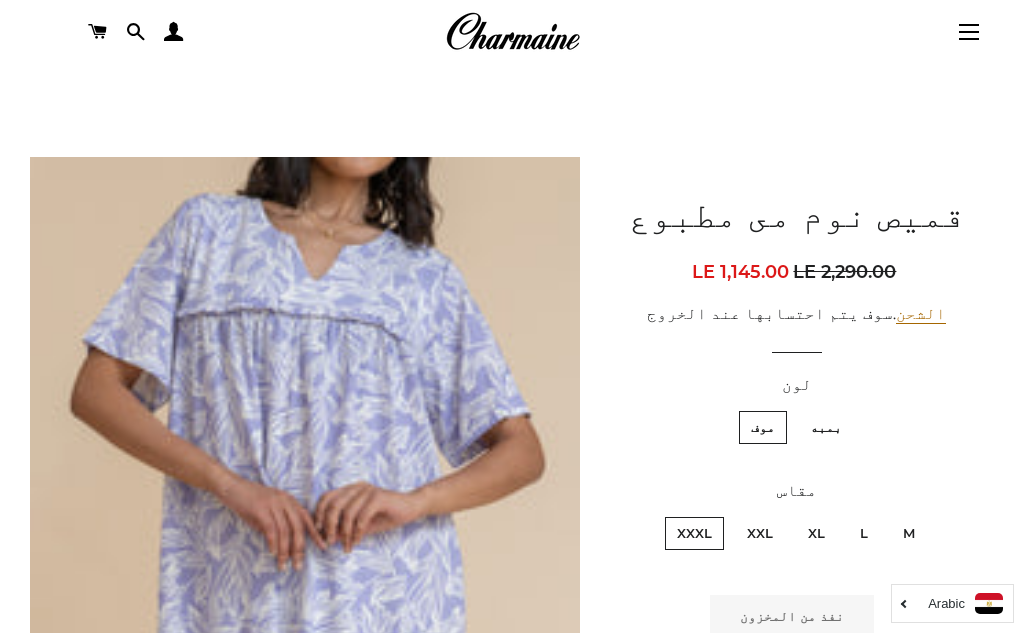 scroll, scrollTop: 0, scrollLeft: 0, axis: both 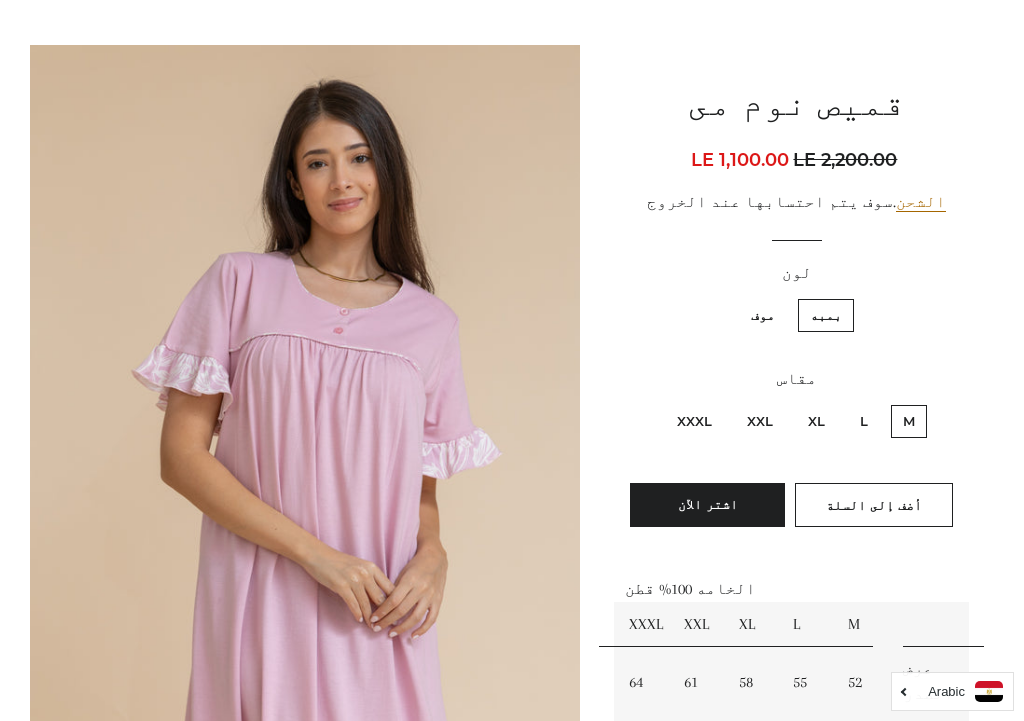 click on "XXXL" at bounding box center (694, 421) 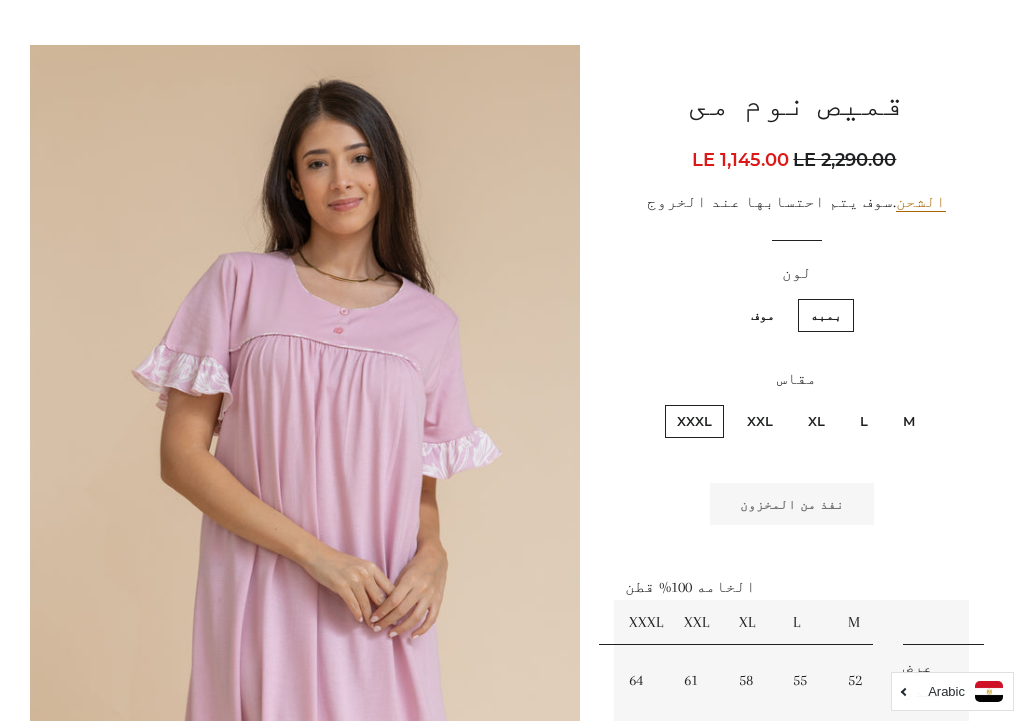 click on "موف" at bounding box center (763, 315) 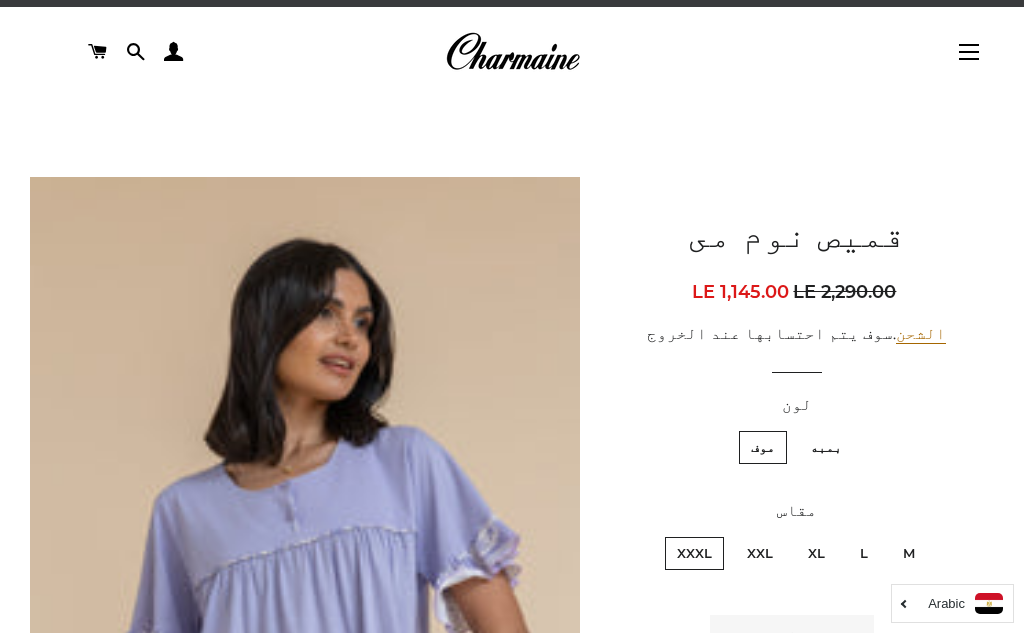 scroll, scrollTop: 0, scrollLeft: 0, axis: both 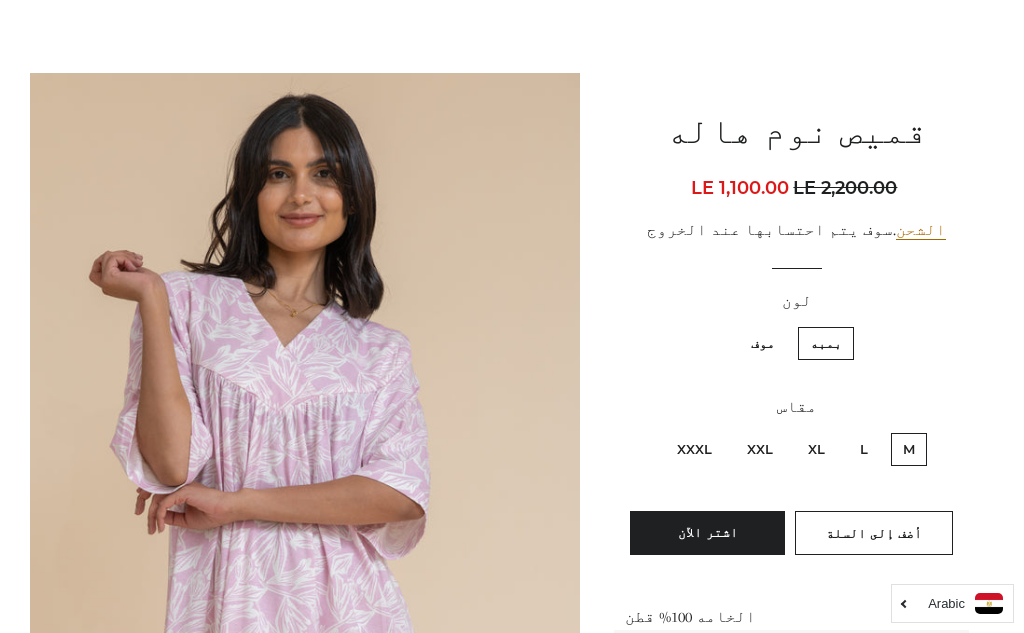 click on "XXXL" at bounding box center (694, 449) 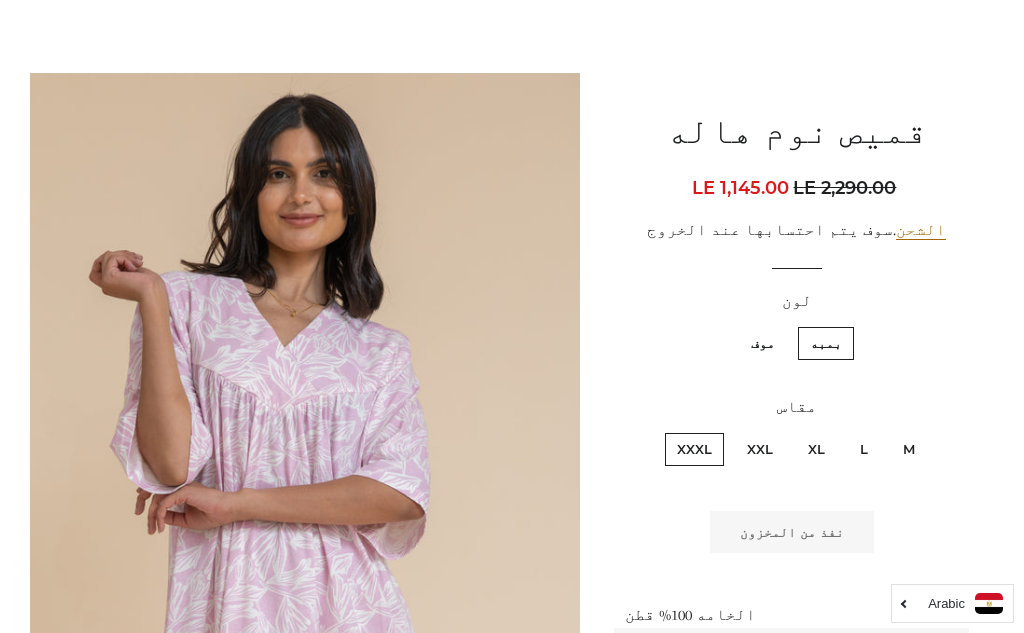 click on "موف" at bounding box center [763, 343] 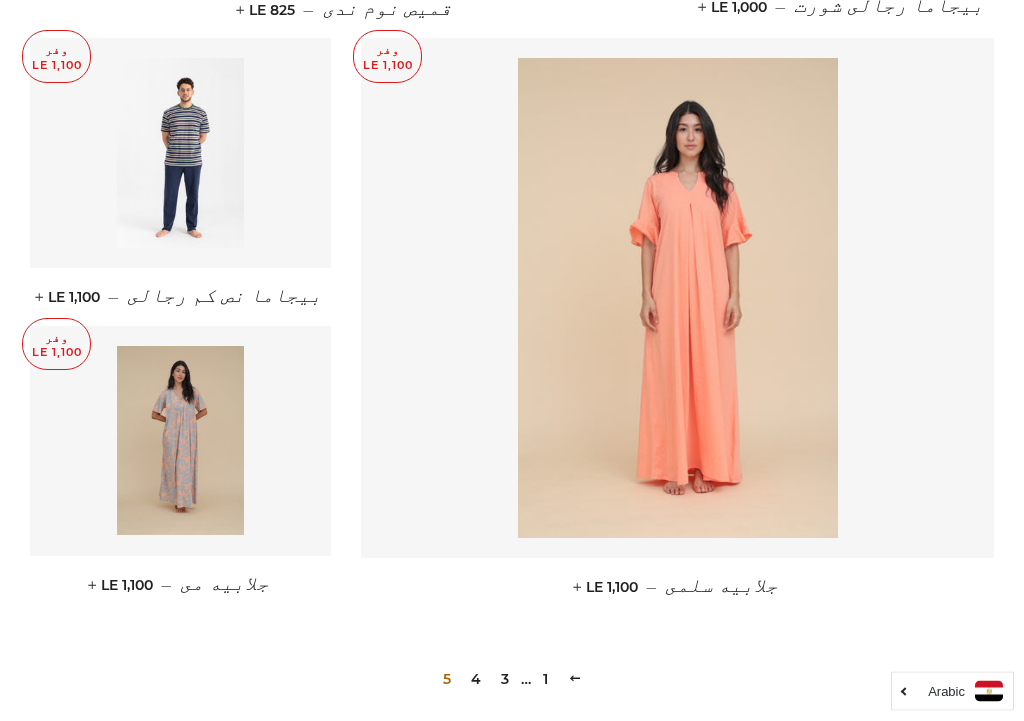 scroll, scrollTop: 1382, scrollLeft: 0, axis: vertical 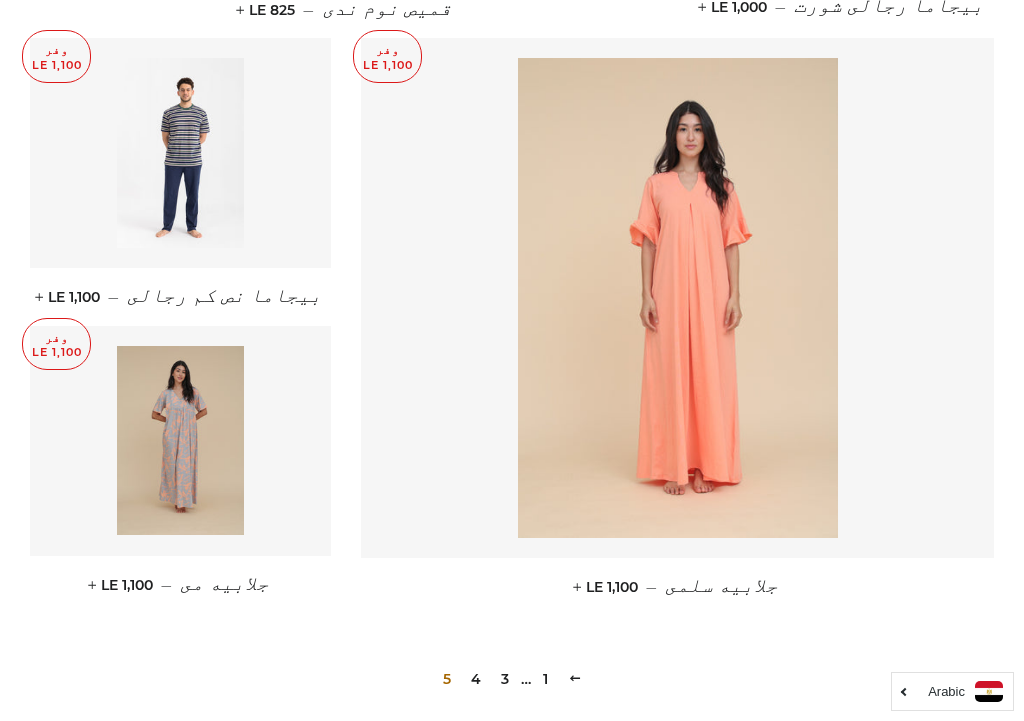 click at bounding box center (678, 298) 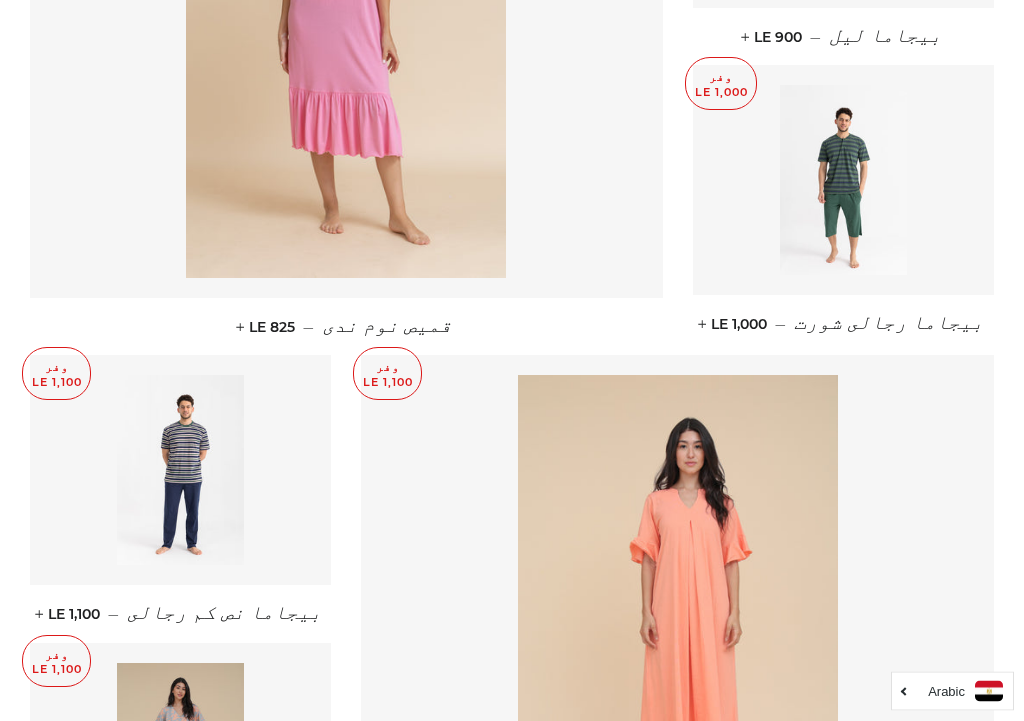 scroll, scrollTop: 1065, scrollLeft: 0, axis: vertical 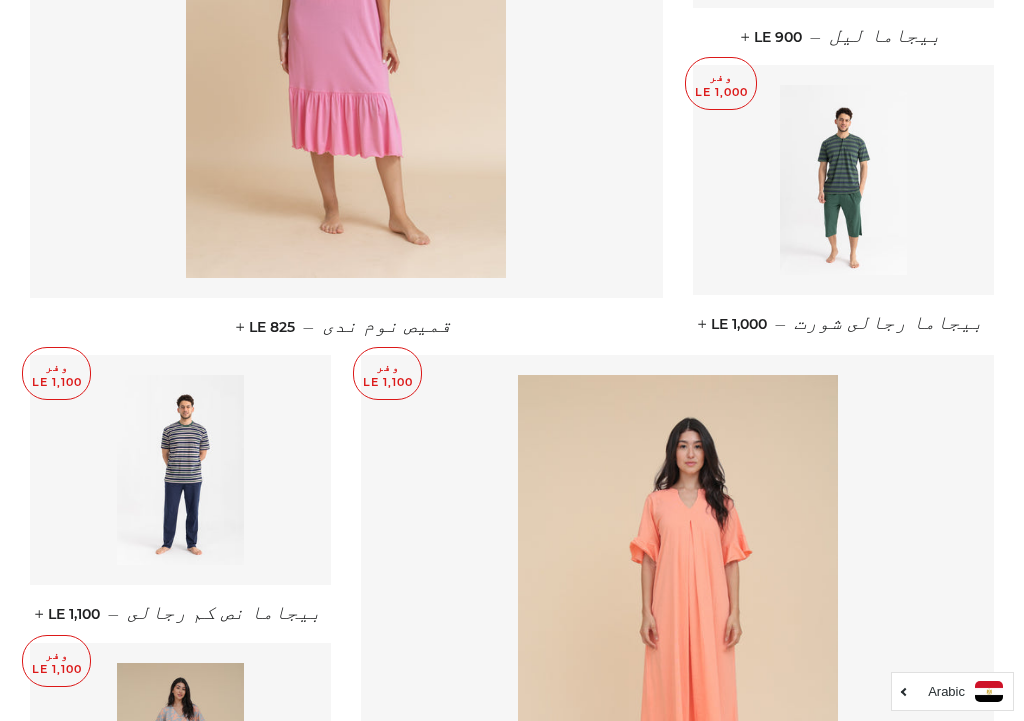 click at bounding box center (180, 470) 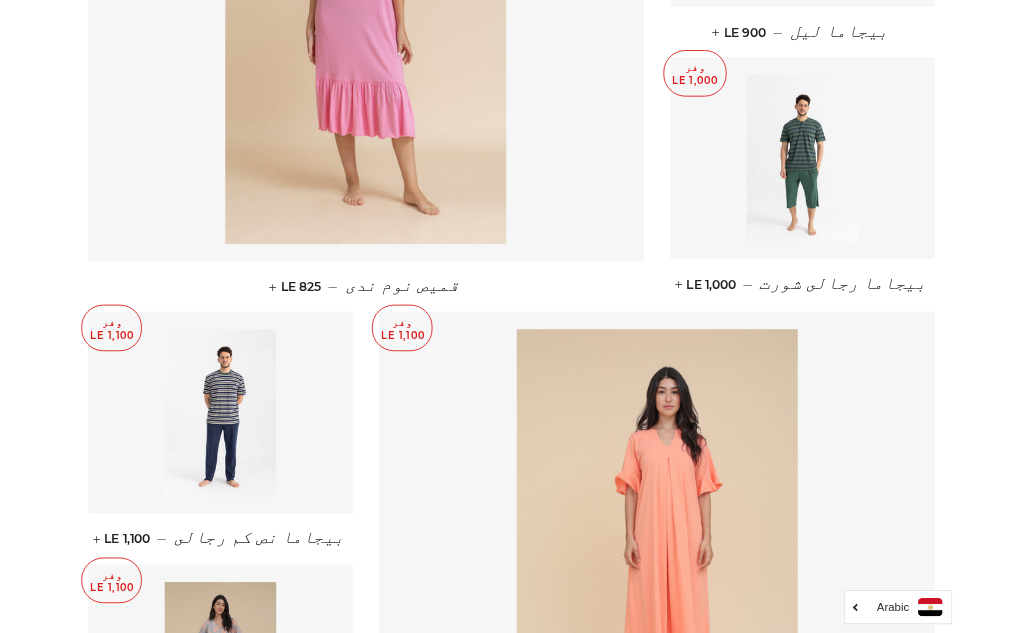 scroll, scrollTop: 1065, scrollLeft: 0, axis: vertical 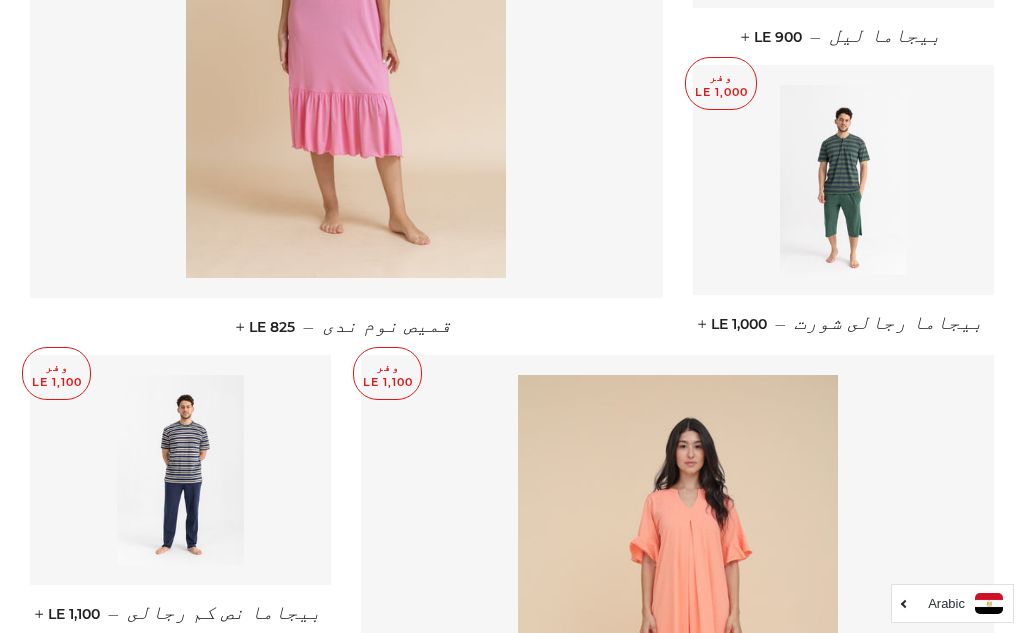 click at bounding box center [843, 180] 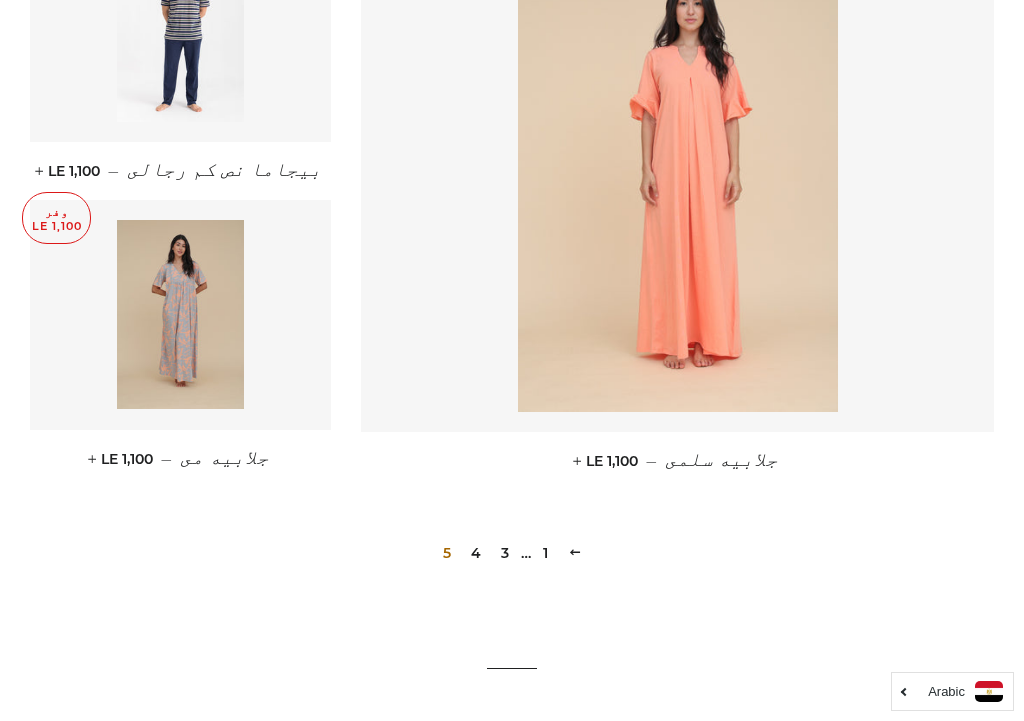 scroll, scrollTop: 1526, scrollLeft: 0, axis: vertical 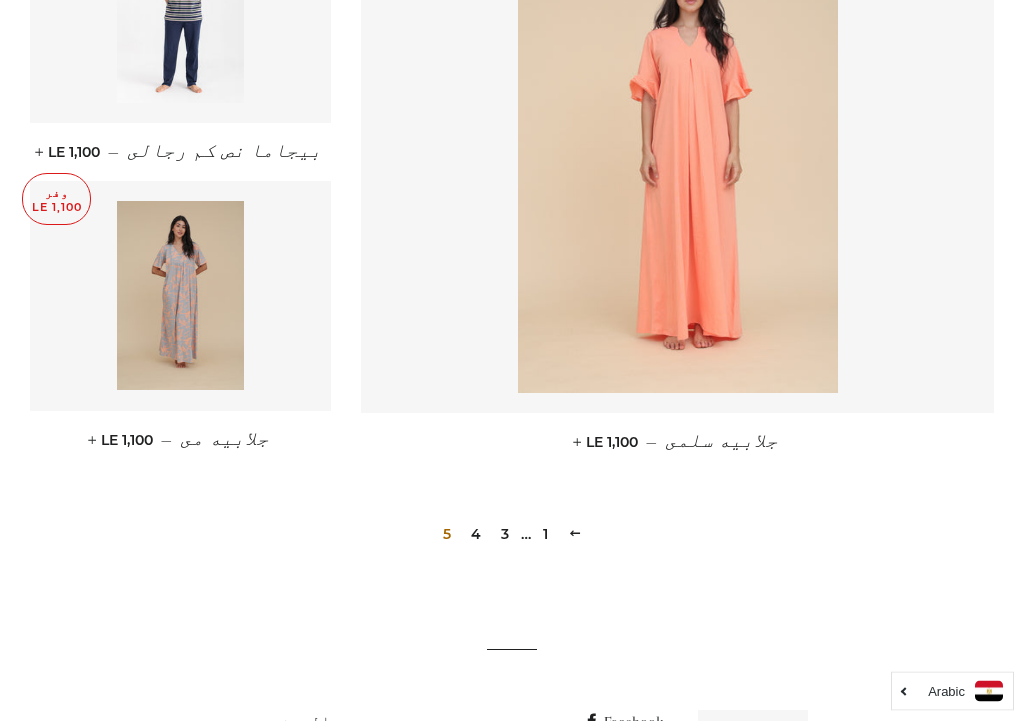click at bounding box center [180, 297] 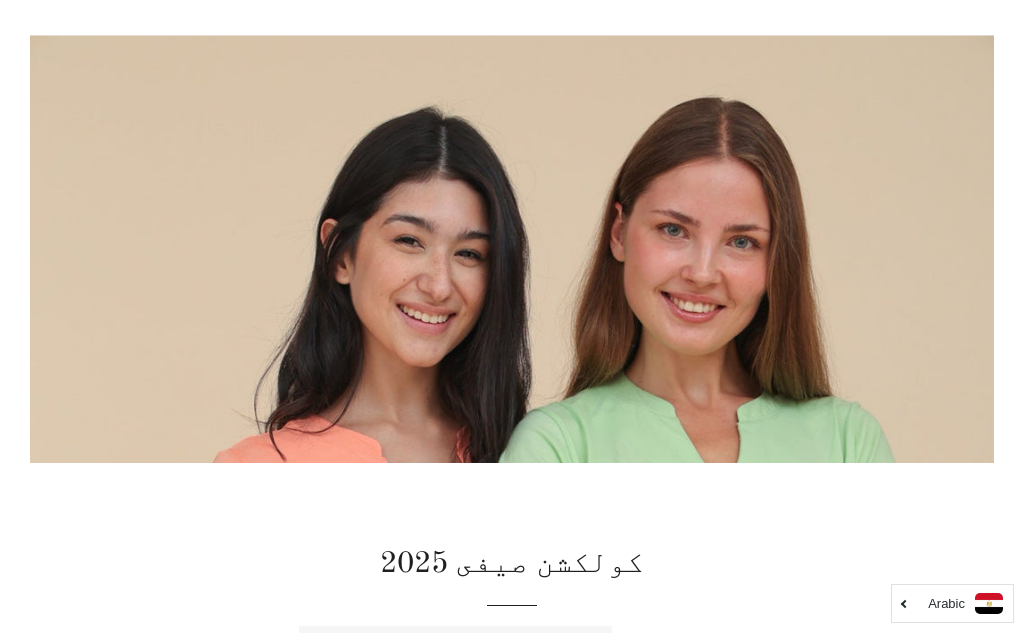 scroll, scrollTop: 0, scrollLeft: 0, axis: both 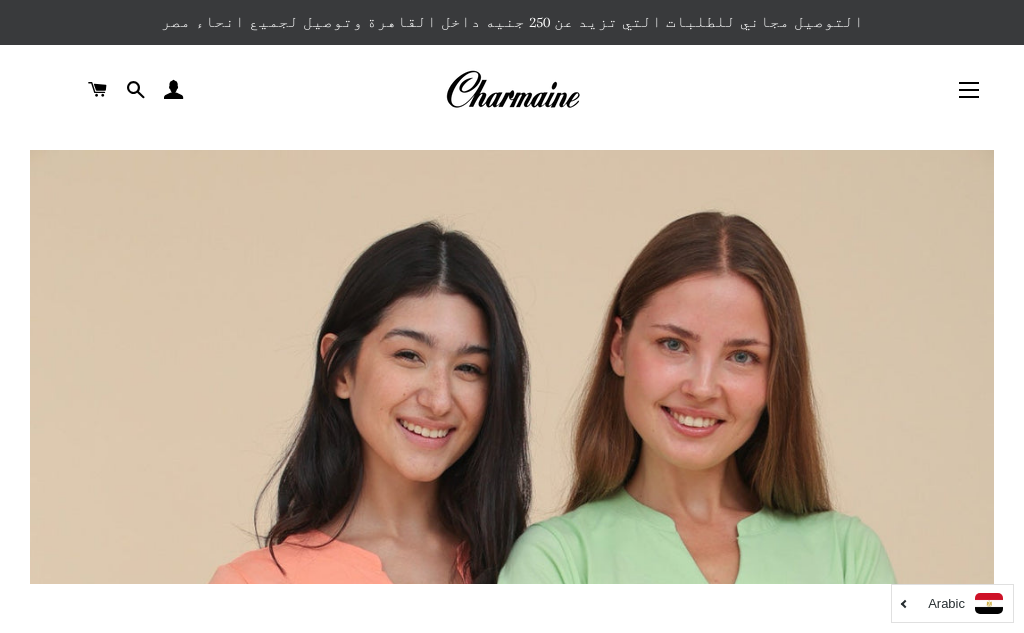 click on "التنقل في الموقع" at bounding box center (969, 90) 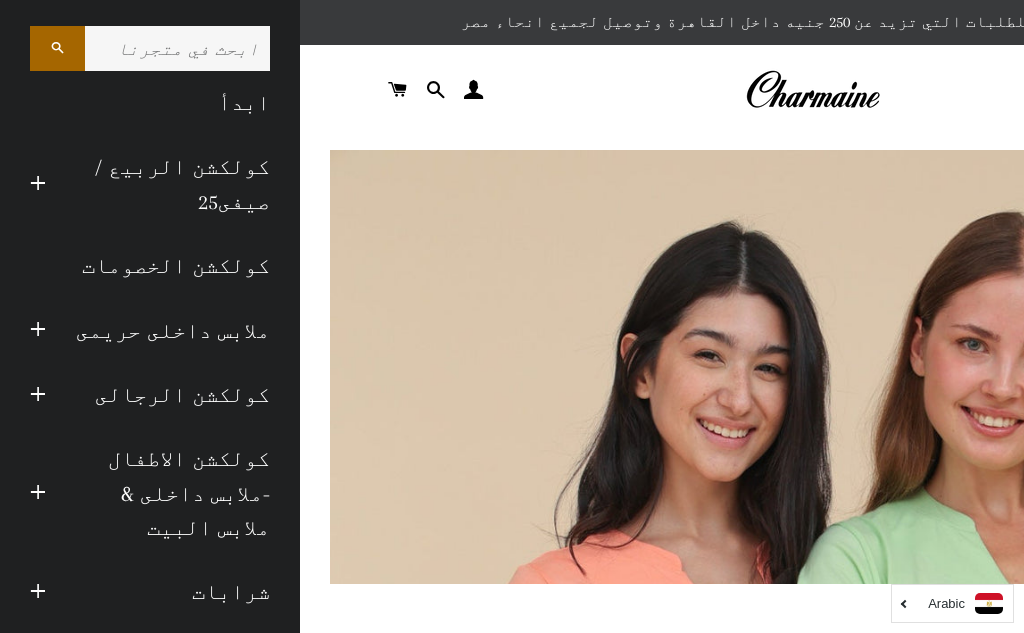click on "كولكشن الخصومات" at bounding box center [150, 266] 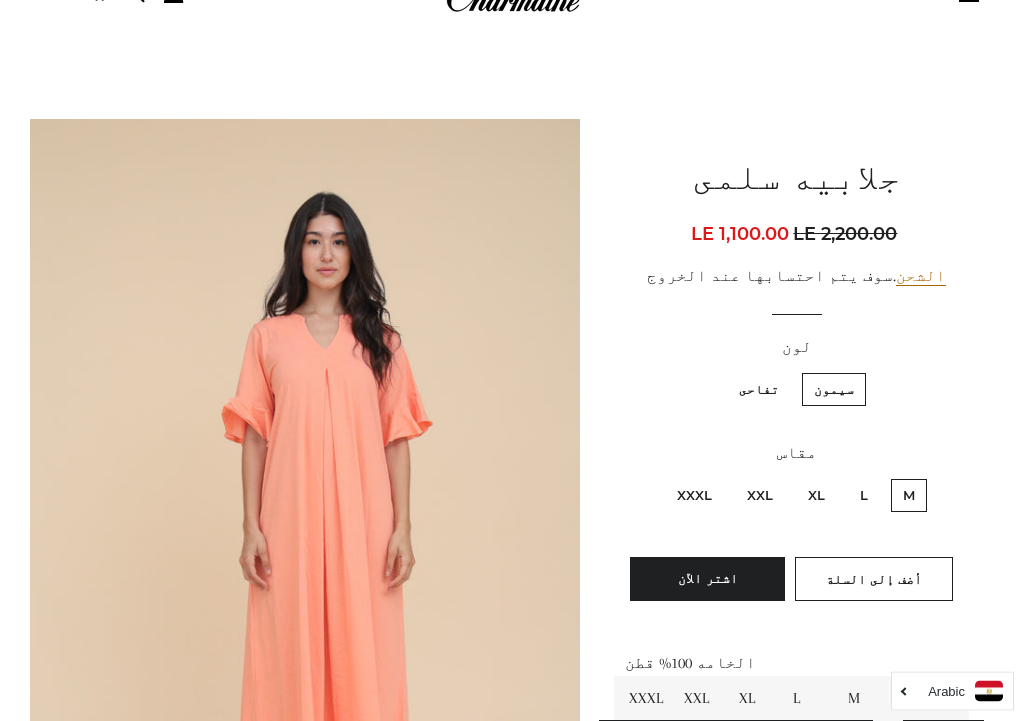 scroll, scrollTop: 96, scrollLeft: 0, axis: vertical 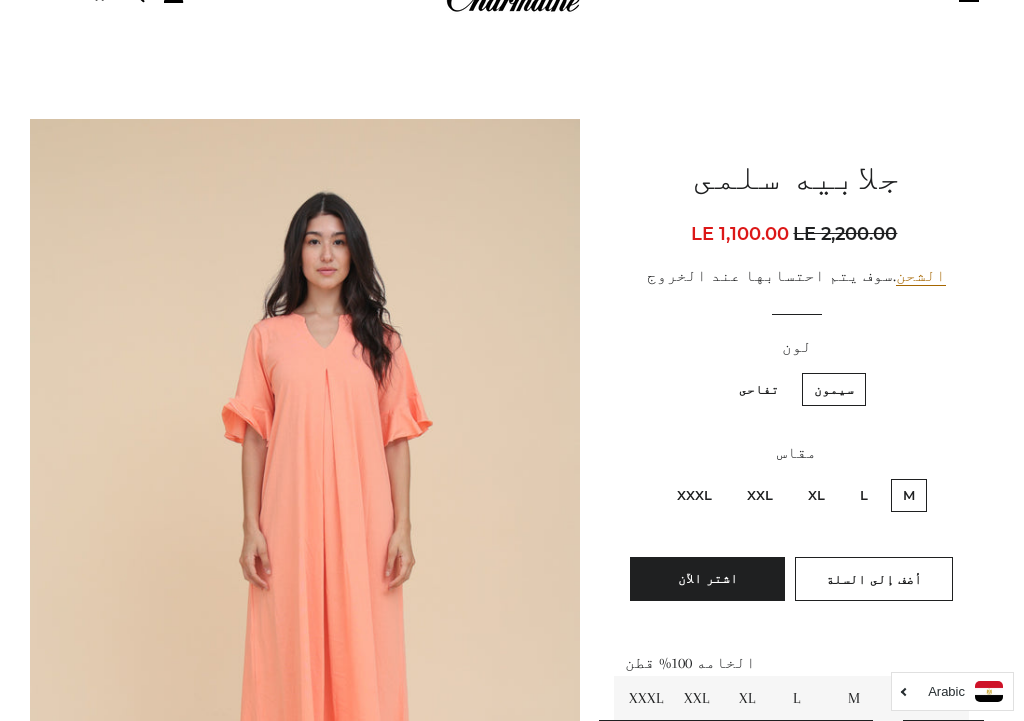 click on "XXXL" at bounding box center [694, 495] 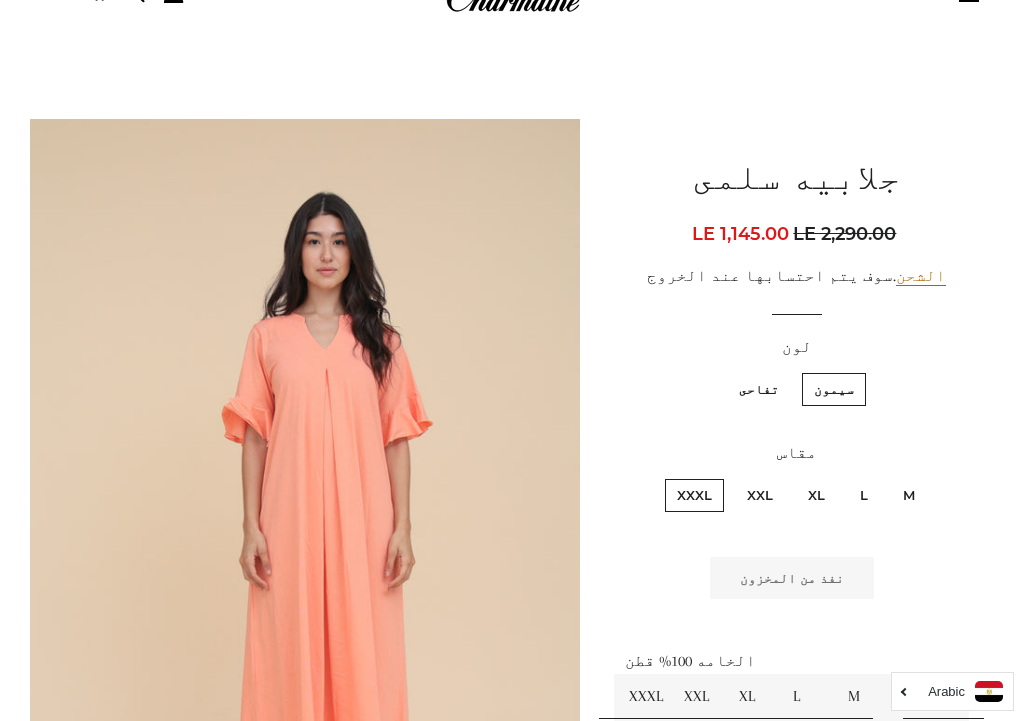 click on "تفاحى" at bounding box center [759, 389] 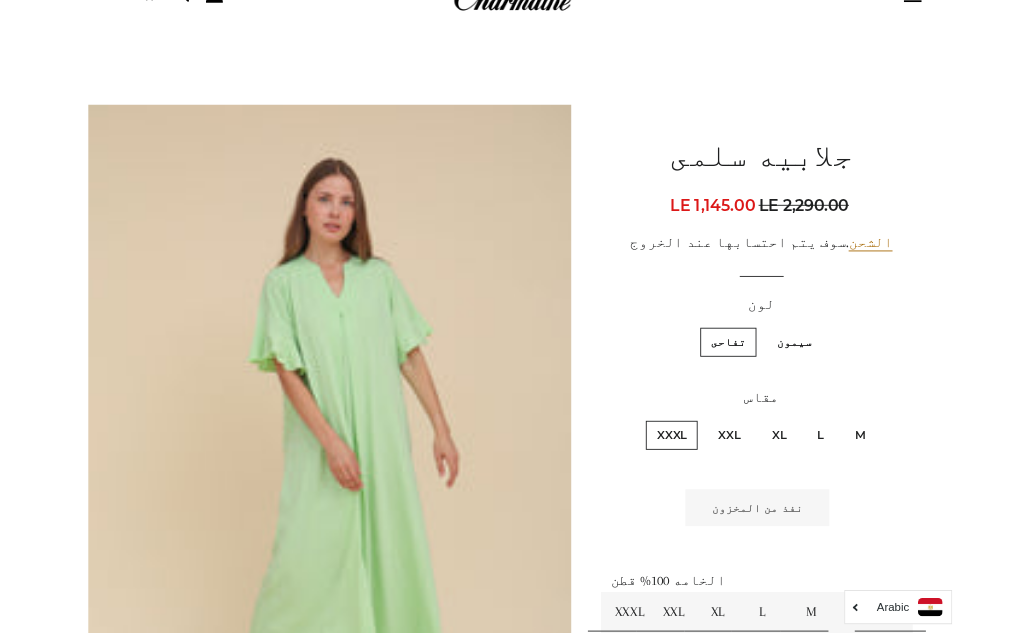 scroll, scrollTop: 0, scrollLeft: 0, axis: both 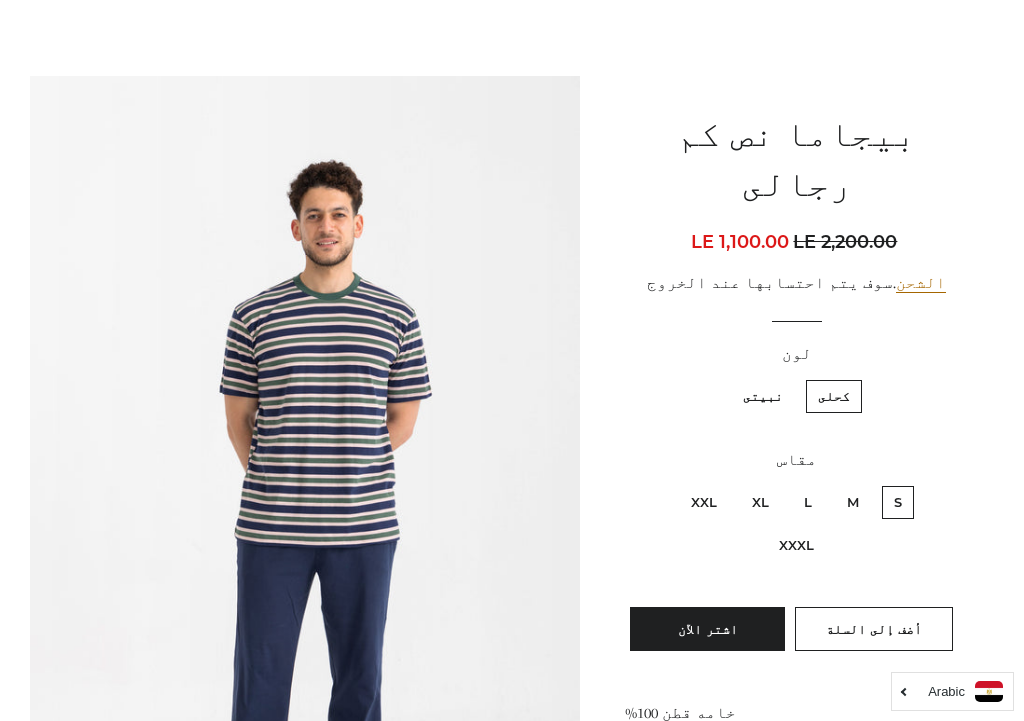 click on "XXXL" at bounding box center [796, 545] 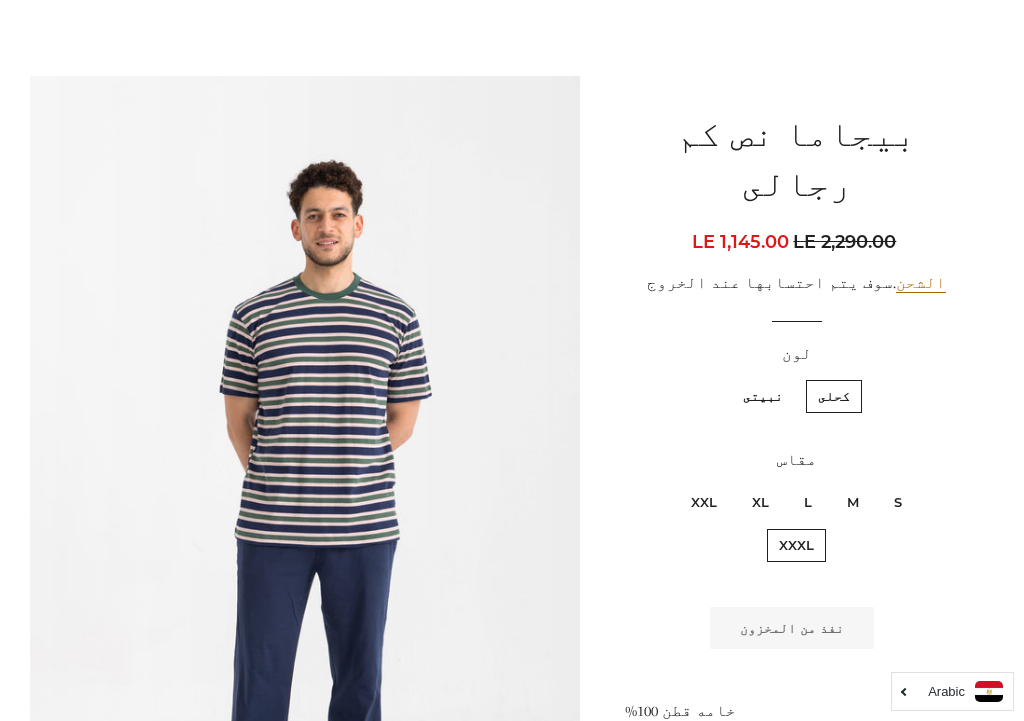 click on "نبيتى" at bounding box center [763, 396] 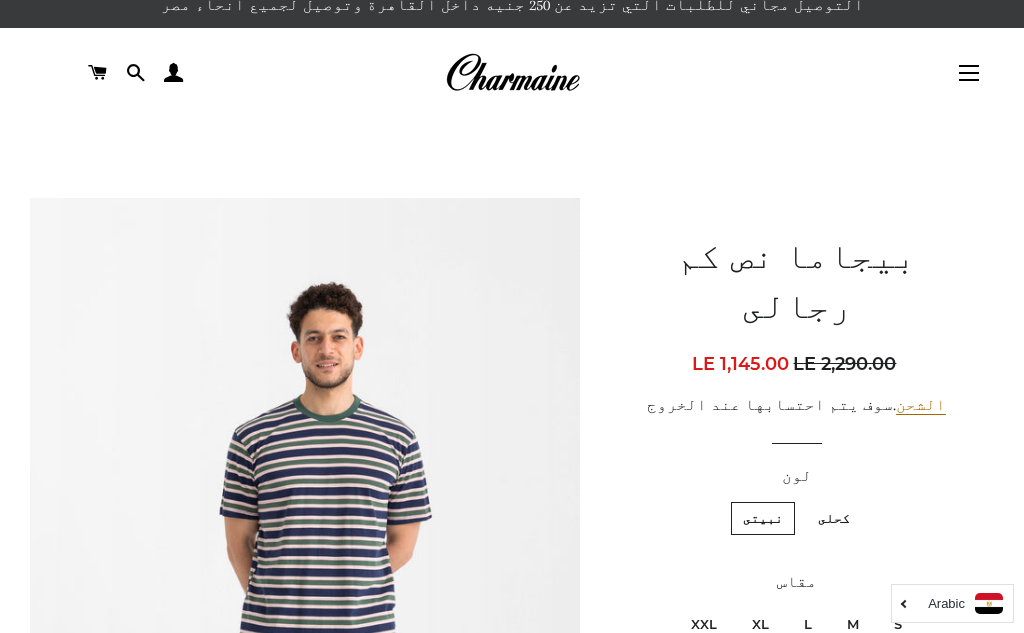 scroll, scrollTop: 0, scrollLeft: 0, axis: both 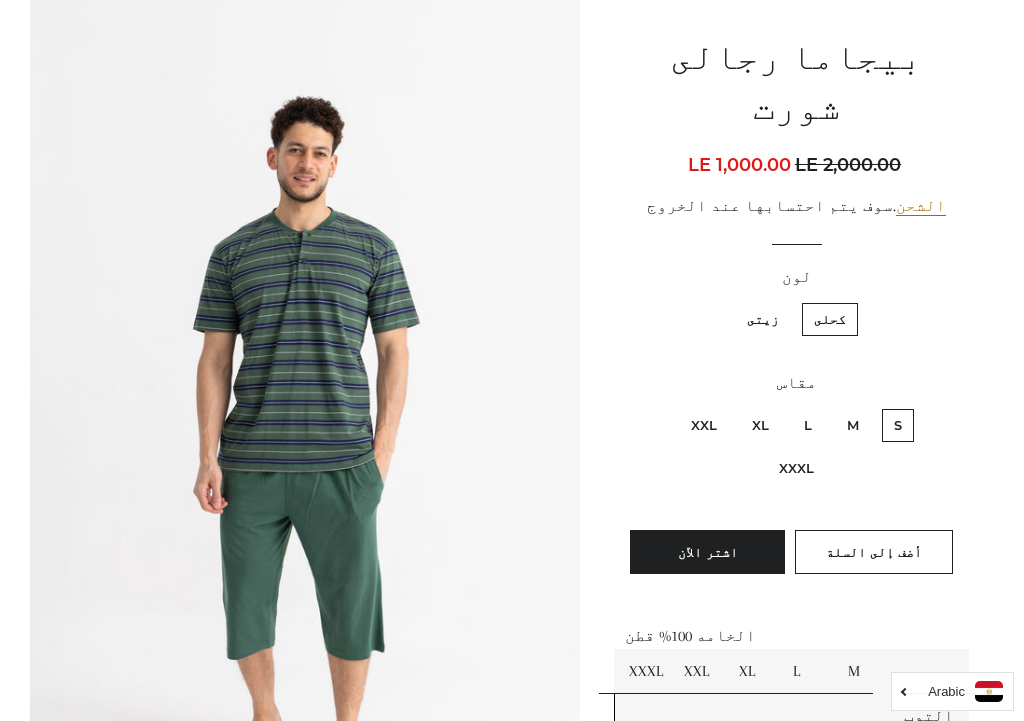 click on "XXXL" at bounding box center [796, 468] 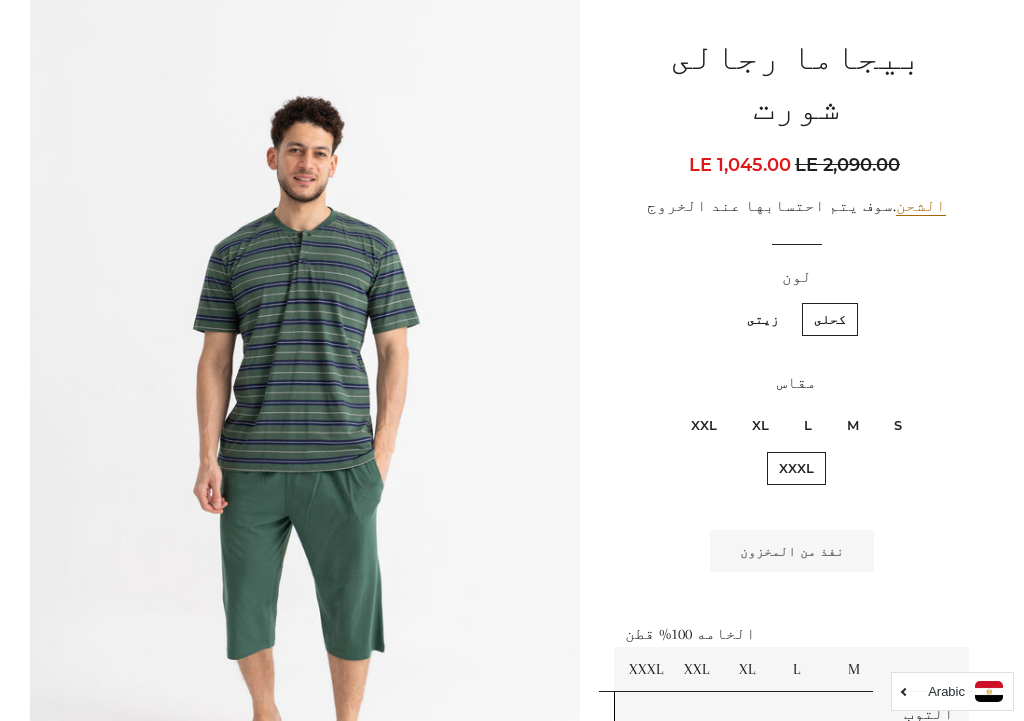 click on "زيتى" at bounding box center [763, 319] 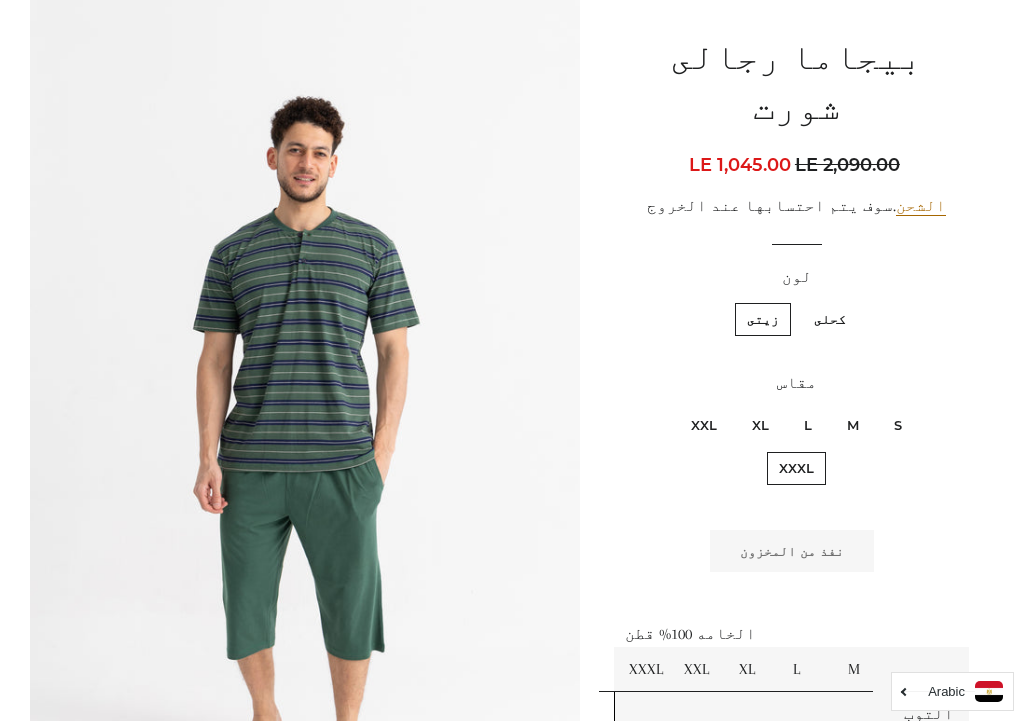 click on "كحلى" at bounding box center (830, 319) 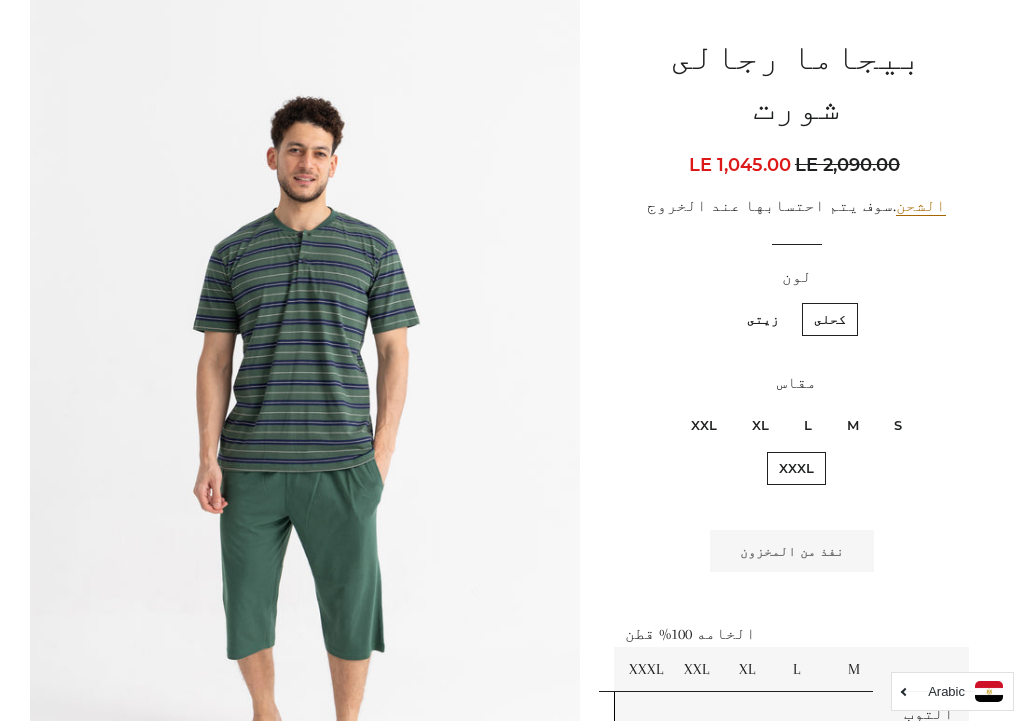 click on "زيتى" at bounding box center (763, 319) 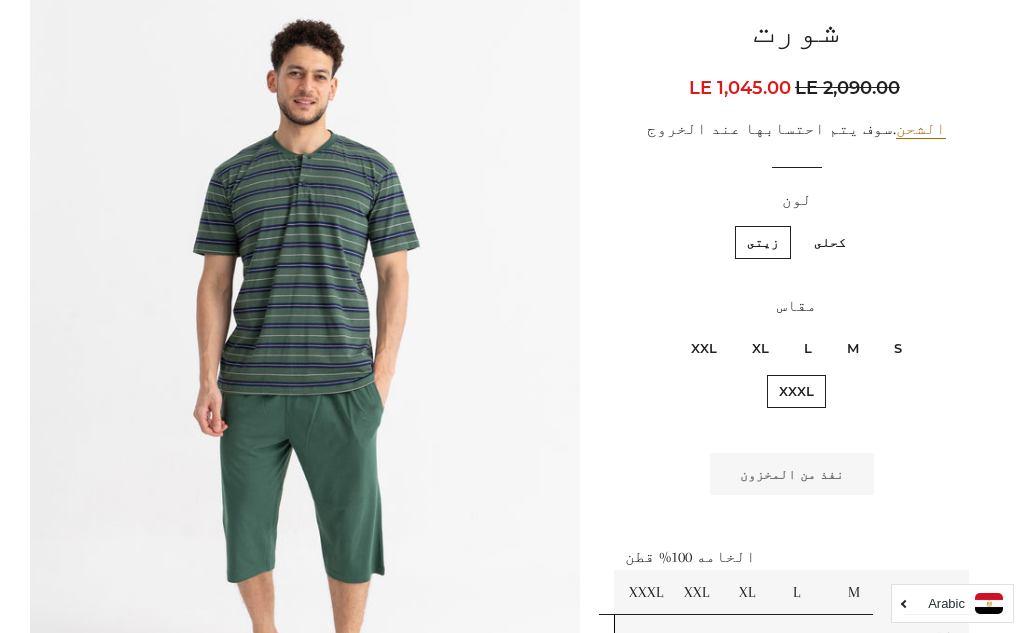 scroll, scrollTop: 292, scrollLeft: 0, axis: vertical 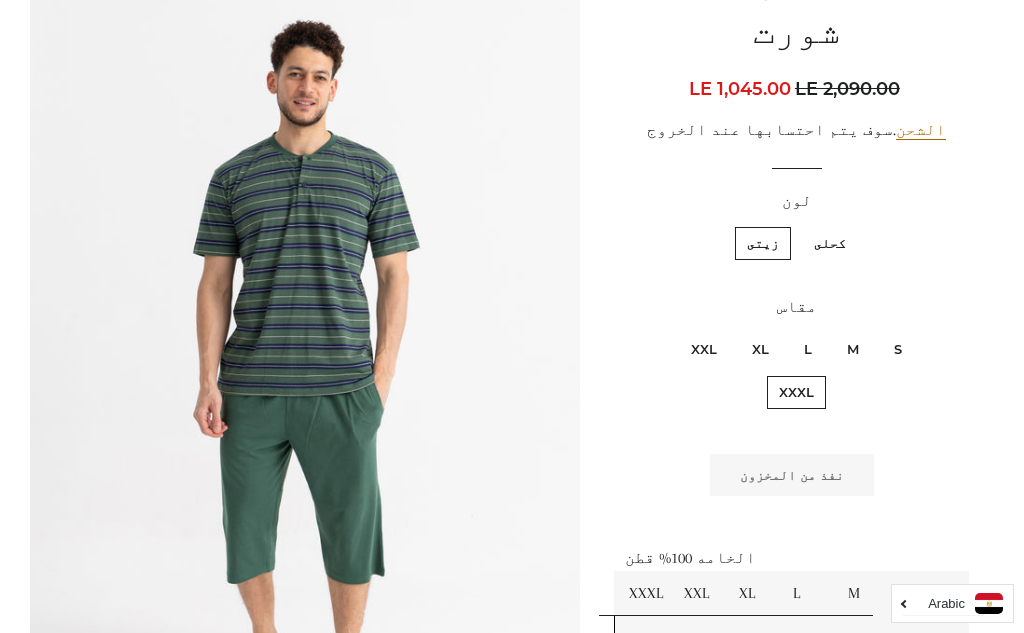 click on "XXL" at bounding box center [704, 349] 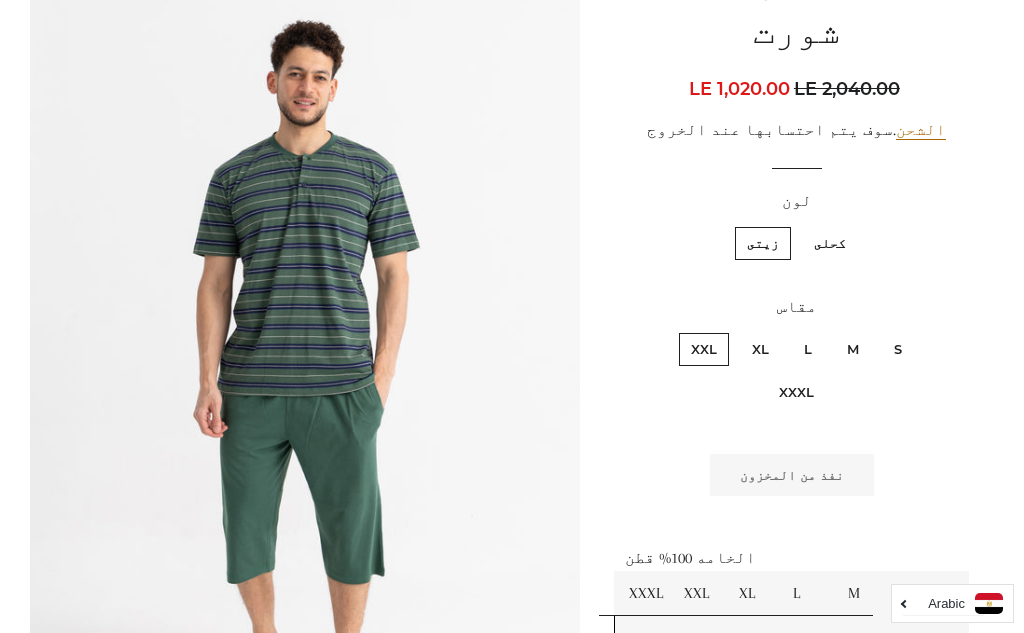 click on "XL" at bounding box center (760, 349) 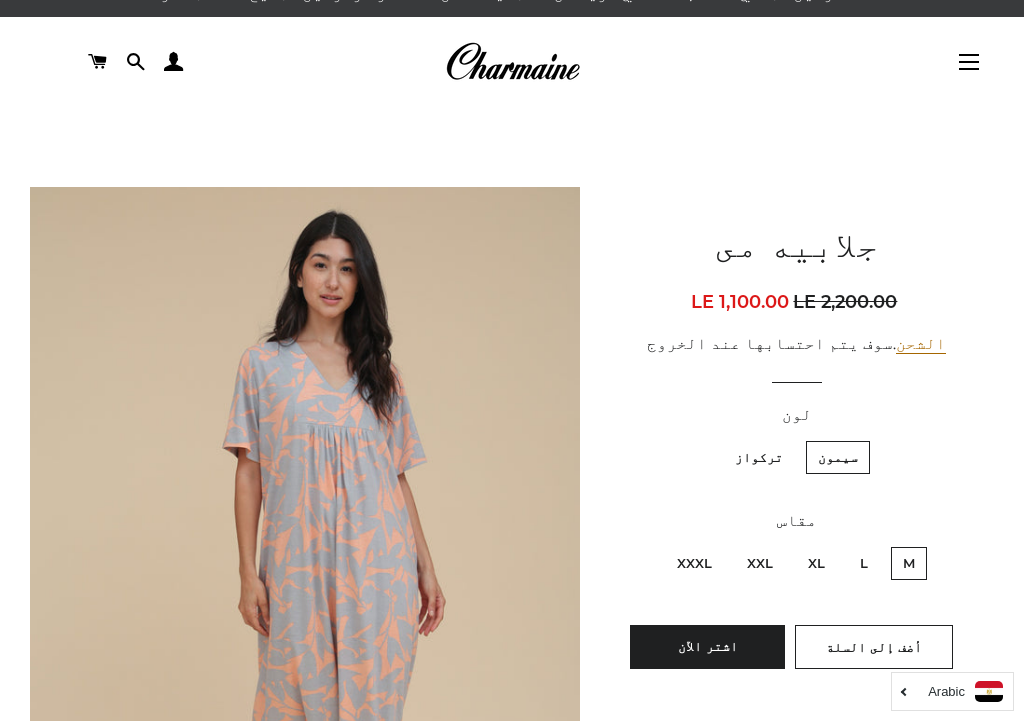 scroll, scrollTop: 64, scrollLeft: 0, axis: vertical 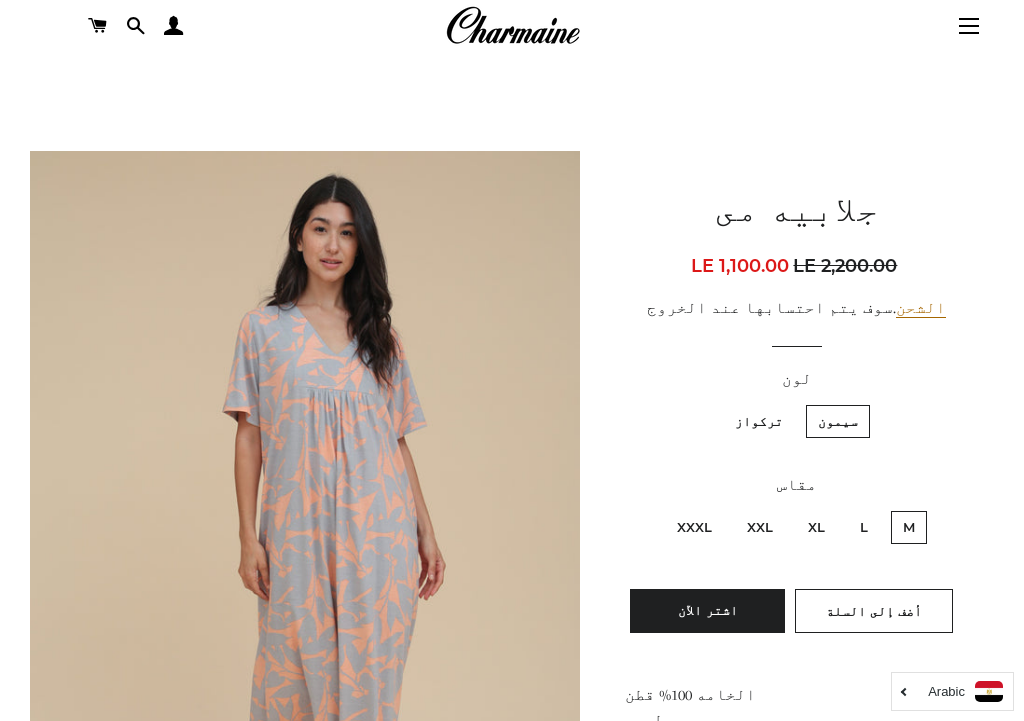 click on "L" at bounding box center (864, 527) 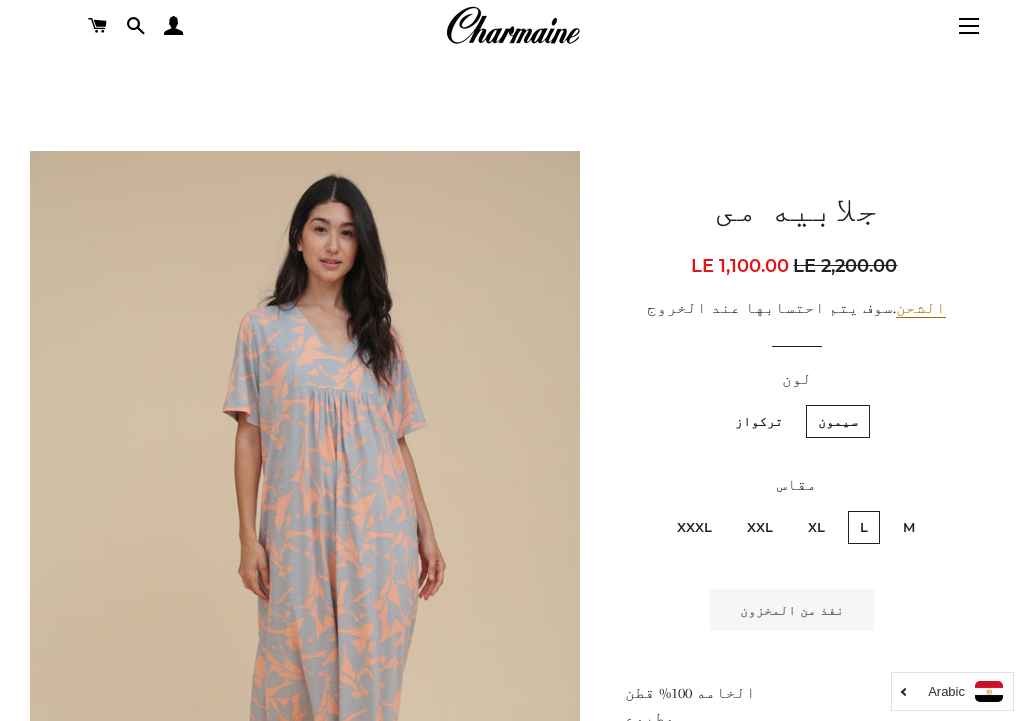 click on "XL" at bounding box center [816, 527] 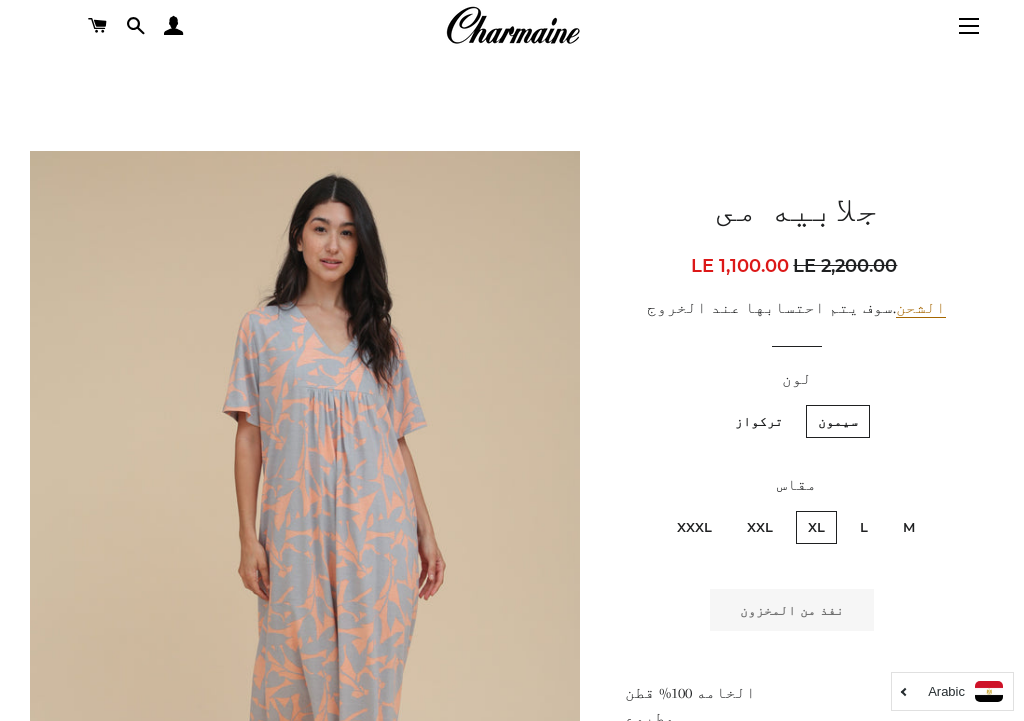 click on "XXL" at bounding box center [760, 527] 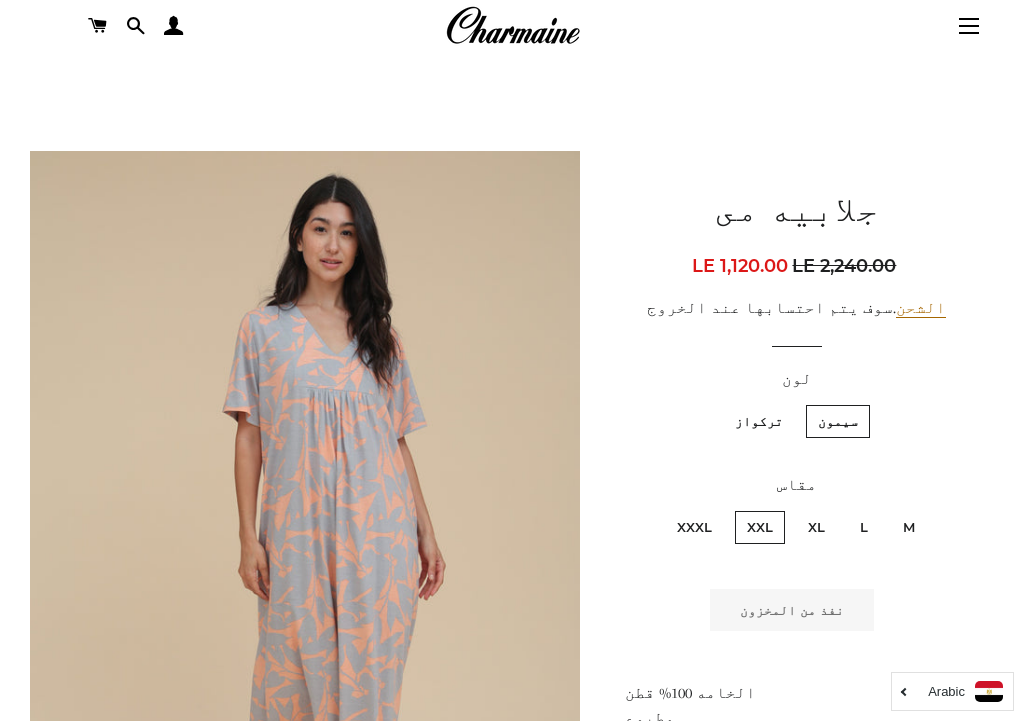 click on "XXXL" at bounding box center (694, 527) 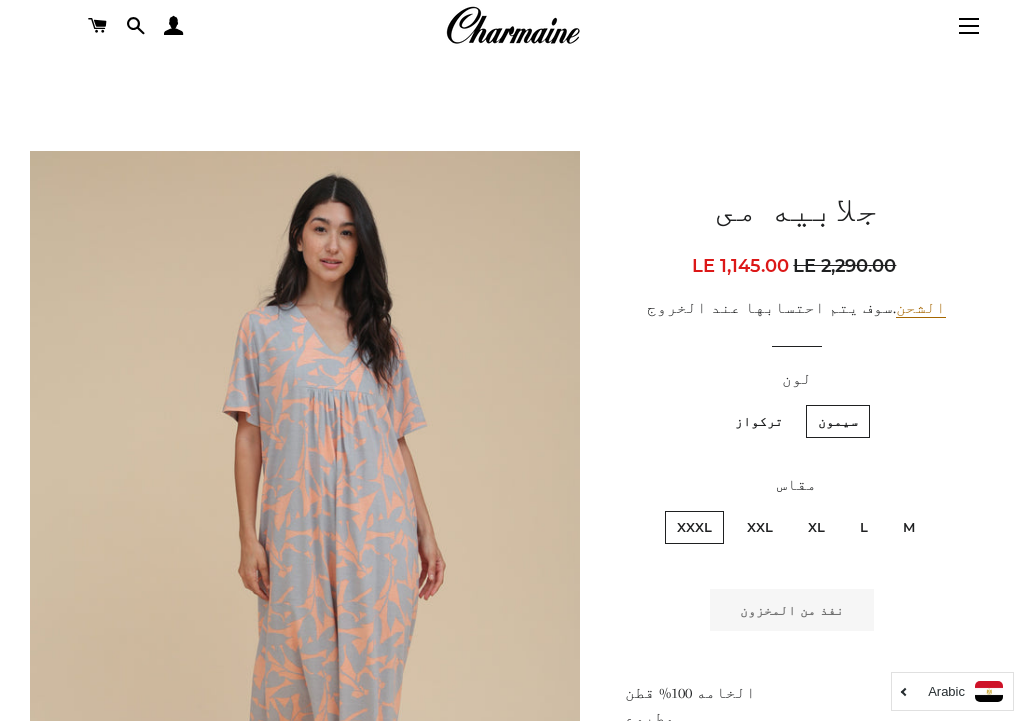 click on "تركواز" at bounding box center (759, 421) 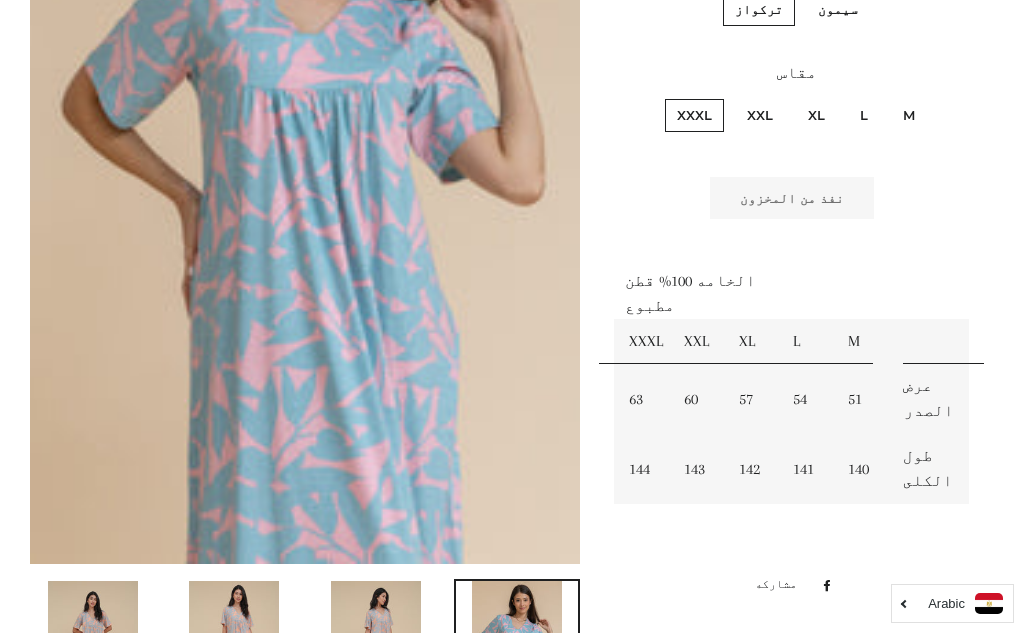 scroll, scrollTop: 263, scrollLeft: 0, axis: vertical 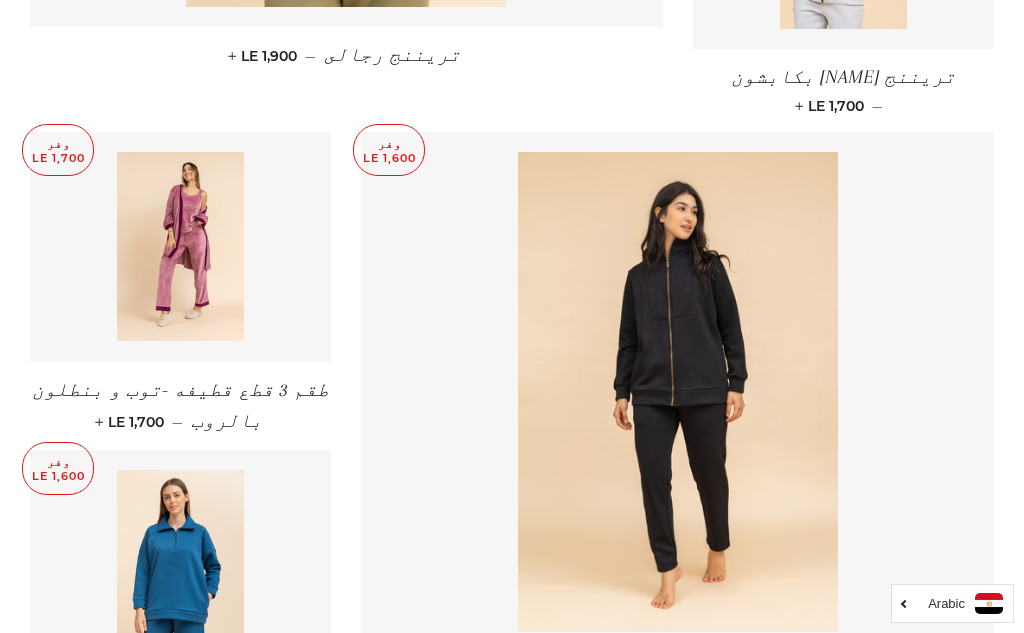 click at bounding box center (180, 247) 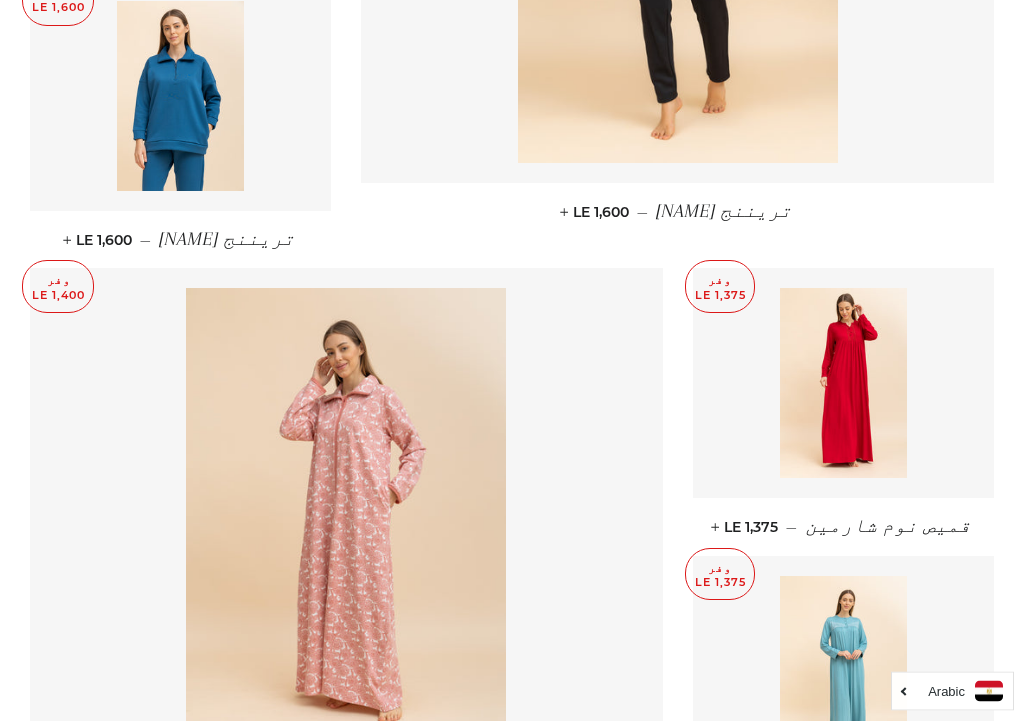 scroll, scrollTop: 1805, scrollLeft: 0, axis: vertical 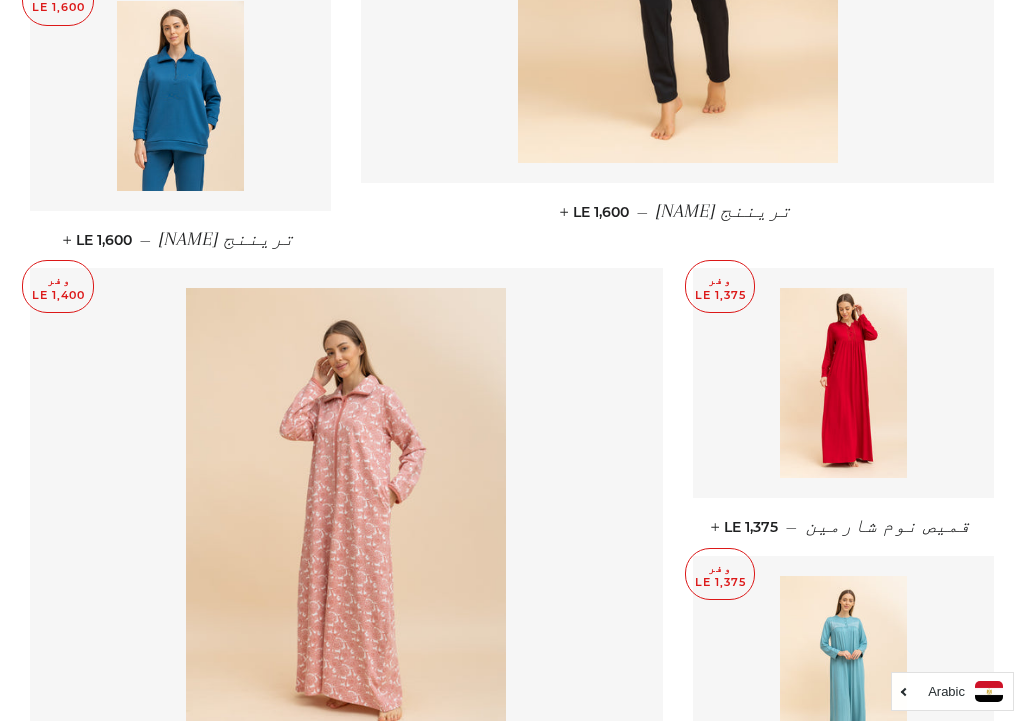 click at bounding box center [843, 383] 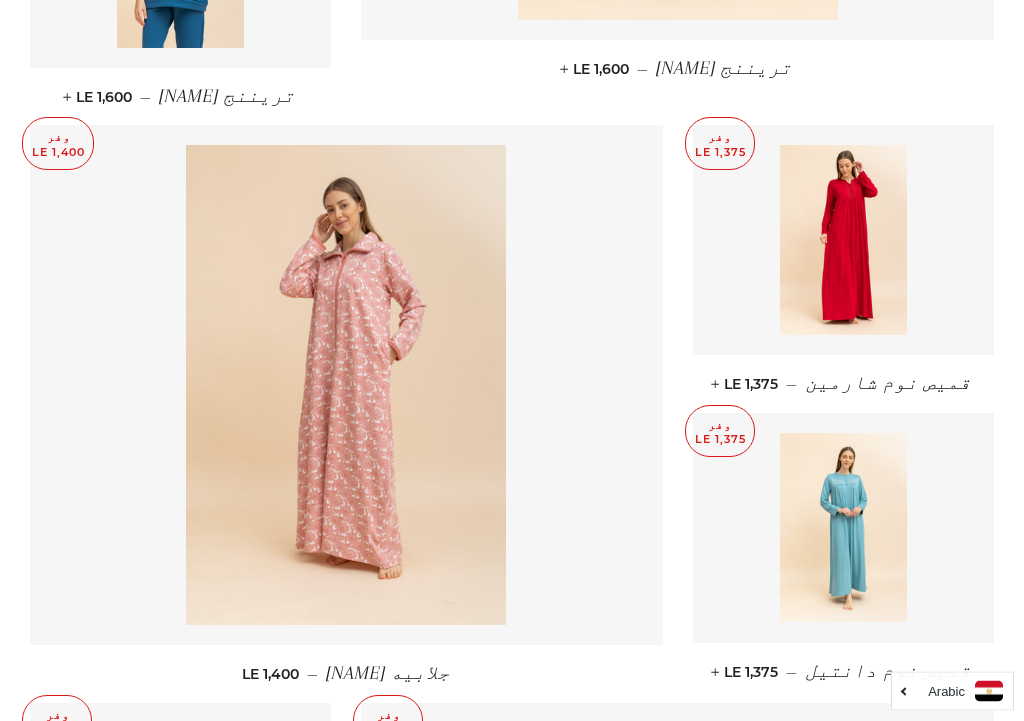 scroll, scrollTop: 1948, scrollLeft: 0, axis: vertical 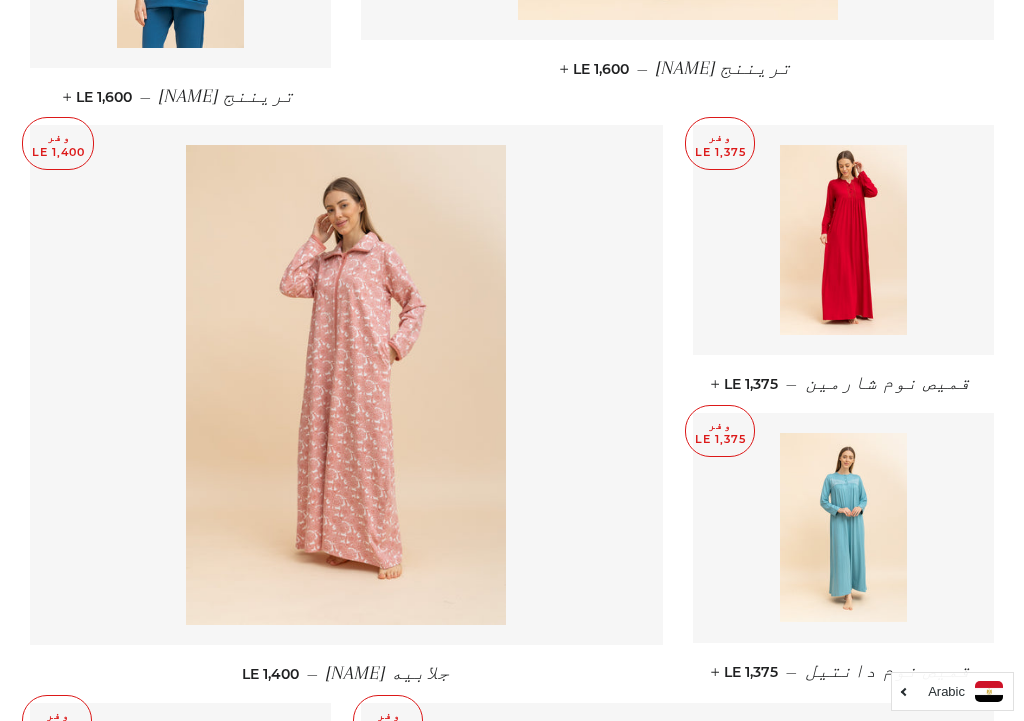 click at bounding box center [843, 528] 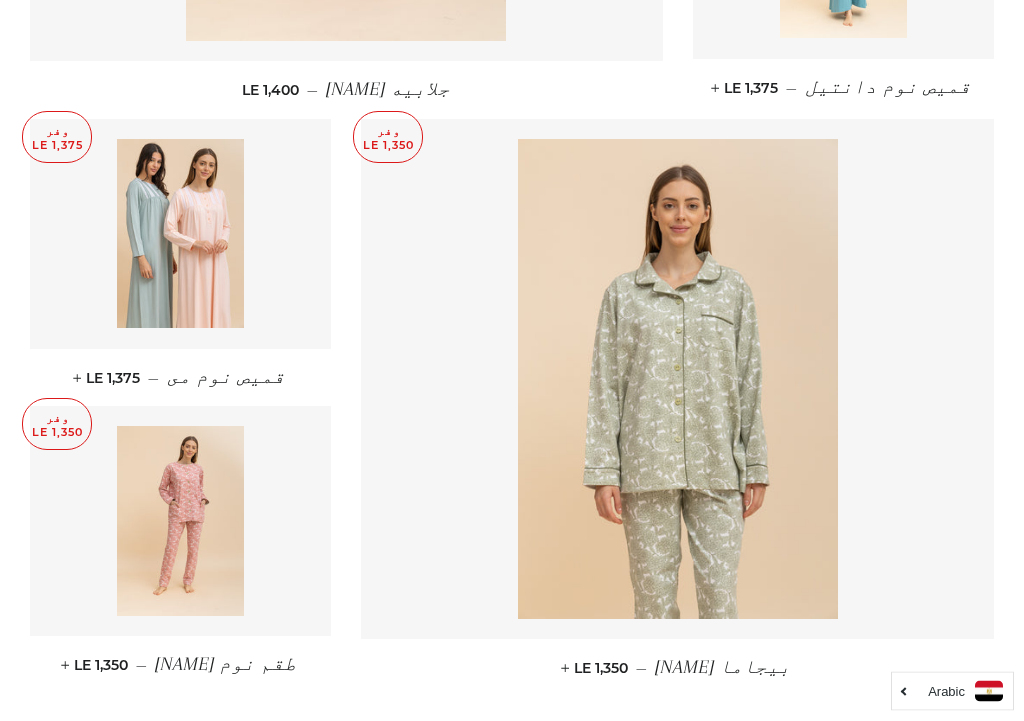 scroll, scrollTop: 2533, scrollLeft: 0, axis: vertical 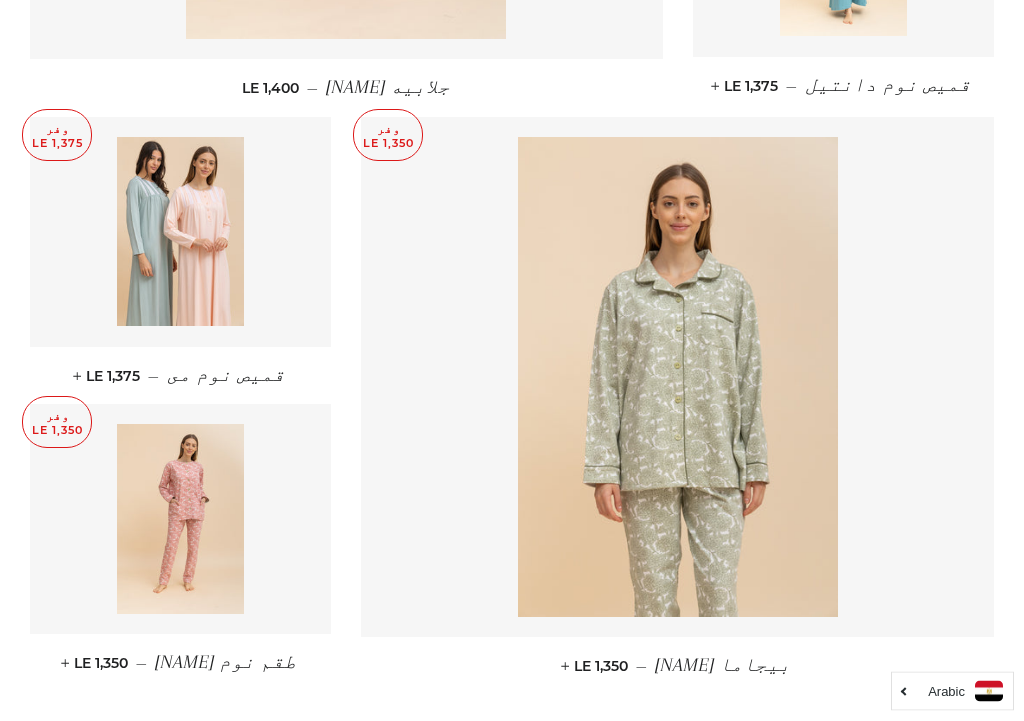 click at bounding box center (180, 233) 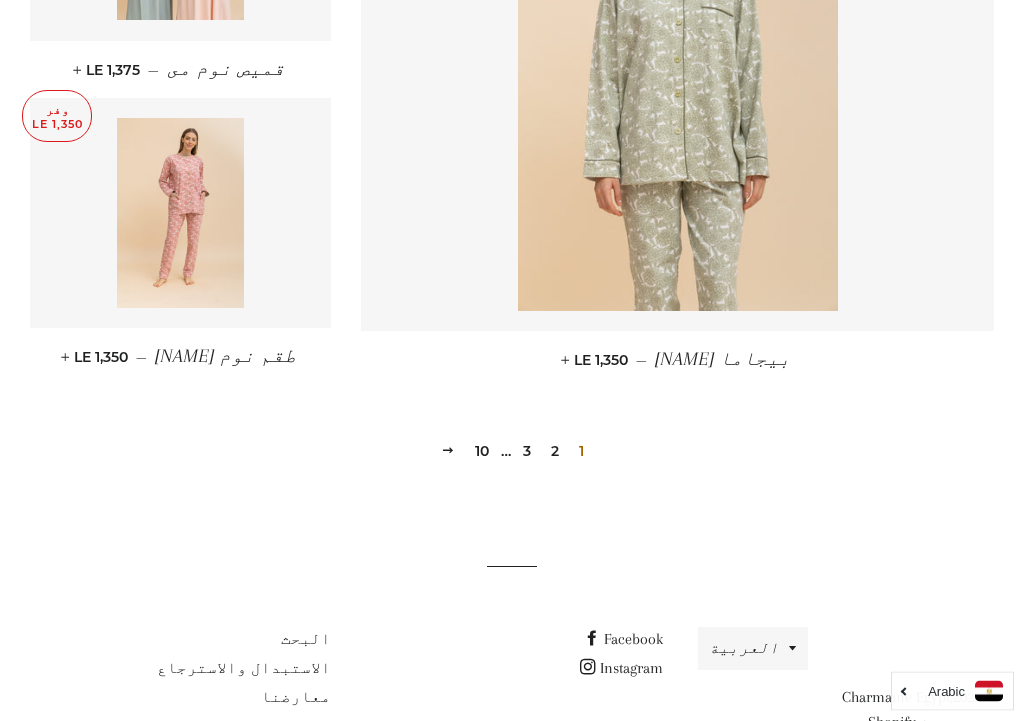scroll, scrollTop: 2848, scrollLeft: 0, axis: vertical 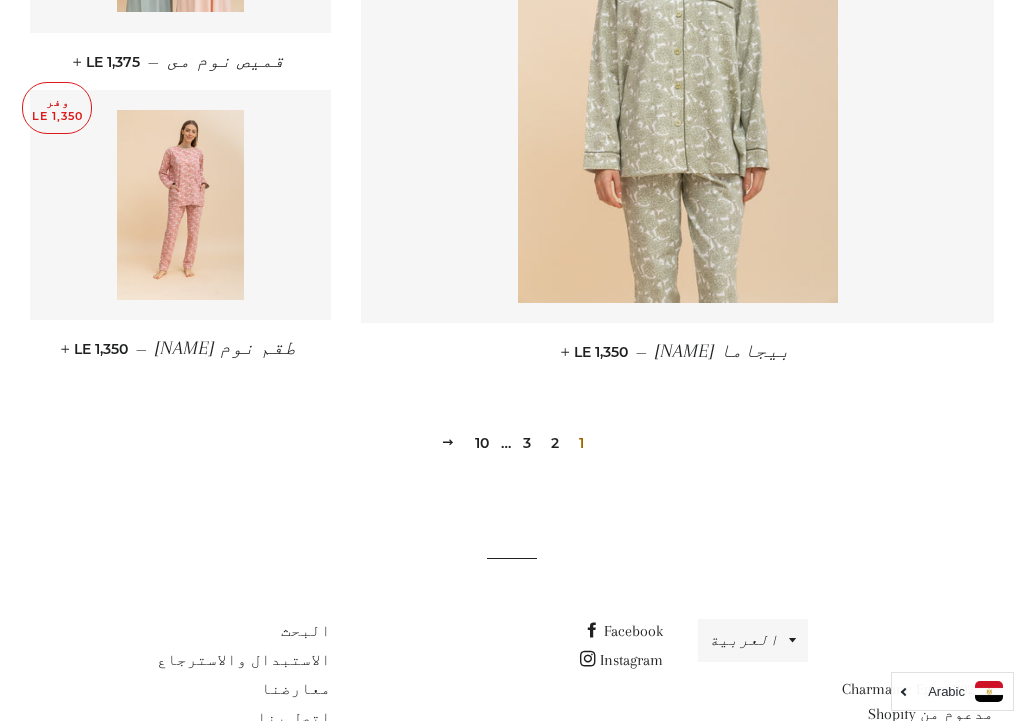 click on "3" at bounding box center [527, 443] 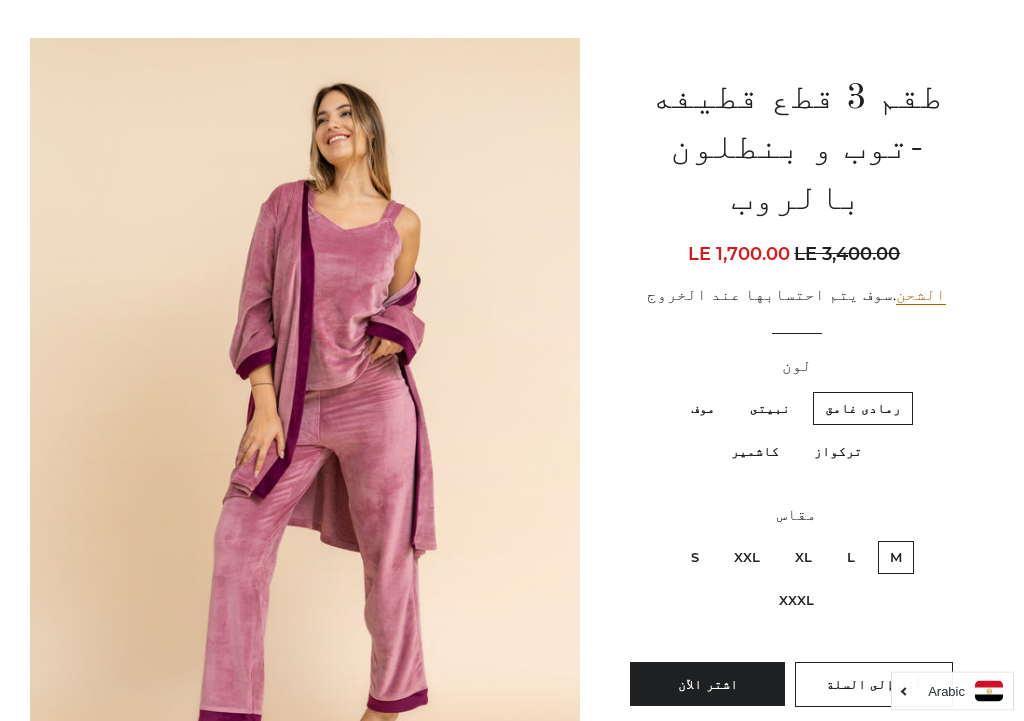 scroll, scrollTop: 179, scrollLeft: 0, axis: vertical 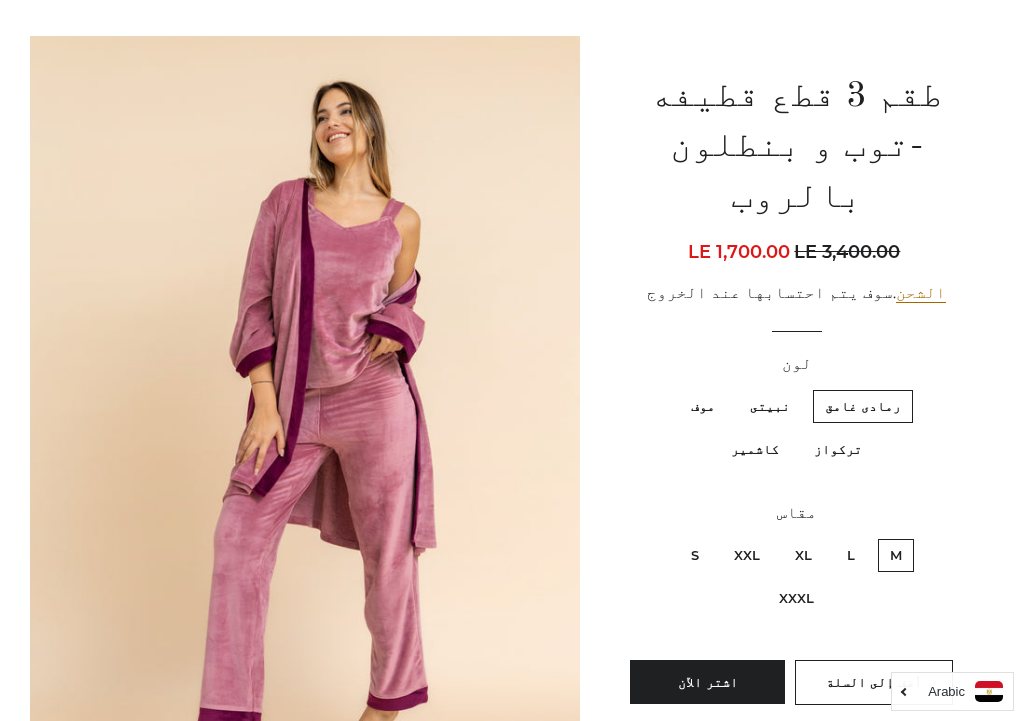 click on "XXXL" at bounding box center (796, 598) 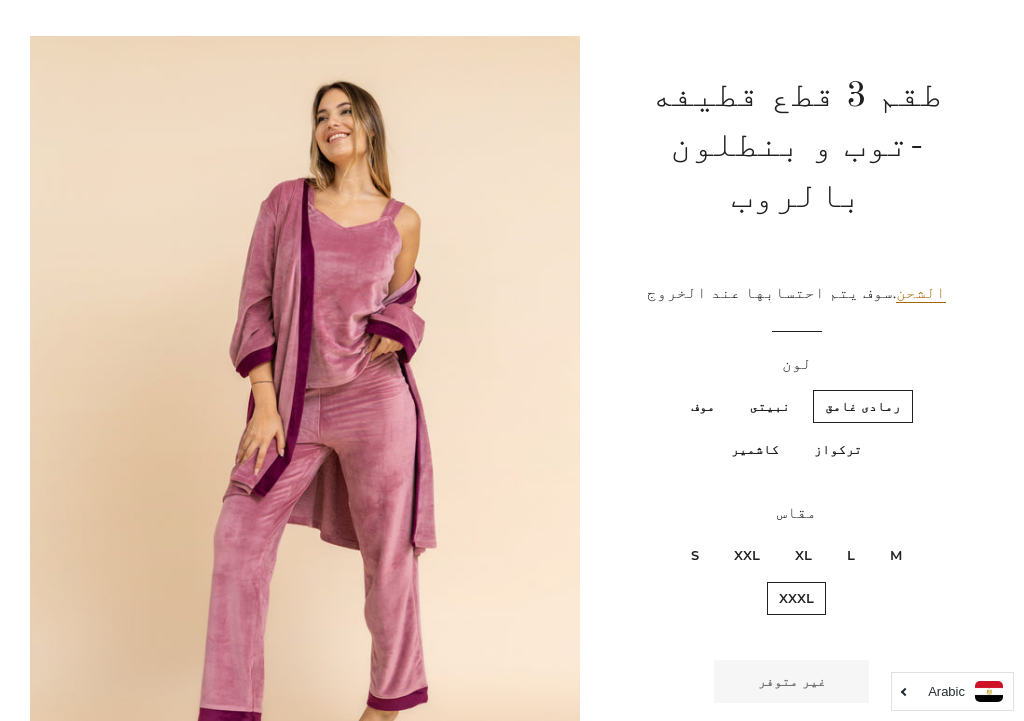 click on "نبيتى" at bounding box center (770, 406) 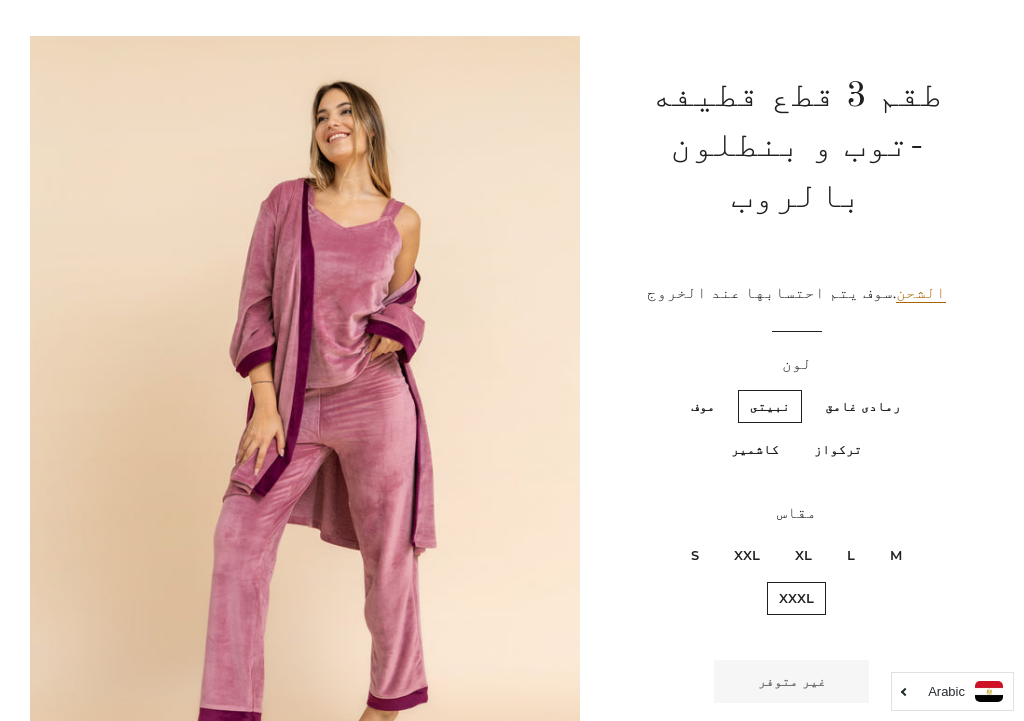 click on "موف" at bounding box center [703, 406] 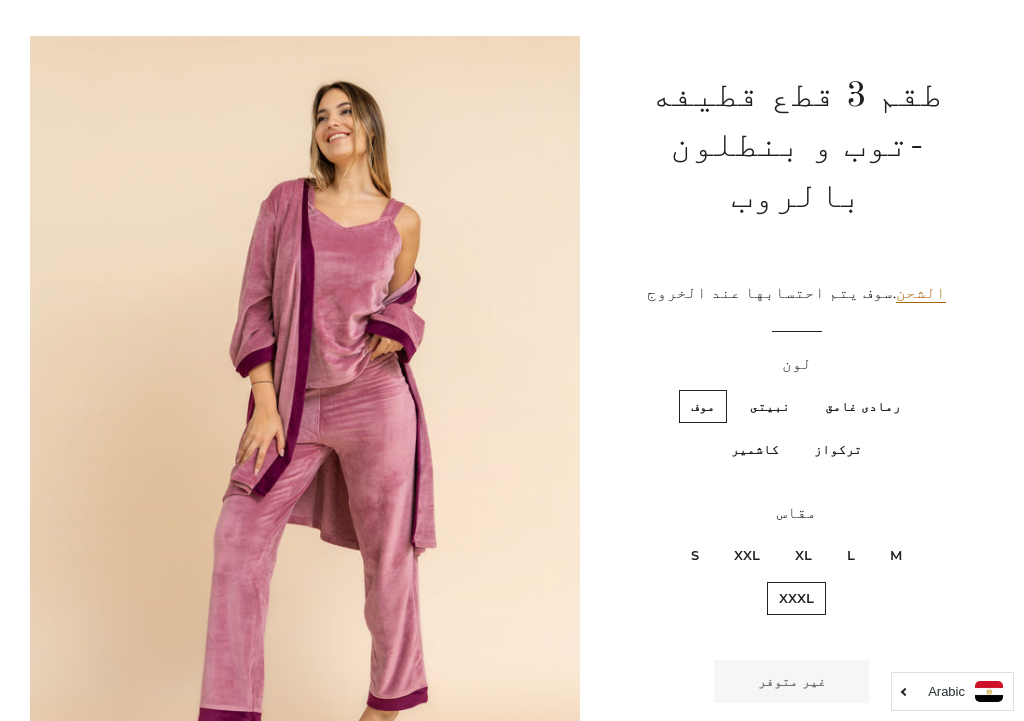 click on "تركواز" at bounding box center [838, 449] 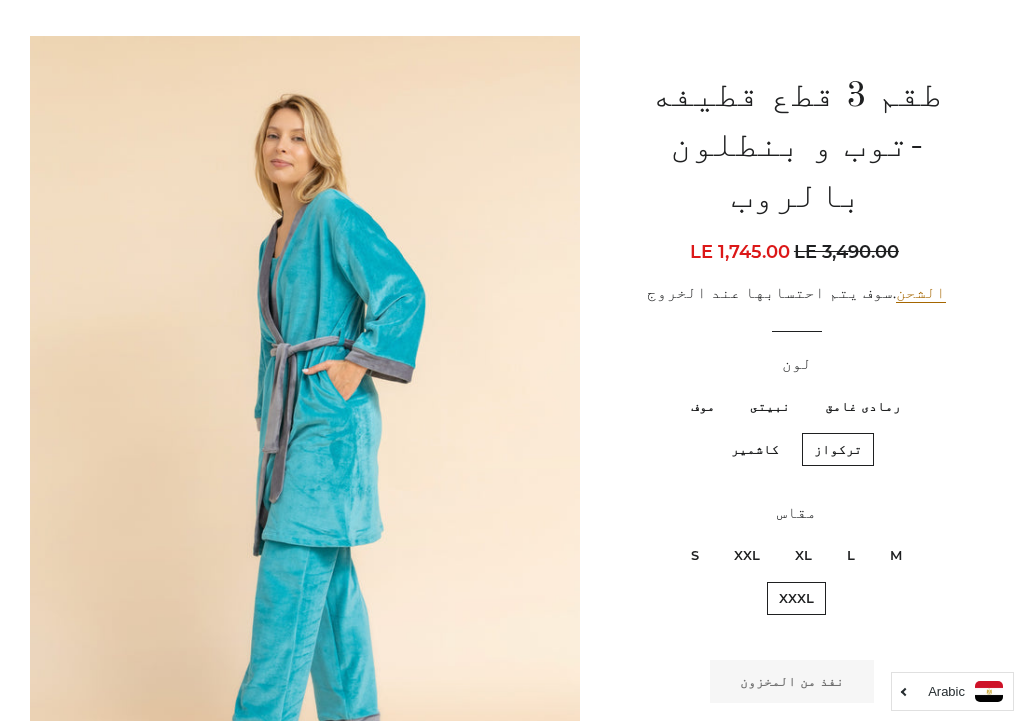 click on "كاشمير" at bounding box center [755, 449] 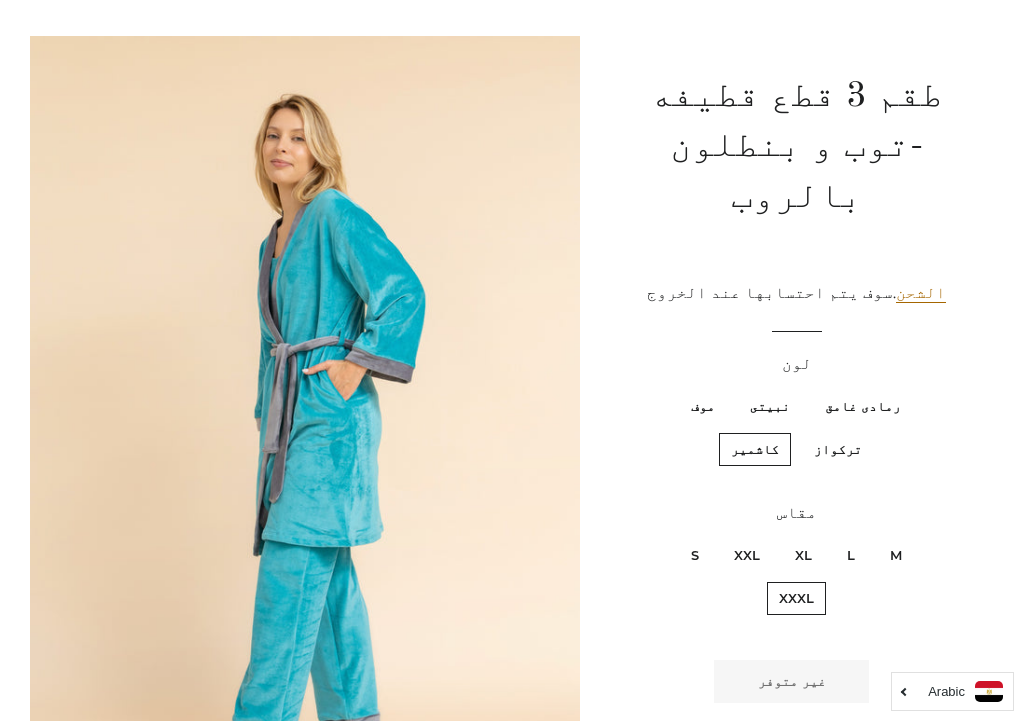 click on "تركواز" at bounding box center [838, 449] 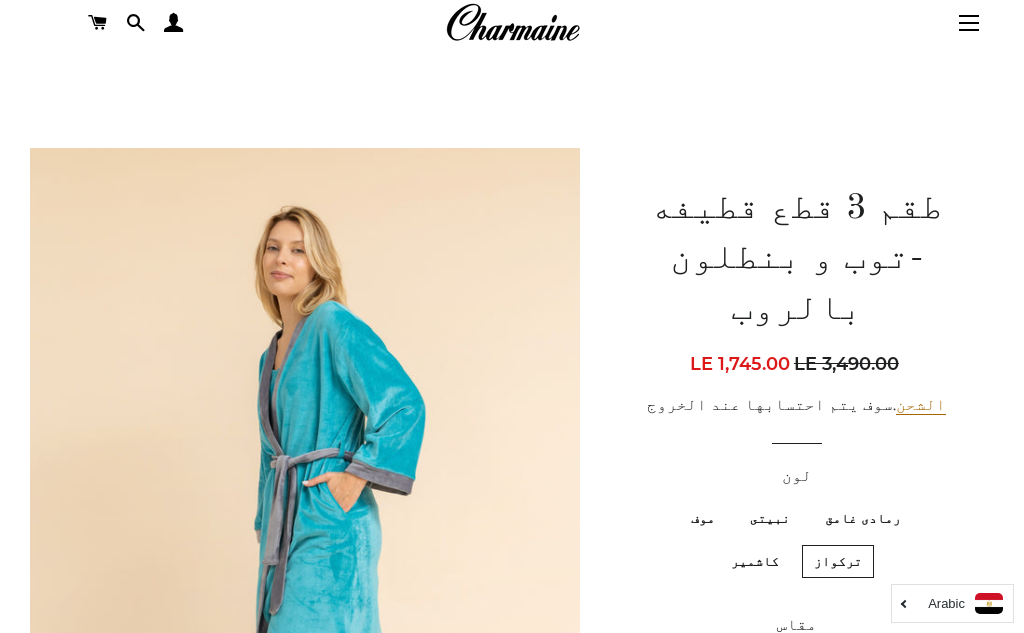 scroll, scrollTop: 11, scrollLeft: 0, axis: vertical 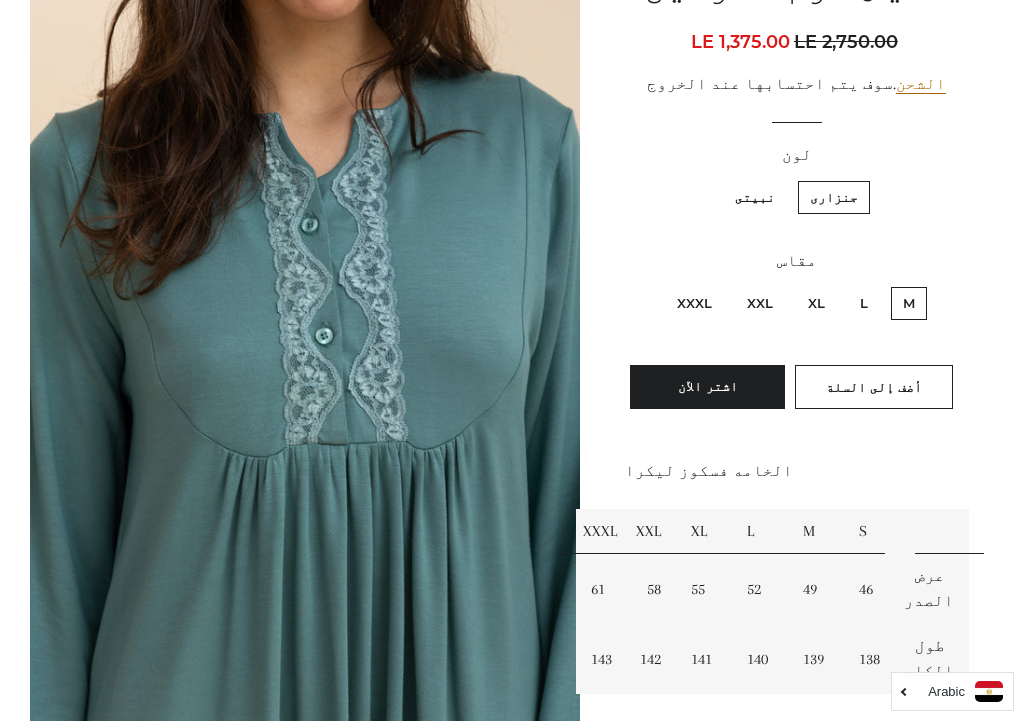 click on "XXXL" at bounding box center (694, 303) 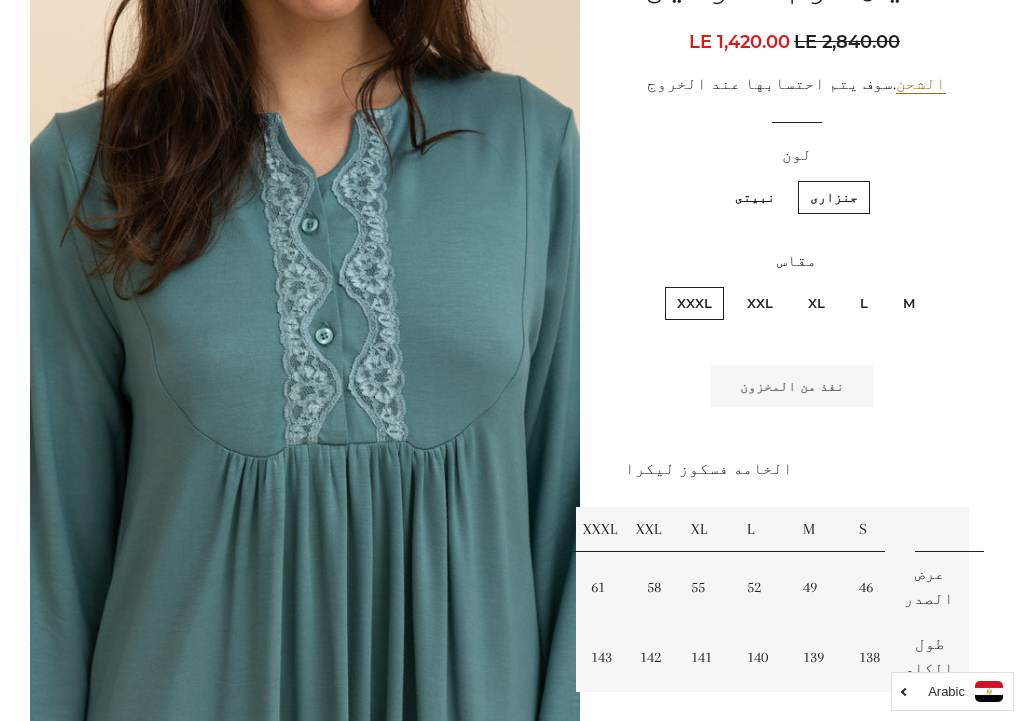 click on "نبيتى" at bounding box center [755, 197] 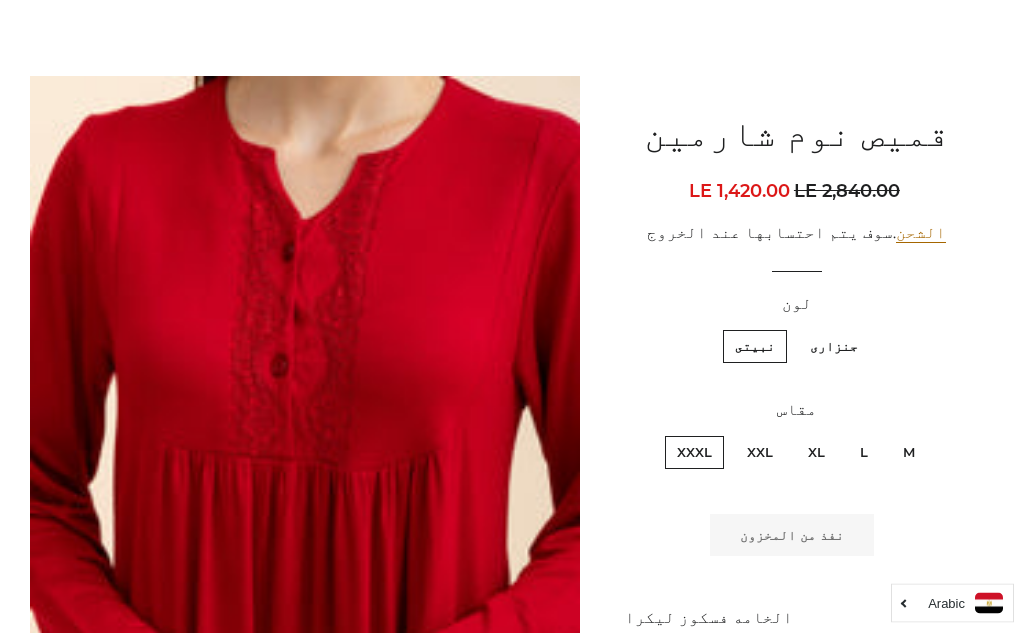 scroll, scrollTop: 0, scrollLeft: 0, axis: both 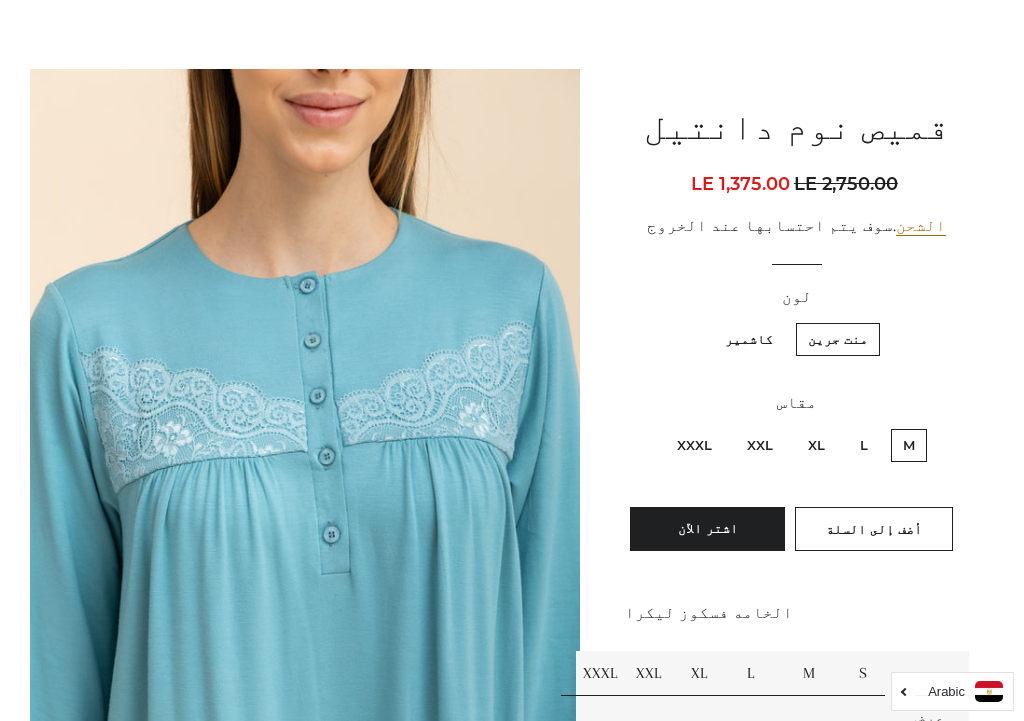 click on "XXXL" at bounding box center (694, 445) 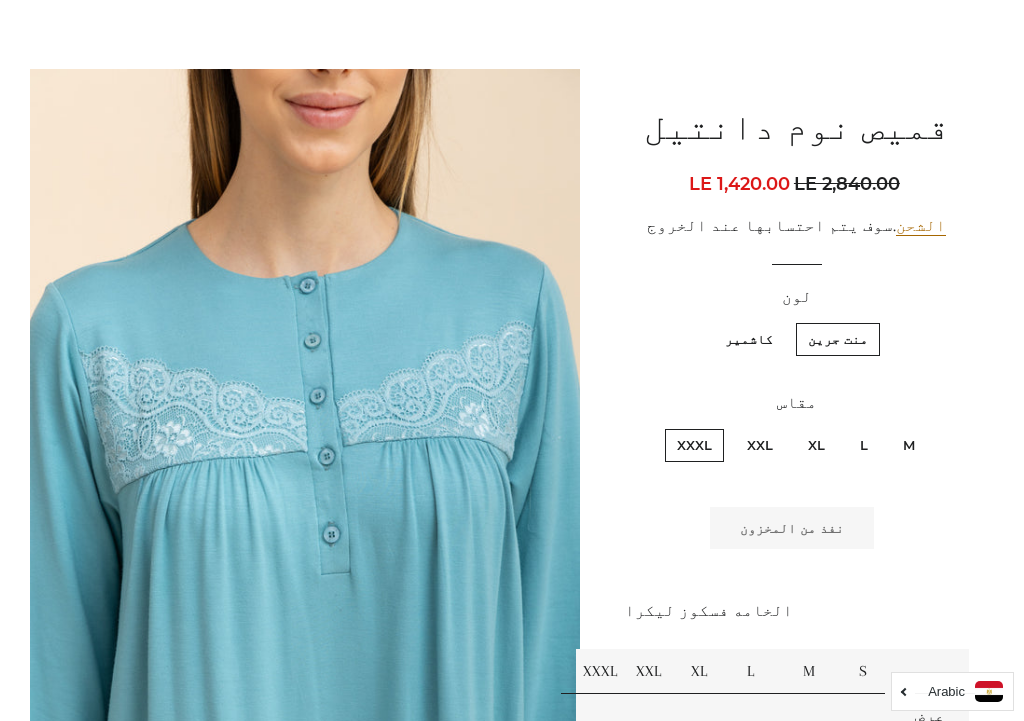 click on "كاشمير" at bounding box center [749, 339] 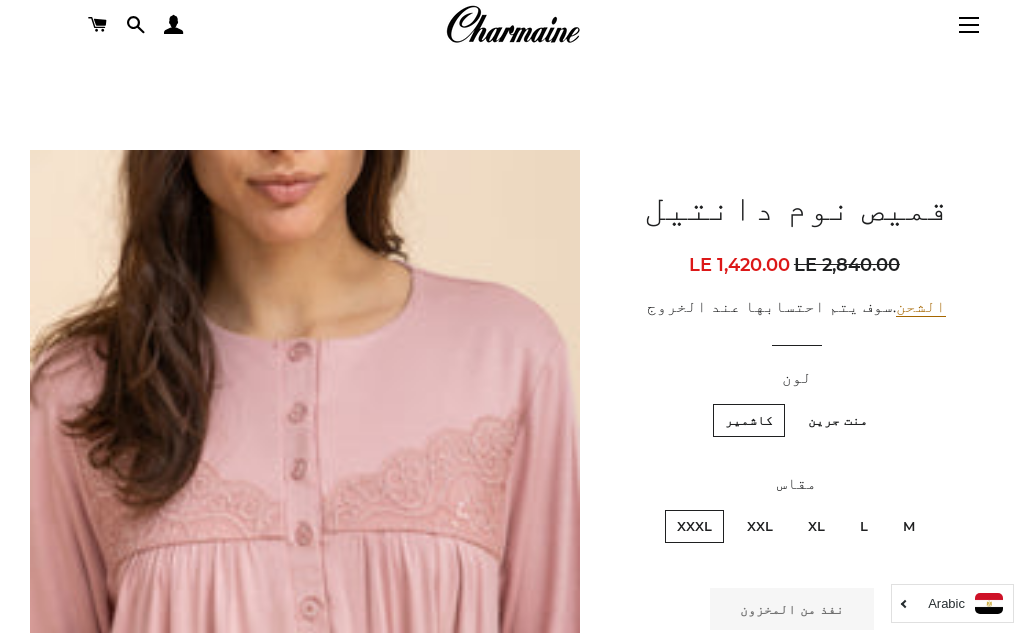 scroll, scrollTop: 0, scrollLeft: 0, axis: both 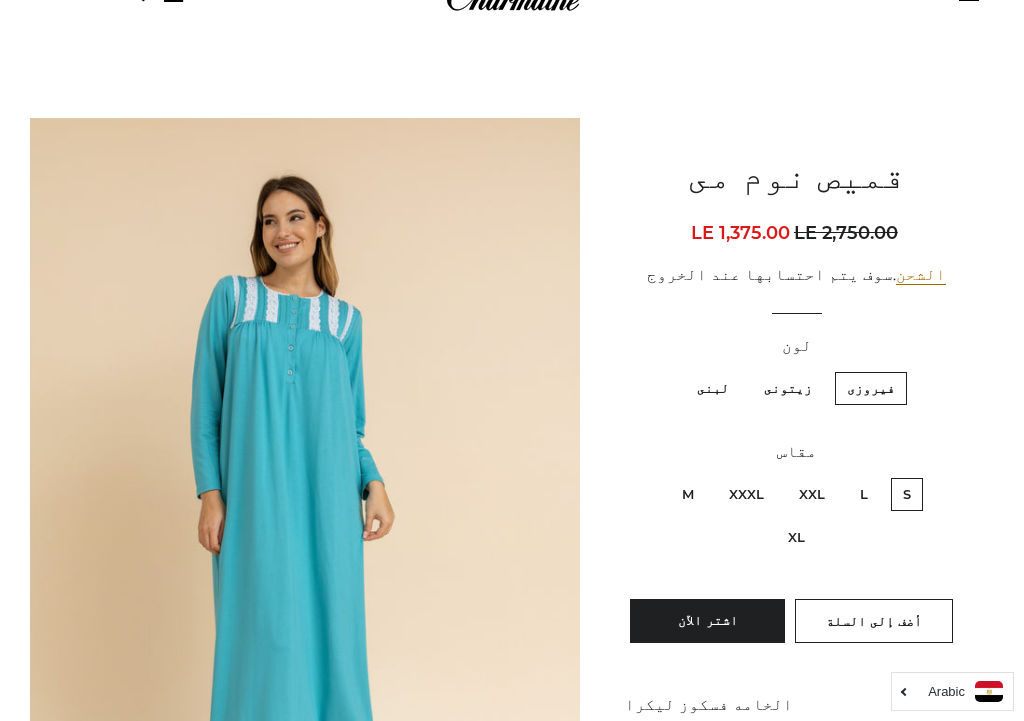 click on "XXXL" at bounding box center [746, 494] 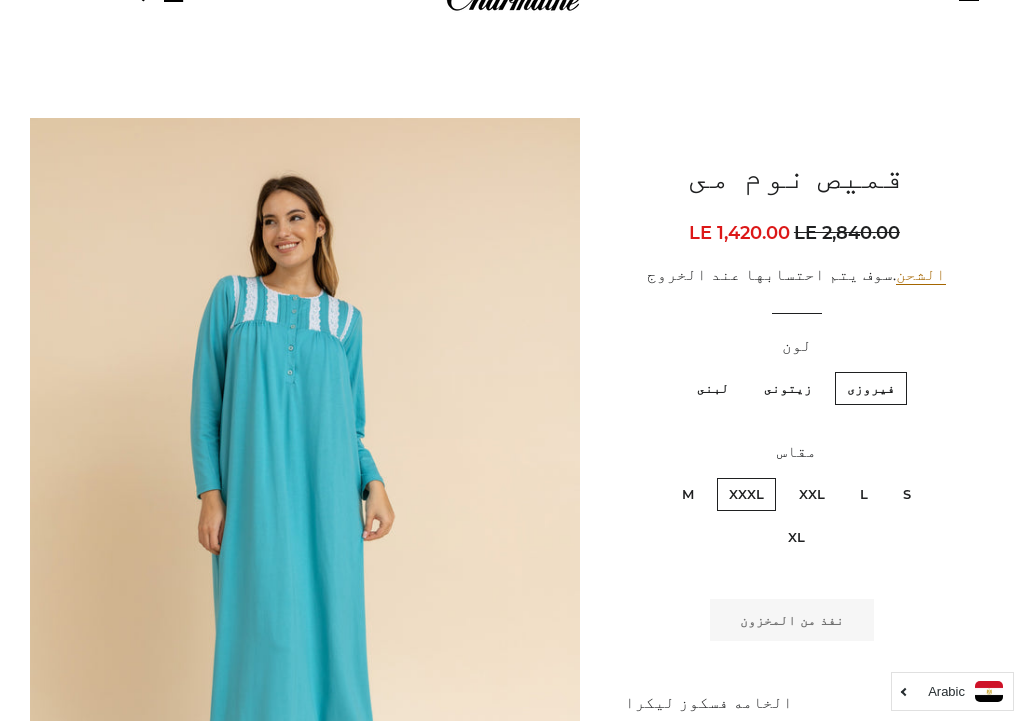 click on "زيتونى" at bounding box center [788, 388] 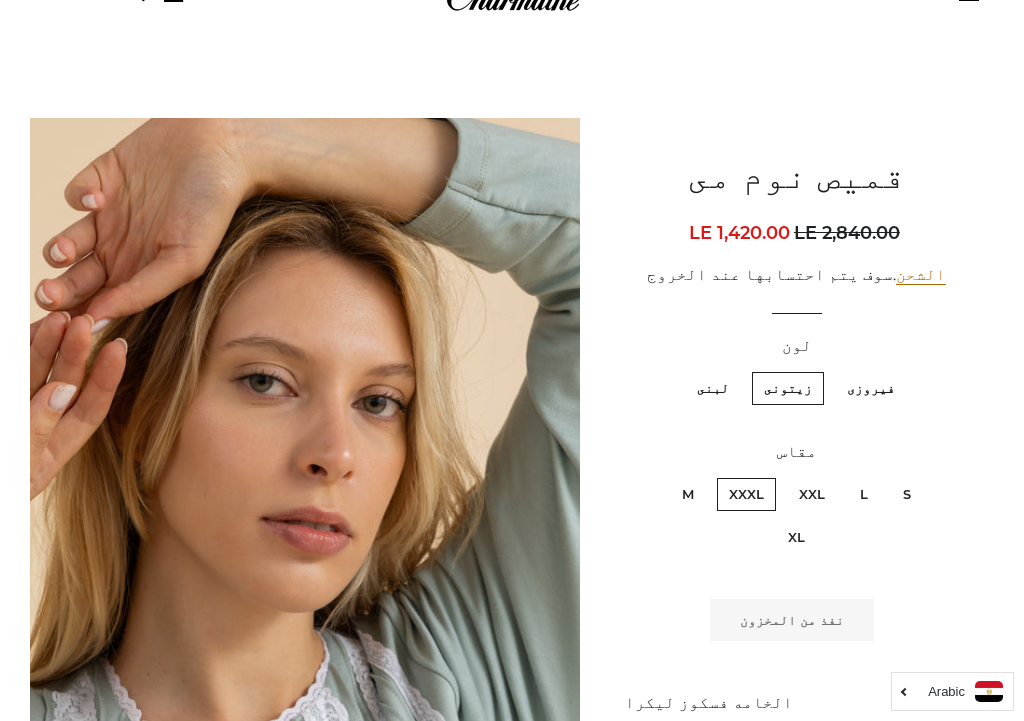 click on "لبنى" at bounding box center (713, 388) 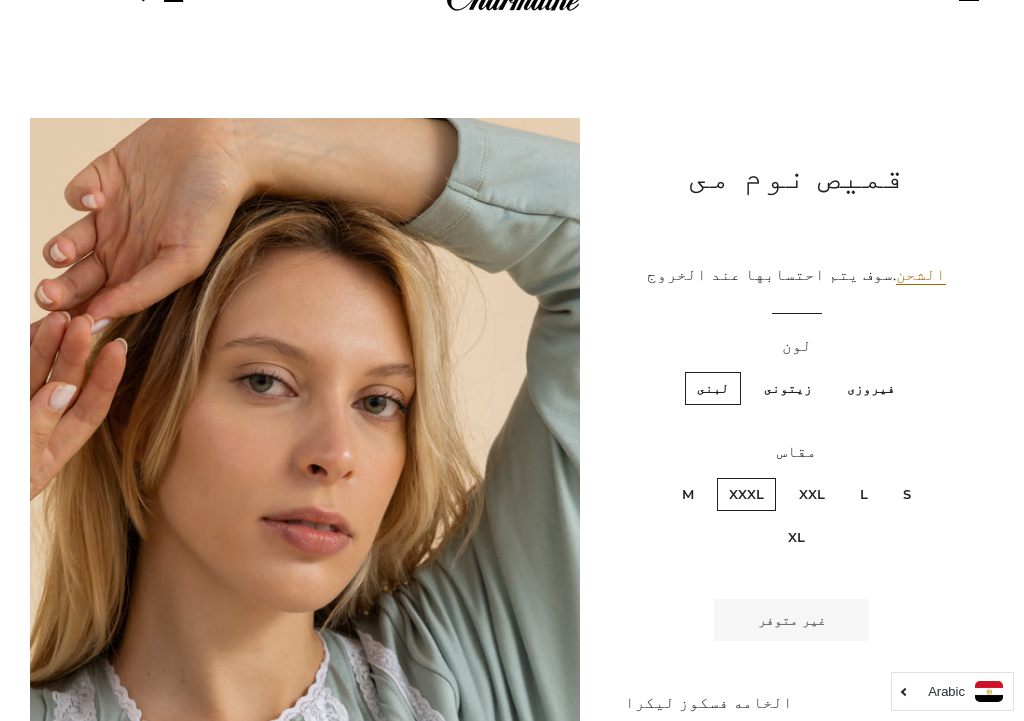 click on "مقاس" at bounding box center [797, 452] 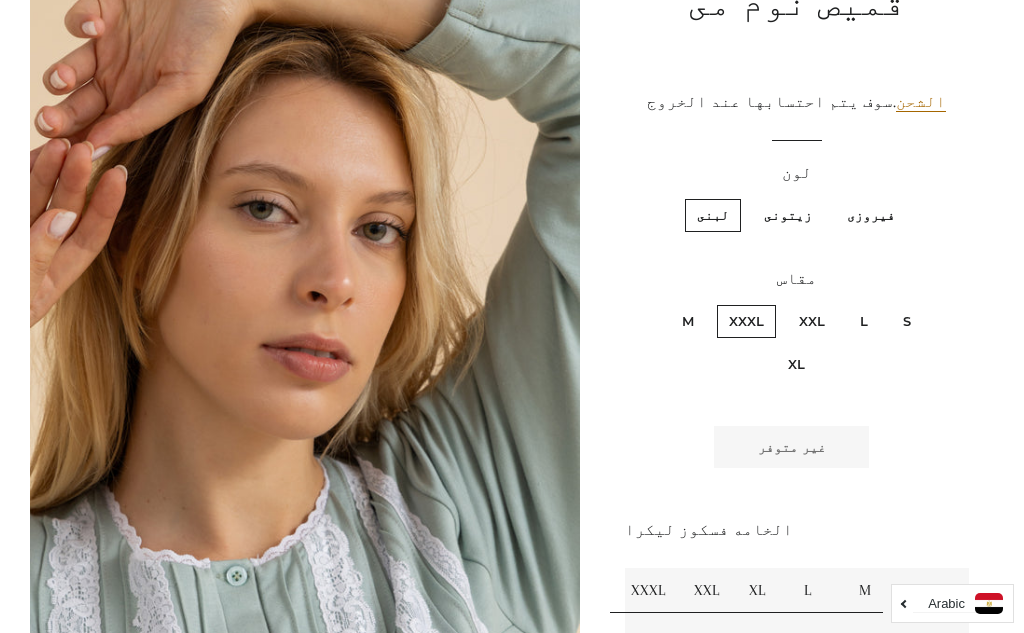 scroll, scrollTop: 0, scrollLeft: 0, axis: both 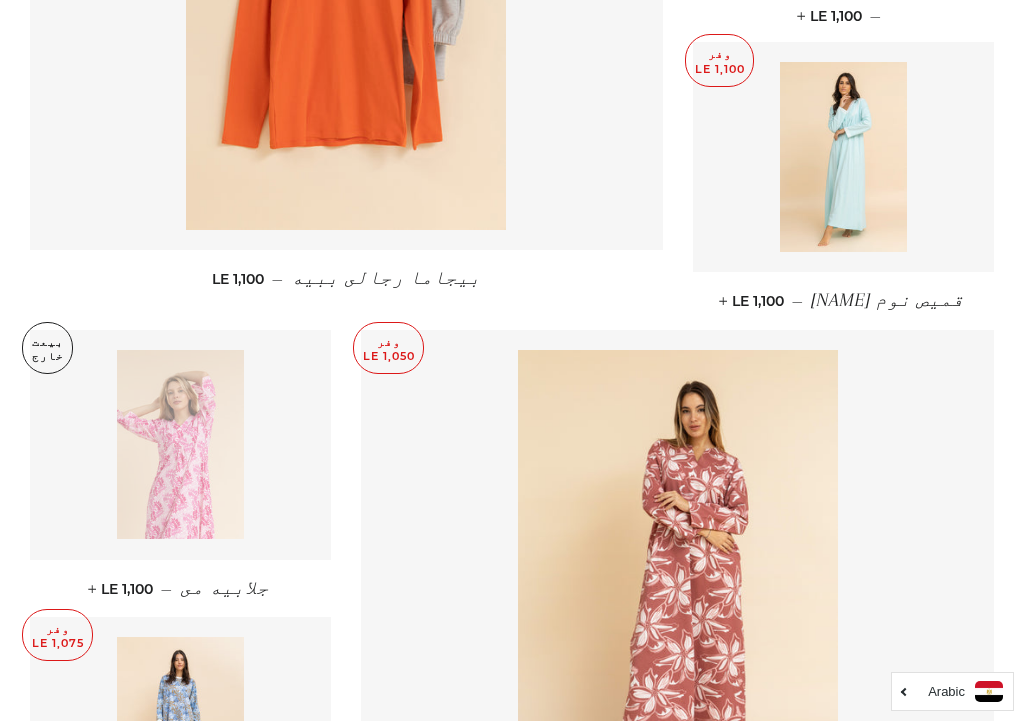 click at bounding box center (843, 157) 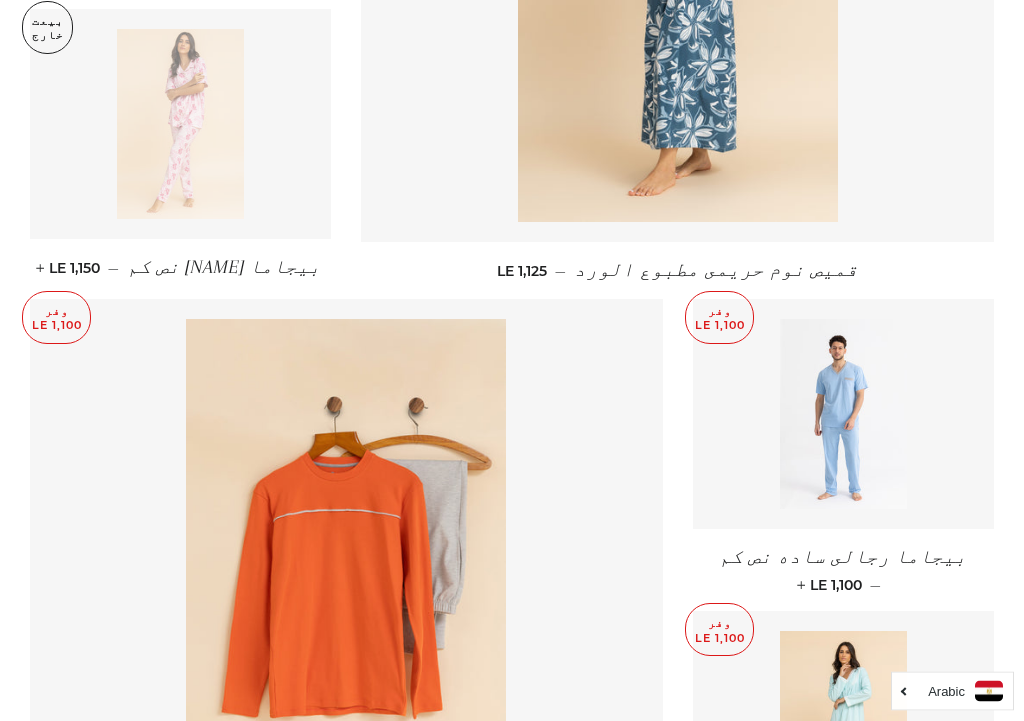 scroll, scrollTop: 1752, scrollLeft: 0, axis: vertical 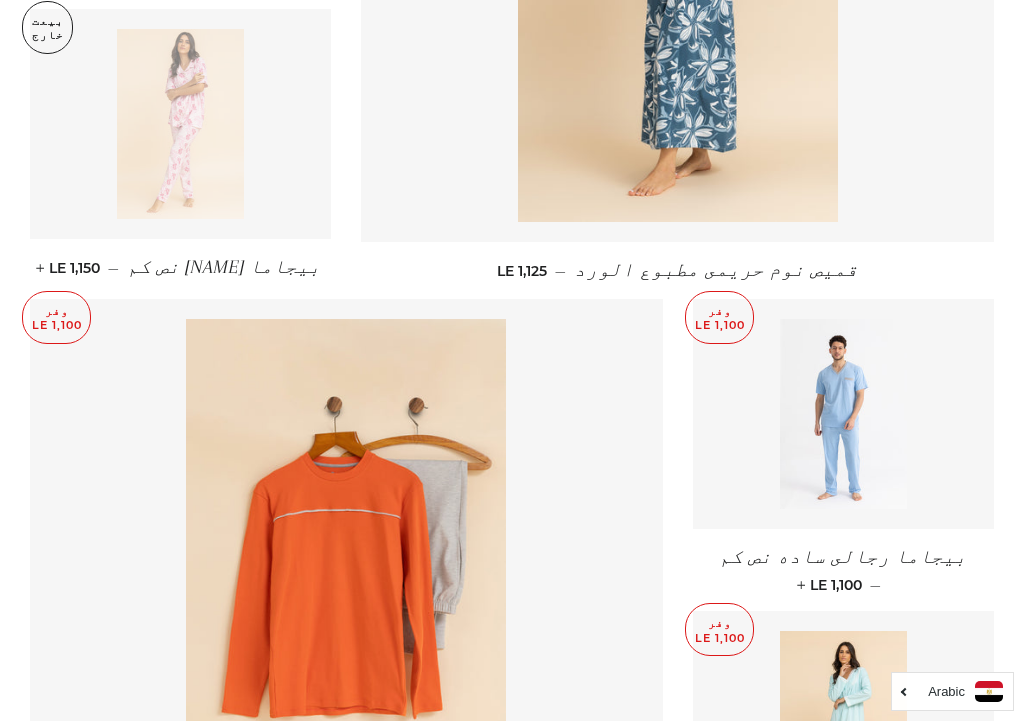 click at bounding box center [678, -18] 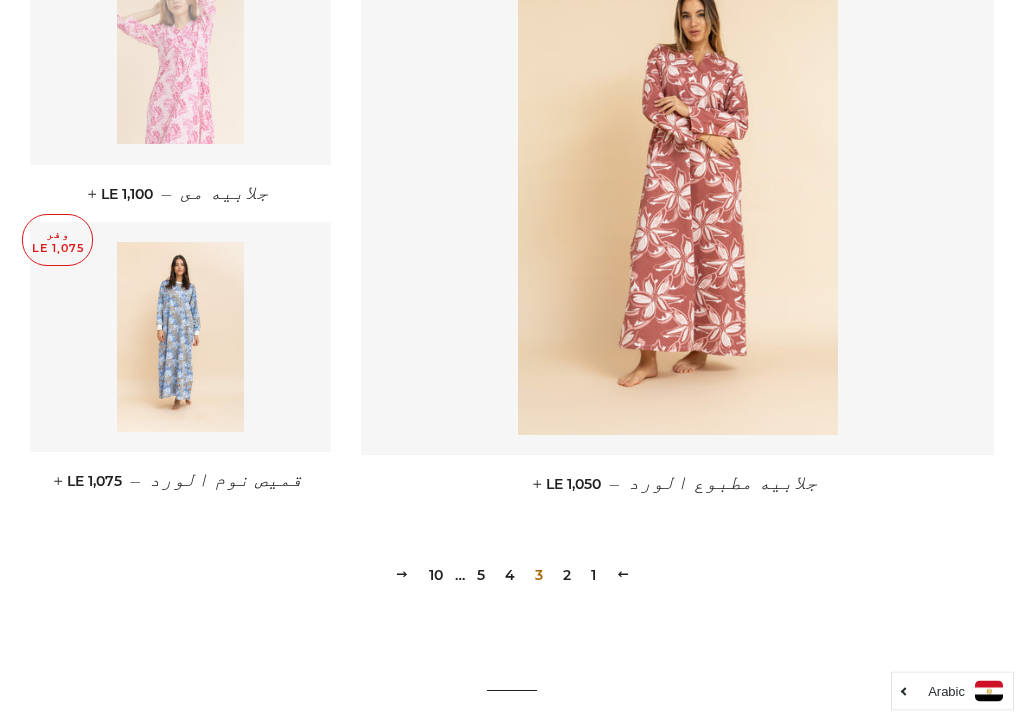 scroll, scrollTop: 2733, scrollLeft: 0, axis: vertical 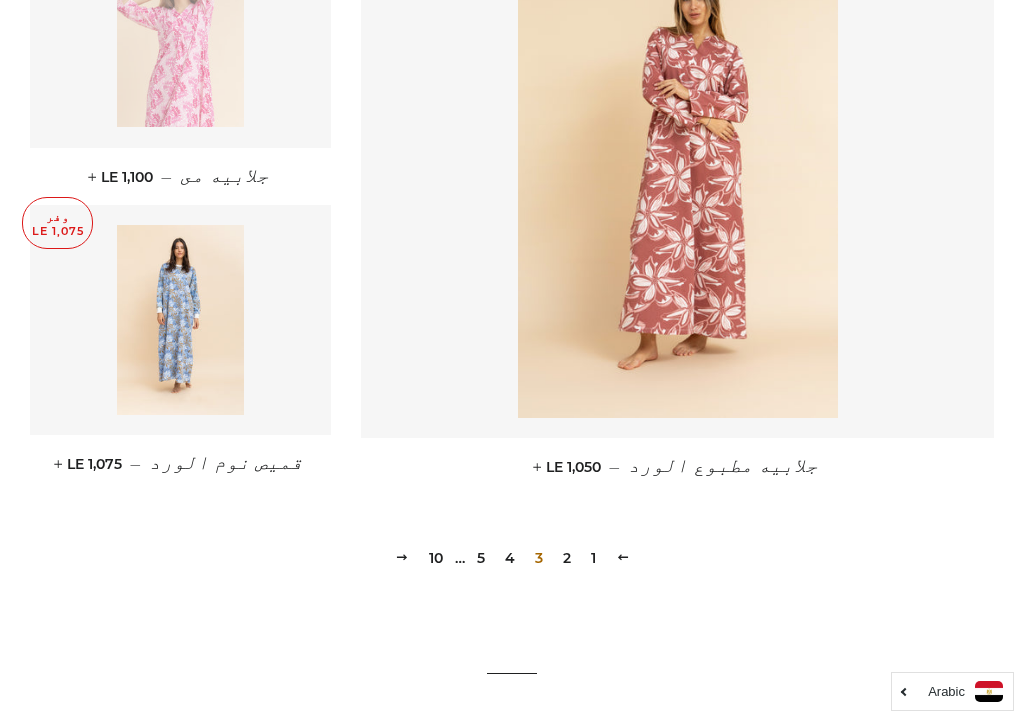 click on "2" at bounding box center [567, 558] 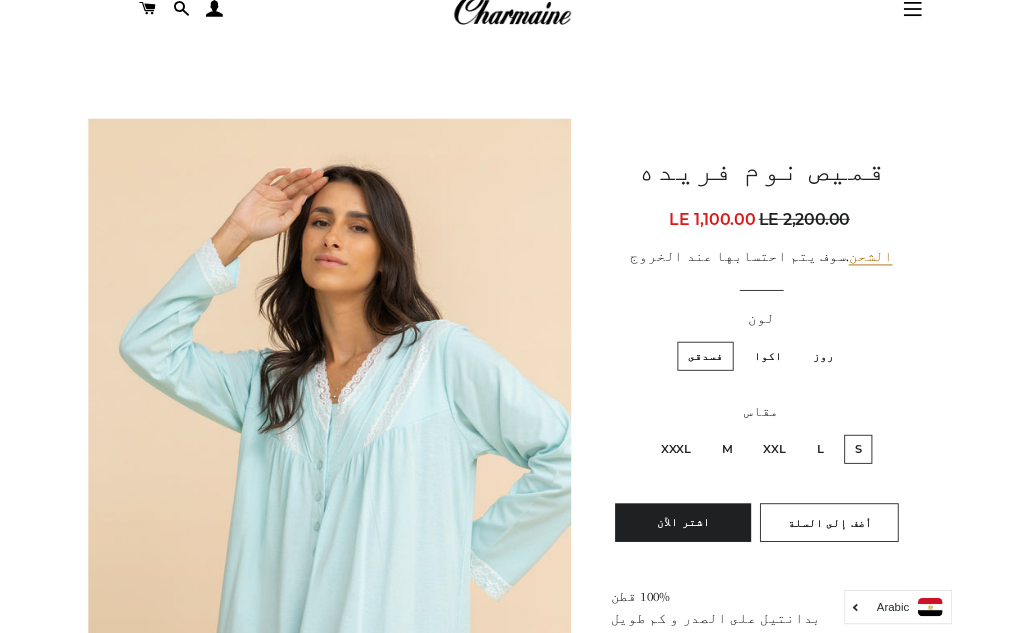 scroll, scrollTop: 0, scrollLeft: 0, axis: both 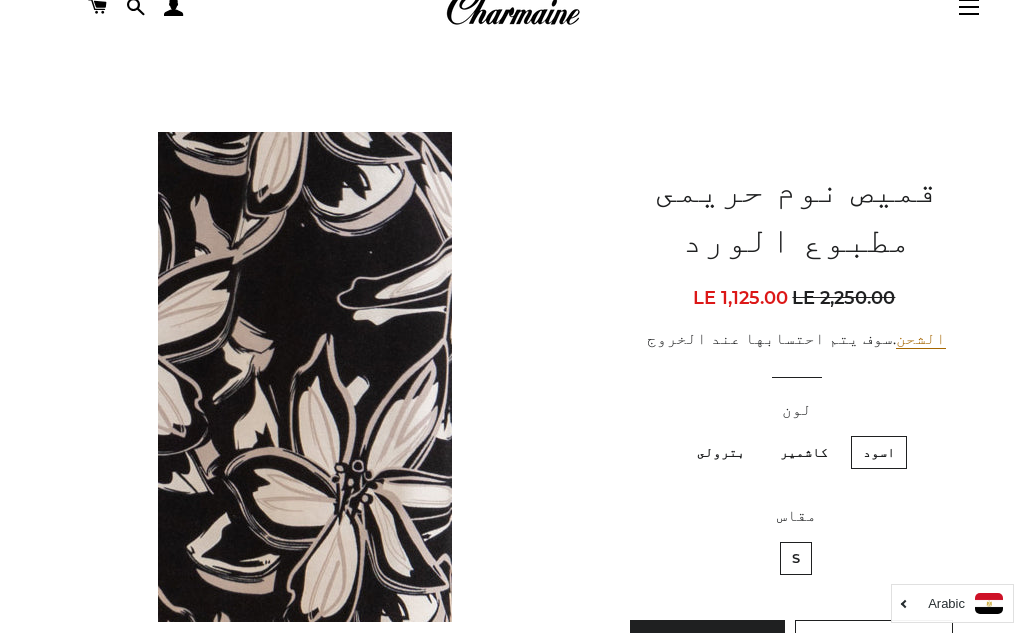 click on "كاشمير" at bounding box center [804, 452] 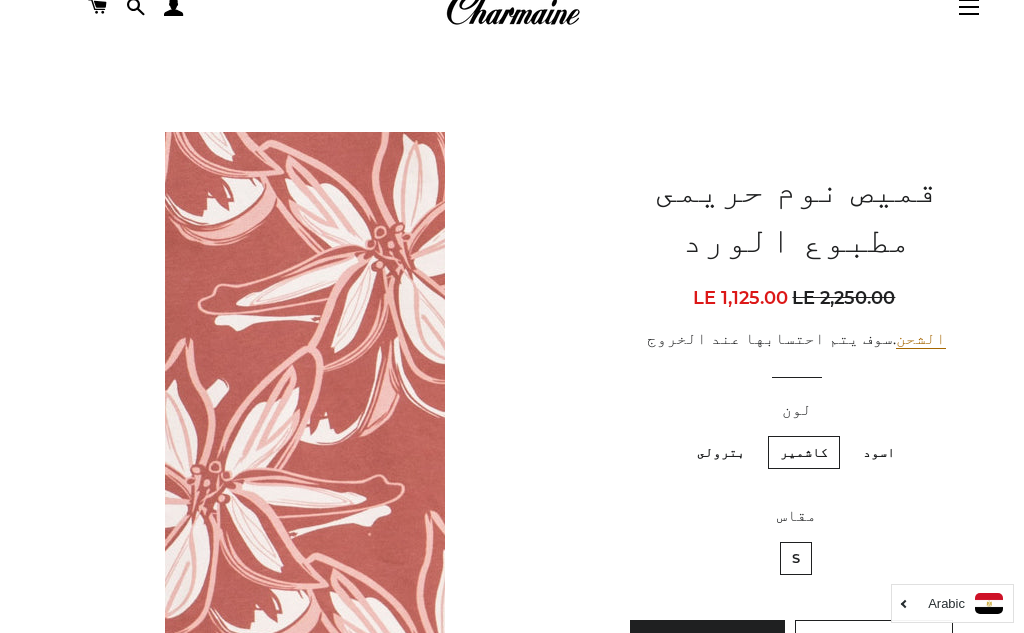 click on "بترولى" at bounding box center [721, 452] 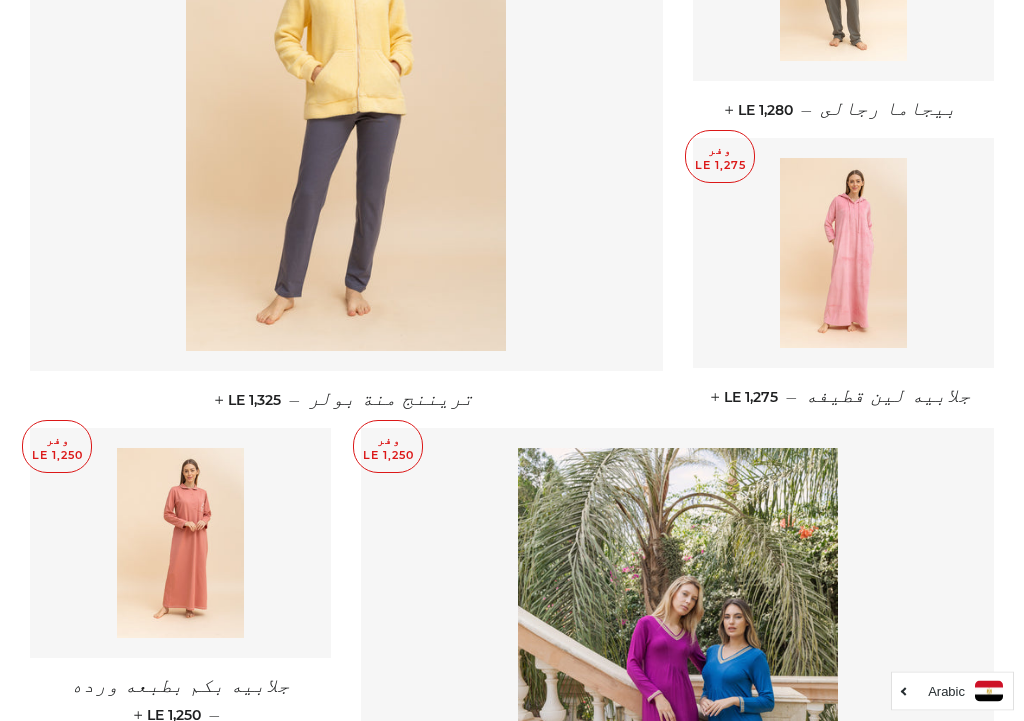 scroll, scrollTop: 992, scrollLeft: 0, axis: vertical 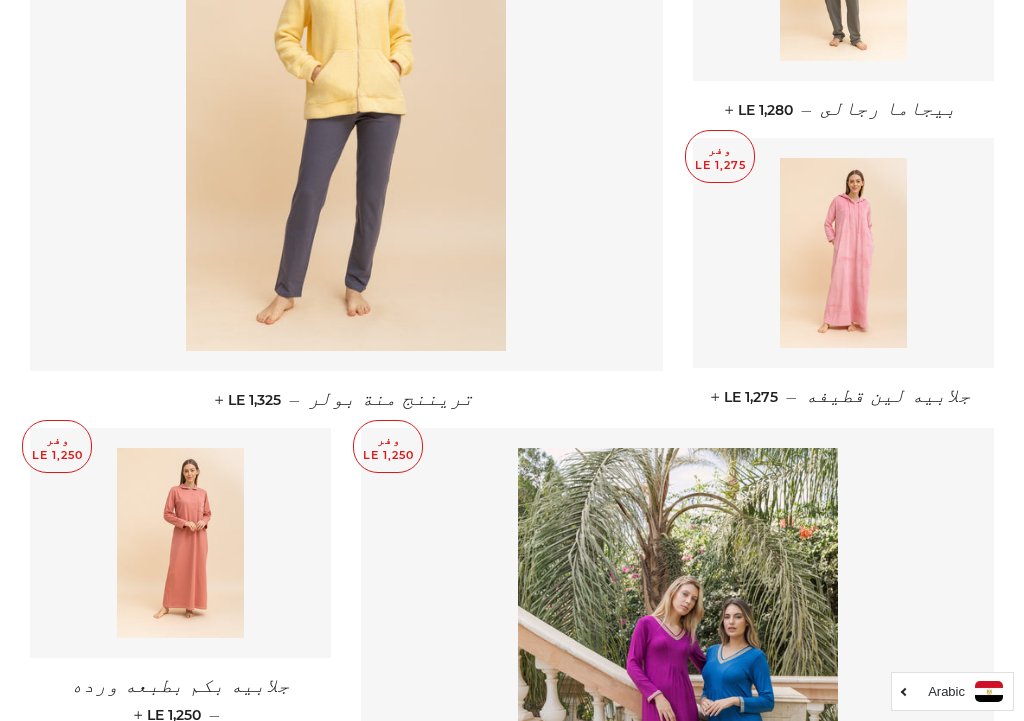 click at bounding box center [843, 253] 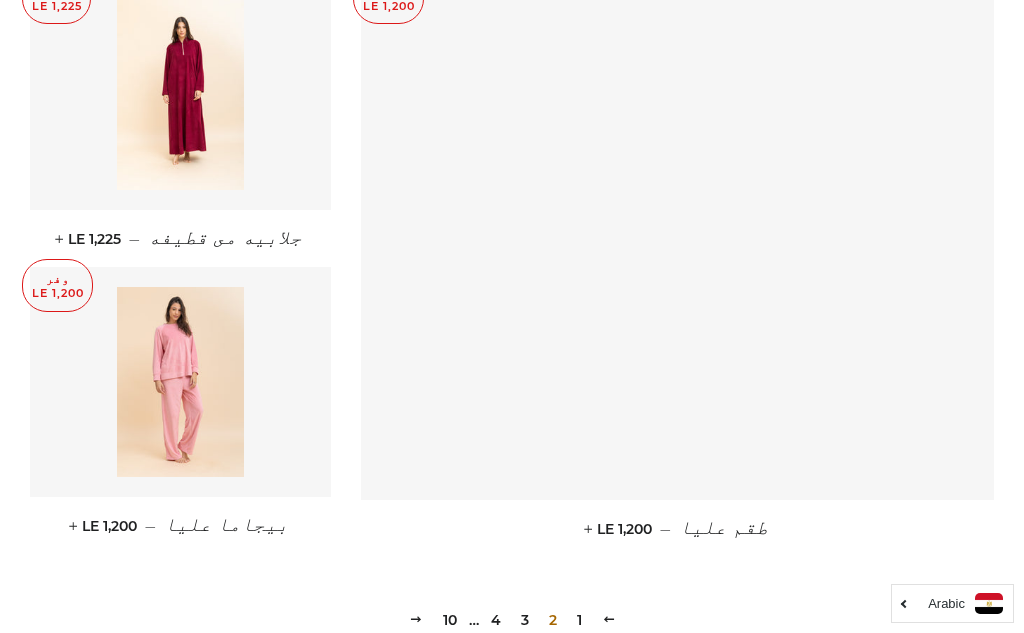 scroll, scrollTop: 2619, scrollLeft: 0, axis: vertical 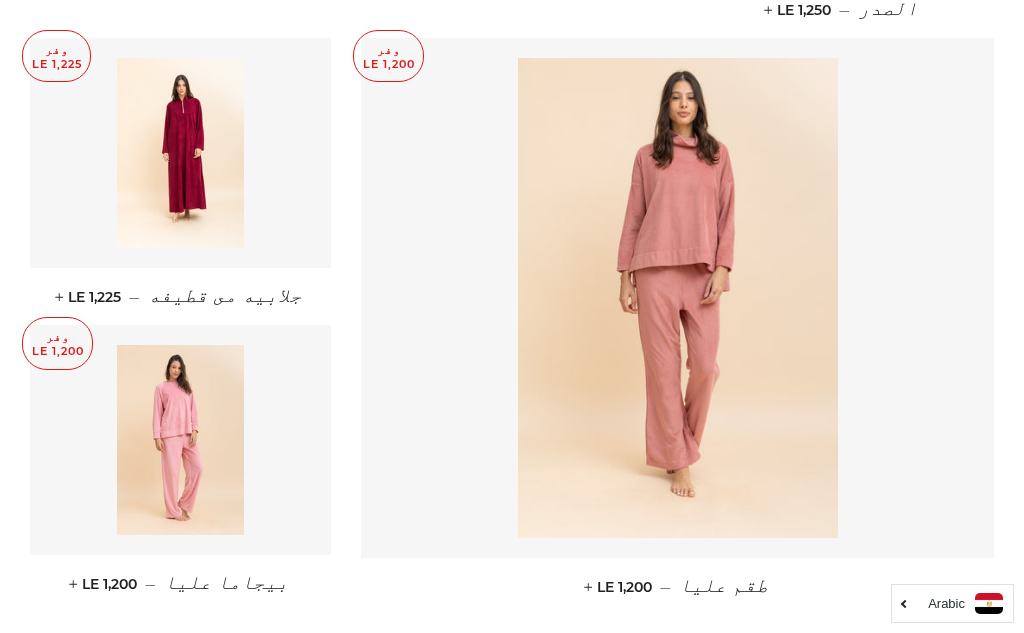 click at bounding box center [180, 153] 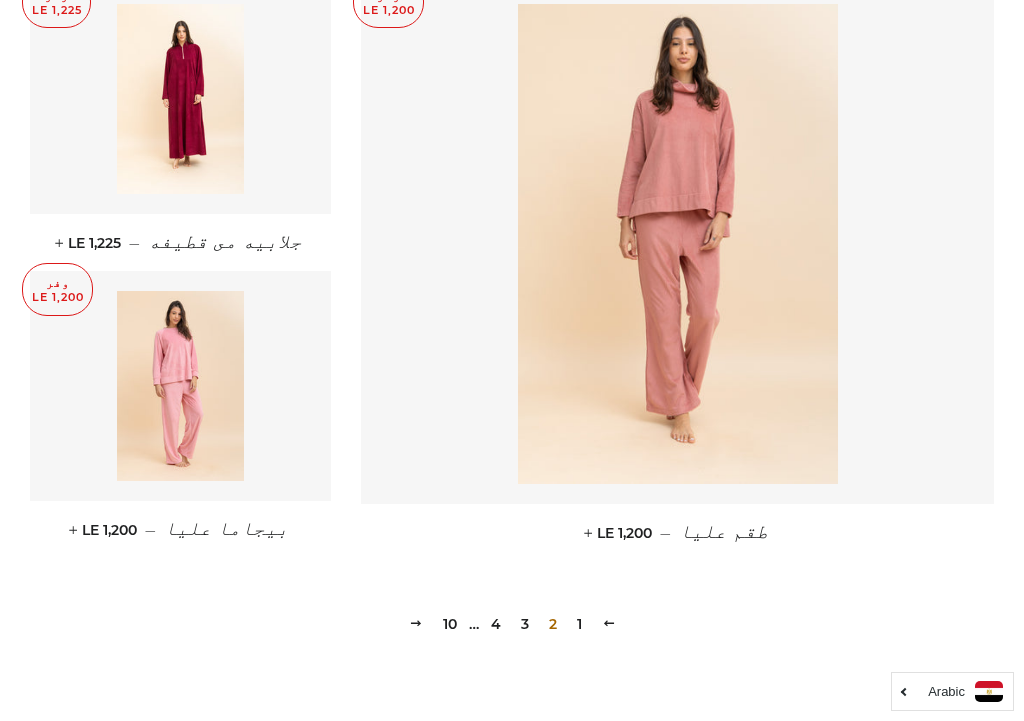 scroll, scrollTop: 2772, scrollLeft: 0, axis: vertical 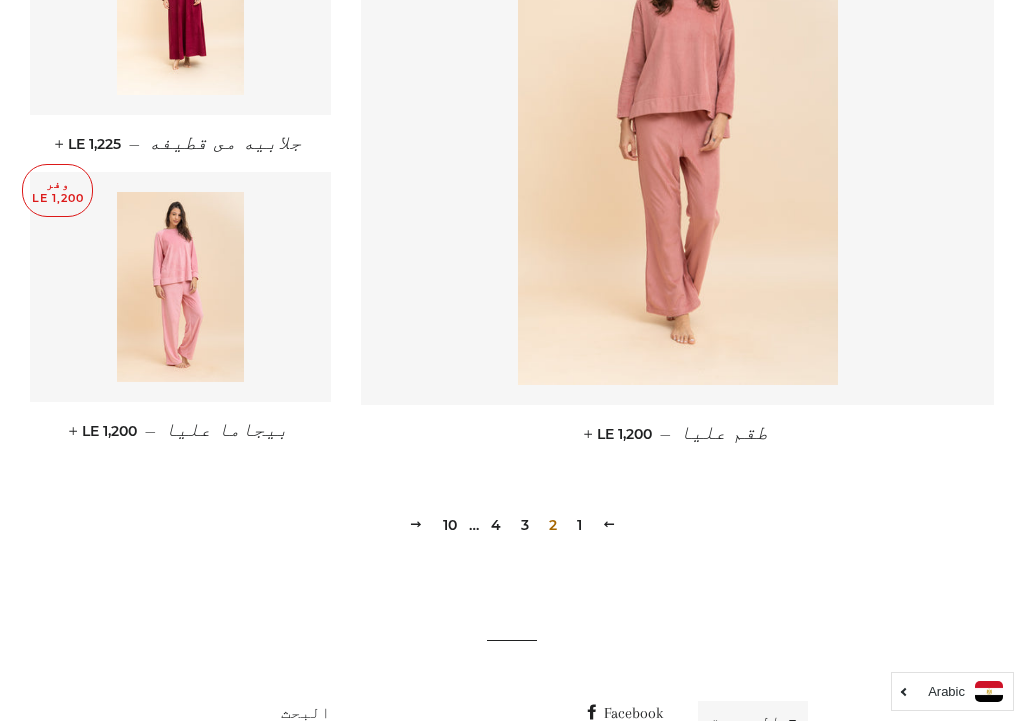 click on "تخفيضات
الترتيب حسب
ظهرت
اكثر المبيعات
أبجديا من الألف إلى الياء
ابجديا من الياء الى الالف
السعر المنخفض إلى الاعلى
االسعر من الاعلى الى المنخفض
التاريخ القديم إلى الجديد
التاريخ الجديد إلى القديم
وفر
LE 1,325
تريننج منة بولر
— +" at bounding box center (512, -890) 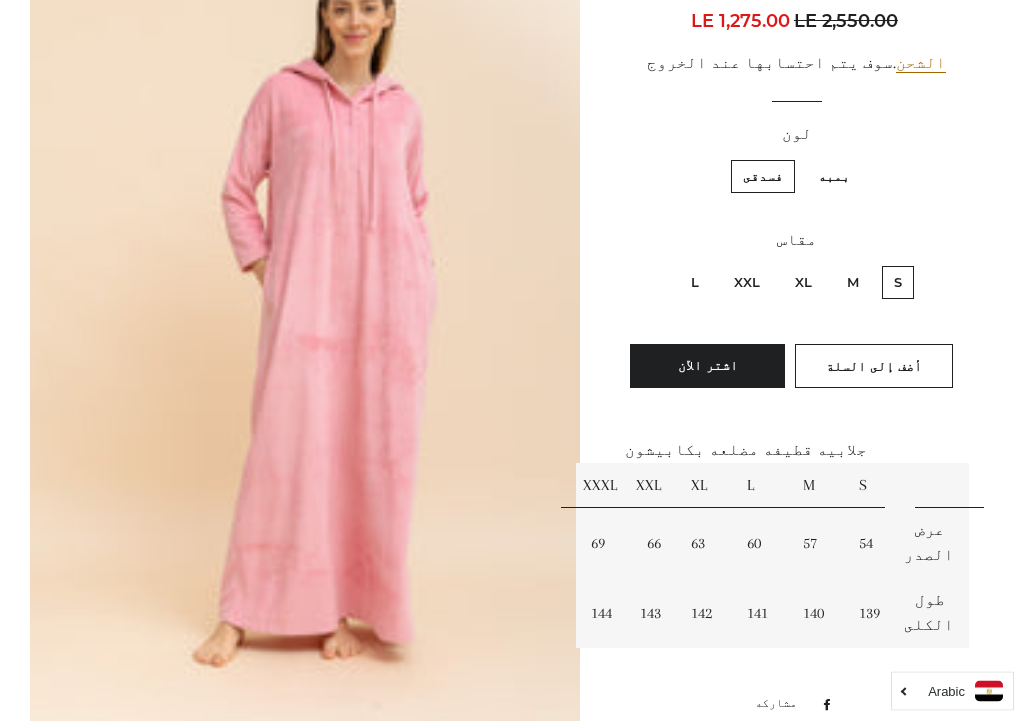 scroll, scrollTop: 309, scrollLeft: 0, axis: vertical 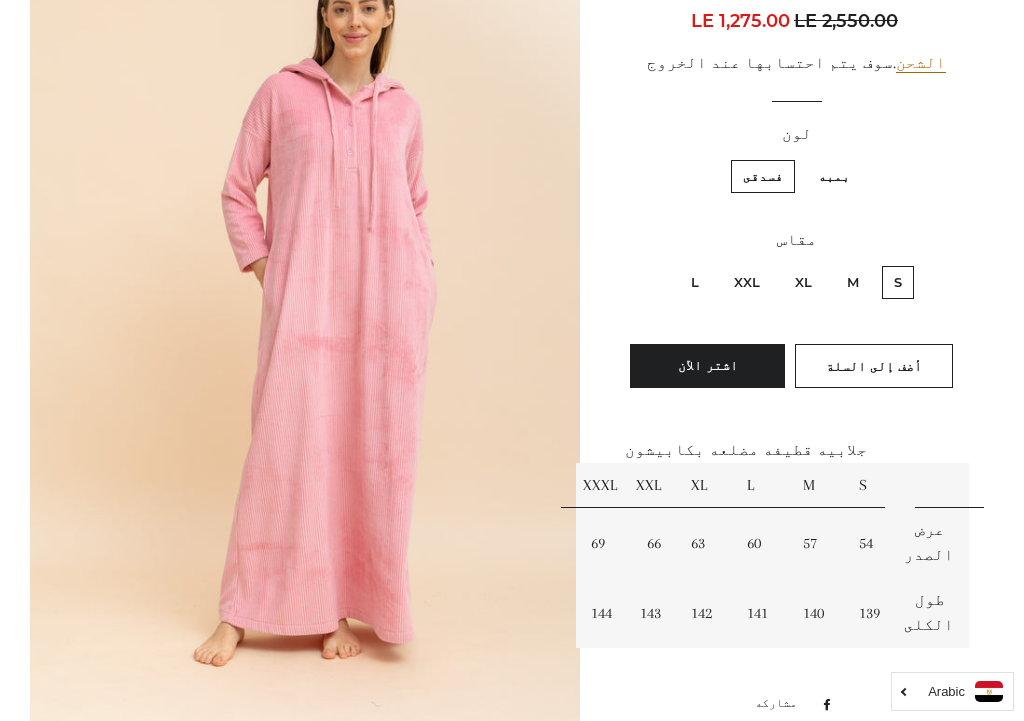 click on "XXL" at bounding box center (747, 282) 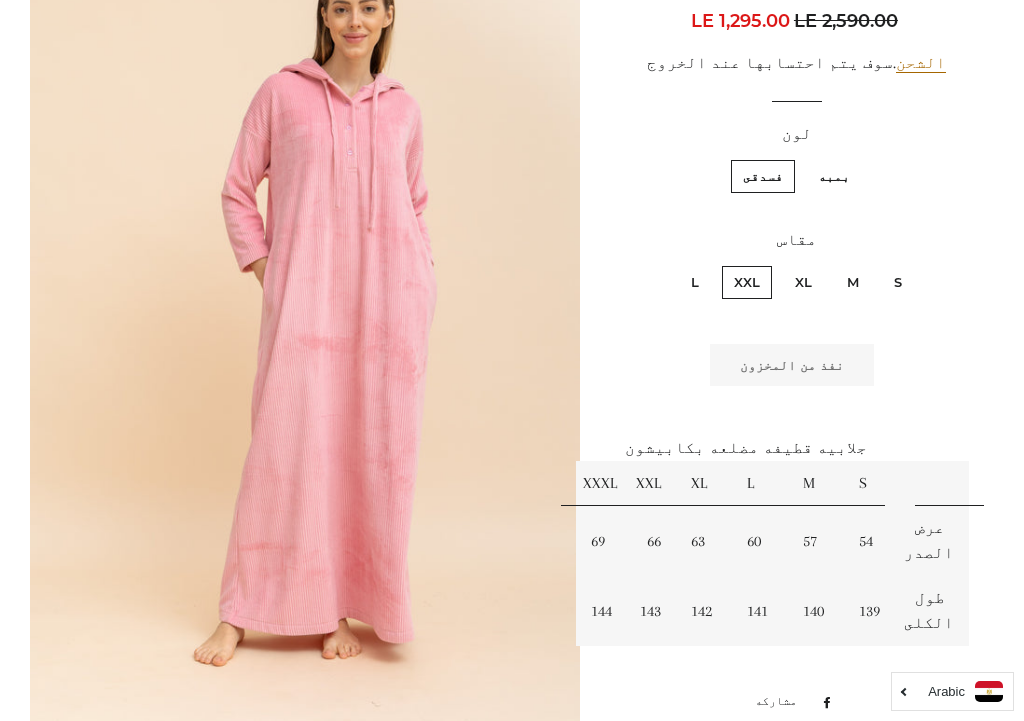 click on "بمبه" at bounding box center [834, 176] 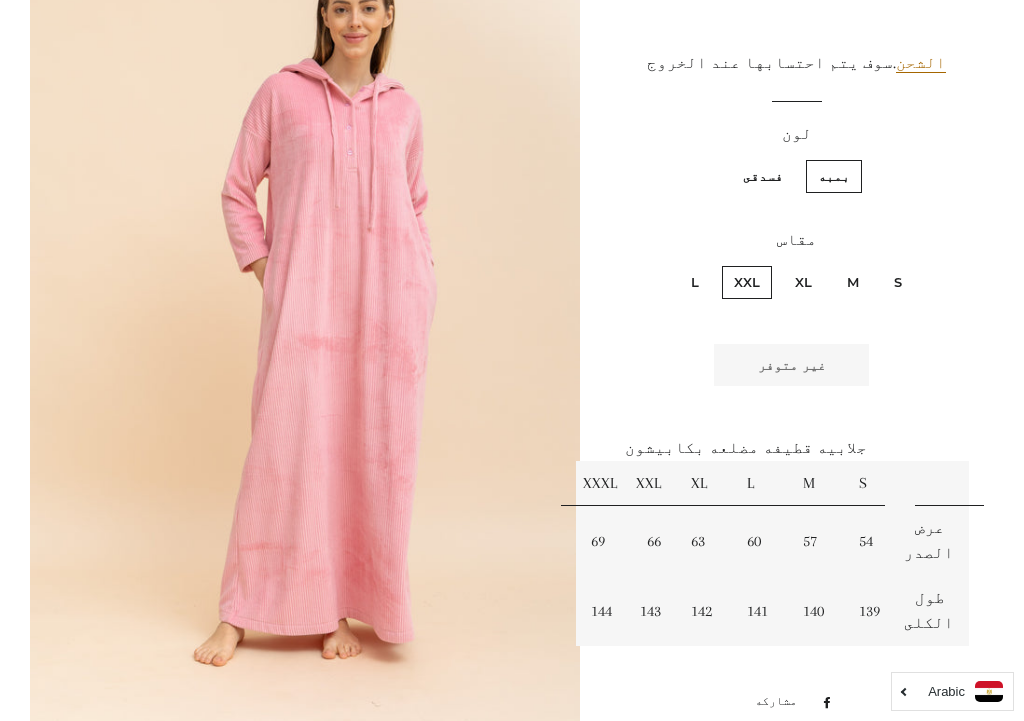 click on "فسدقى" at bounding box center (763, 176) 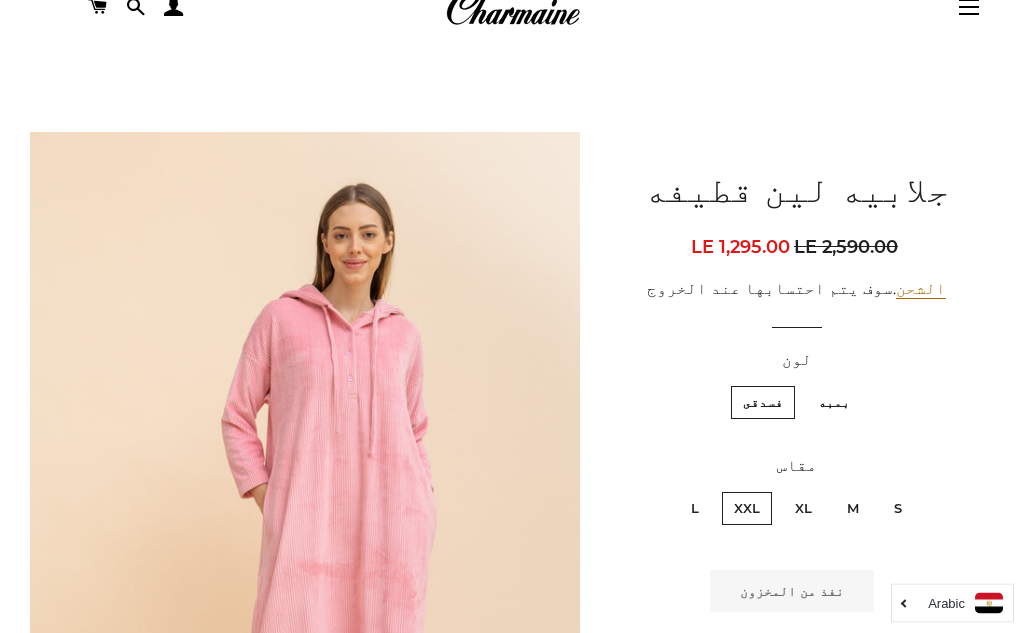 scroll, scrollTop: 7, scrollLeft: 0, axis: vertical 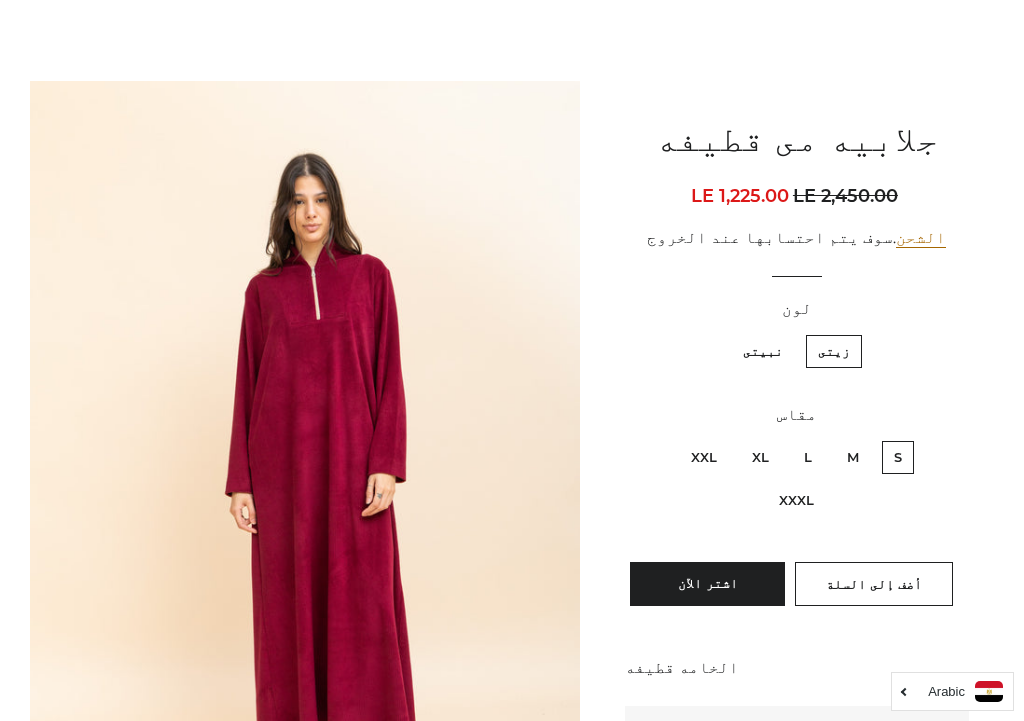 click on "XXXL" at bounding box center (796, 500) 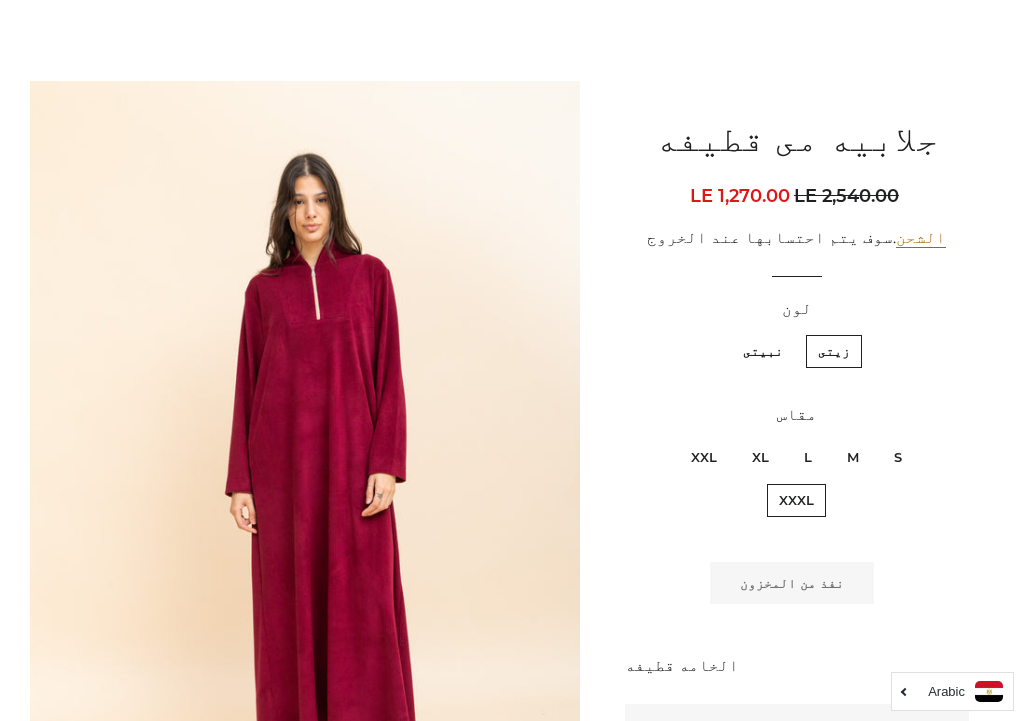 click on "نبيتى" at bounding box center (763, 351) 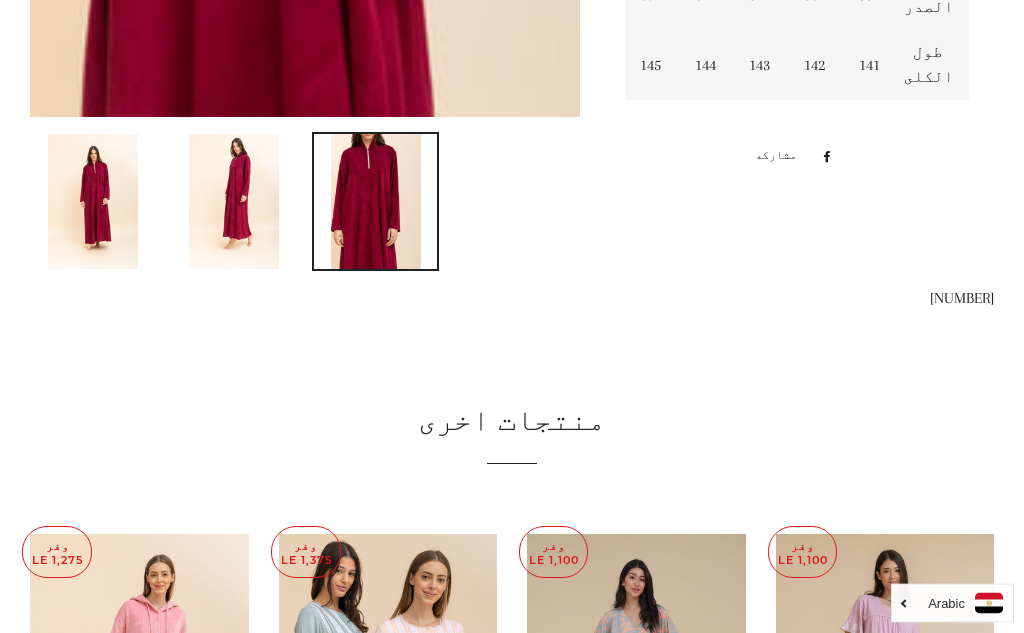 scroll, scrollTop: 792, scrollLeft: 0, axis: vertical 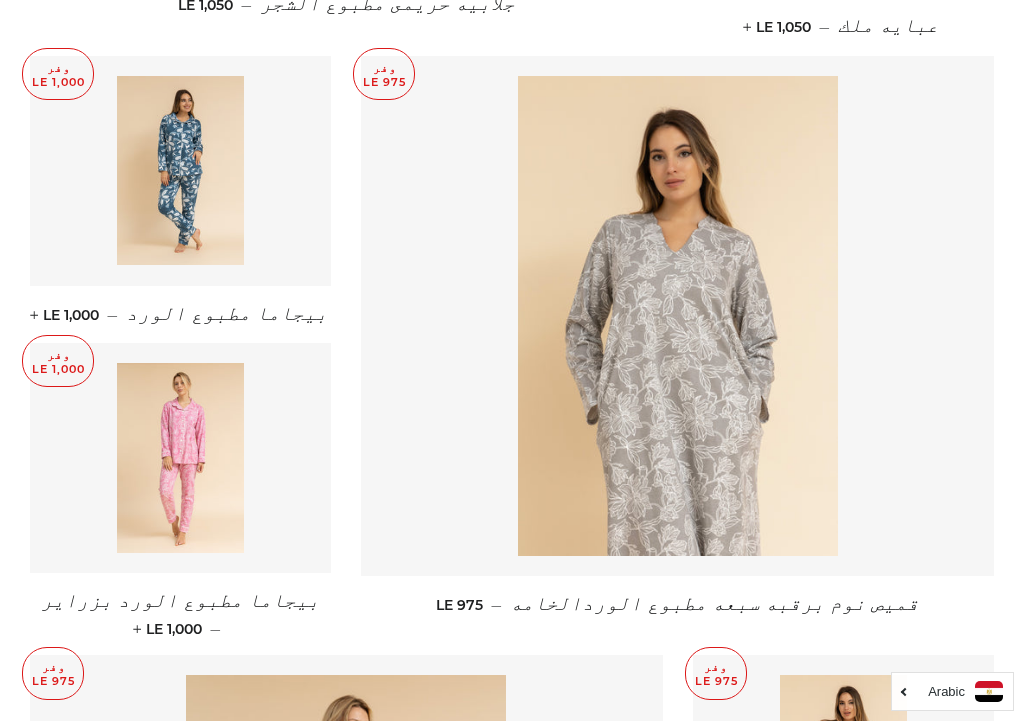 click at bounding box center [678, 316] 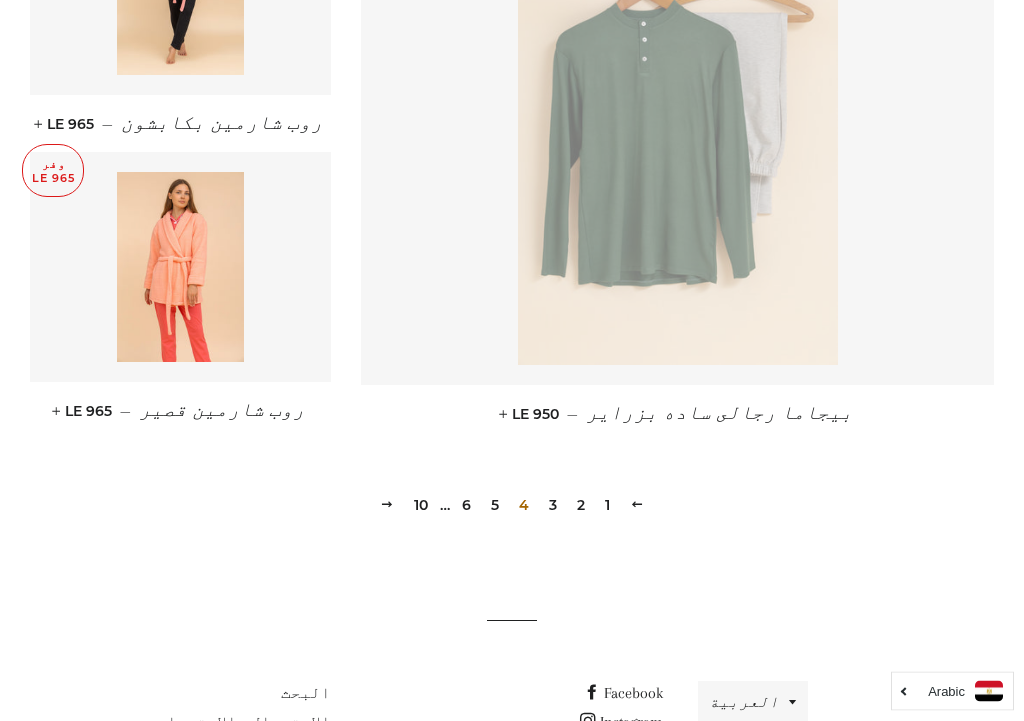 scroll, scrollTop: 2848, scrollLeft: 0, axis: vertical 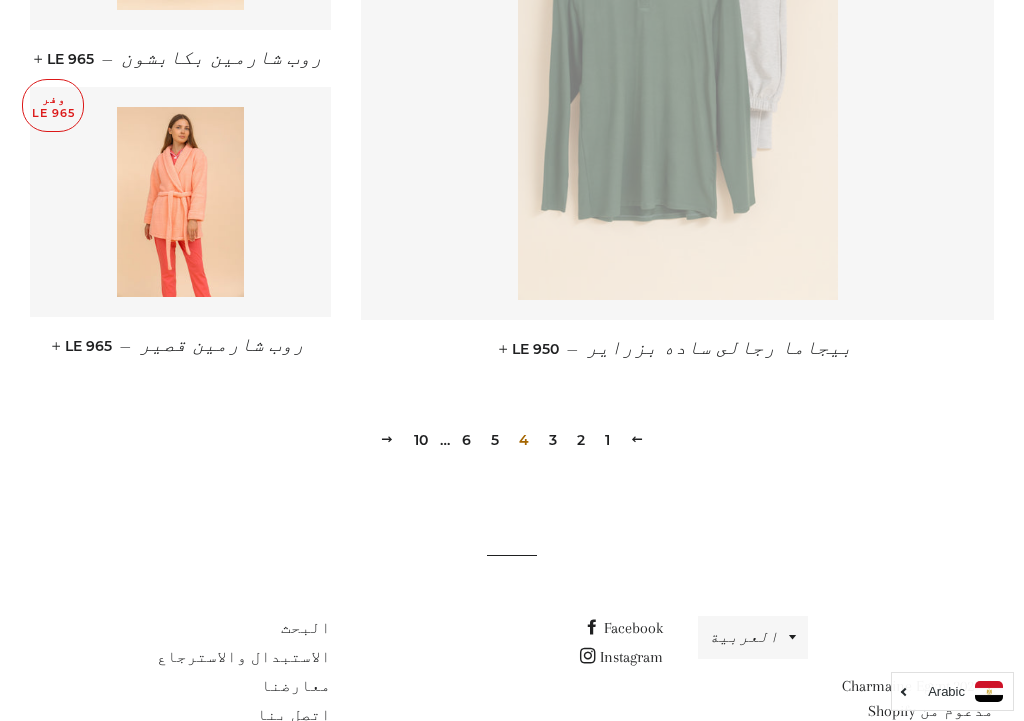 click on "5" at bounding box center (495, 440) 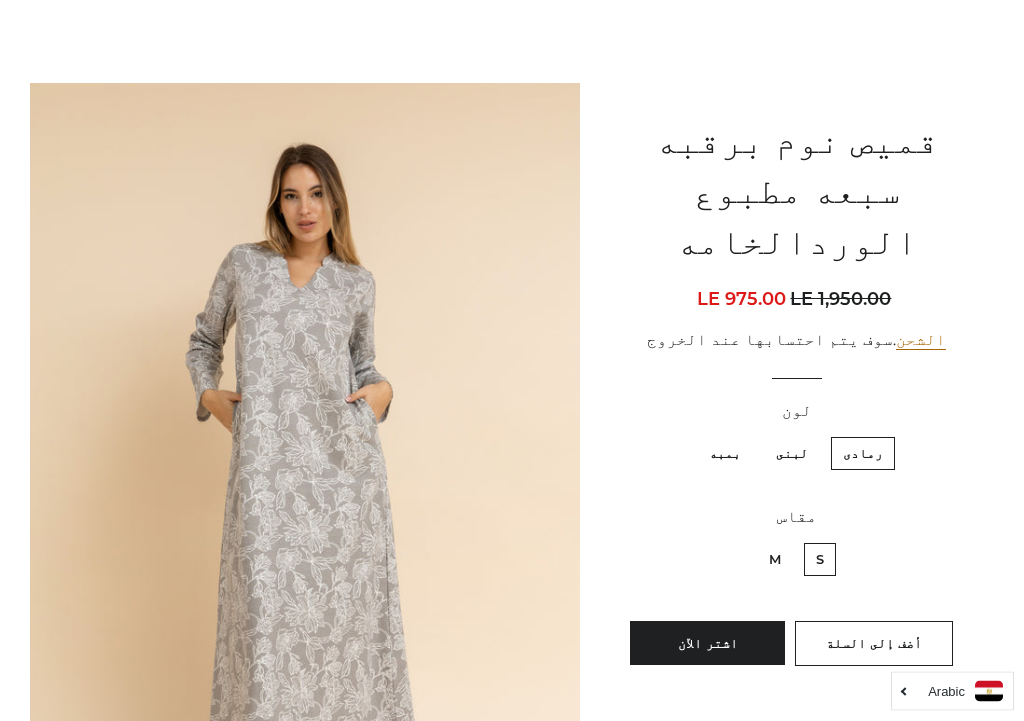 scroll, scrollTop: 132, scrollLeft: 0, axis: vertical 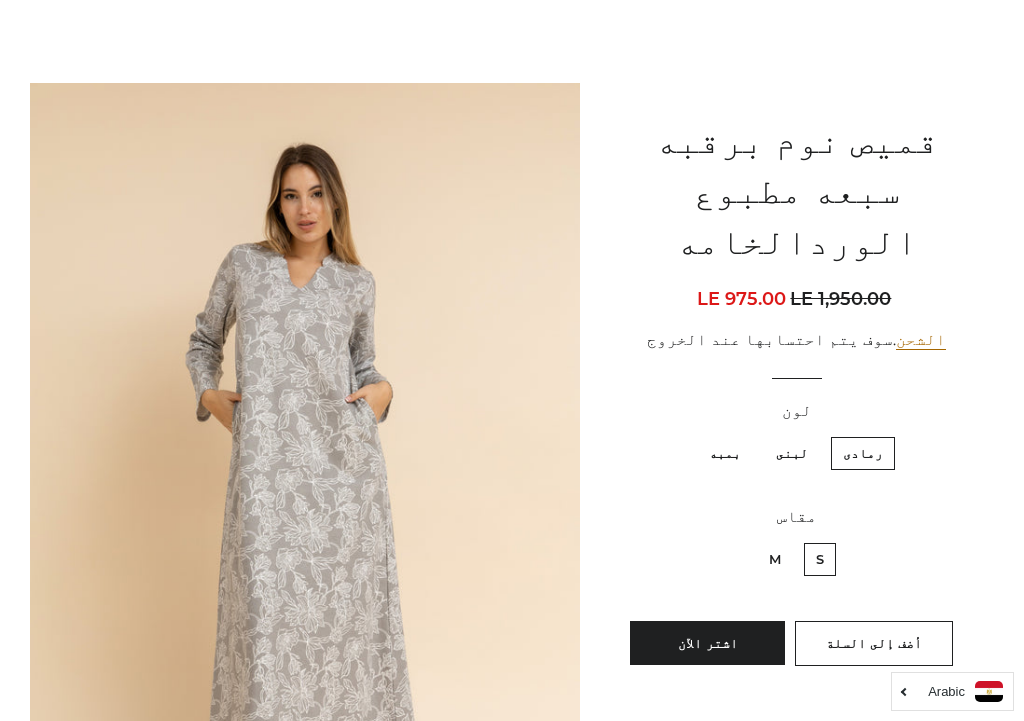 click on "لبنى" at bounding box center [792, 453] 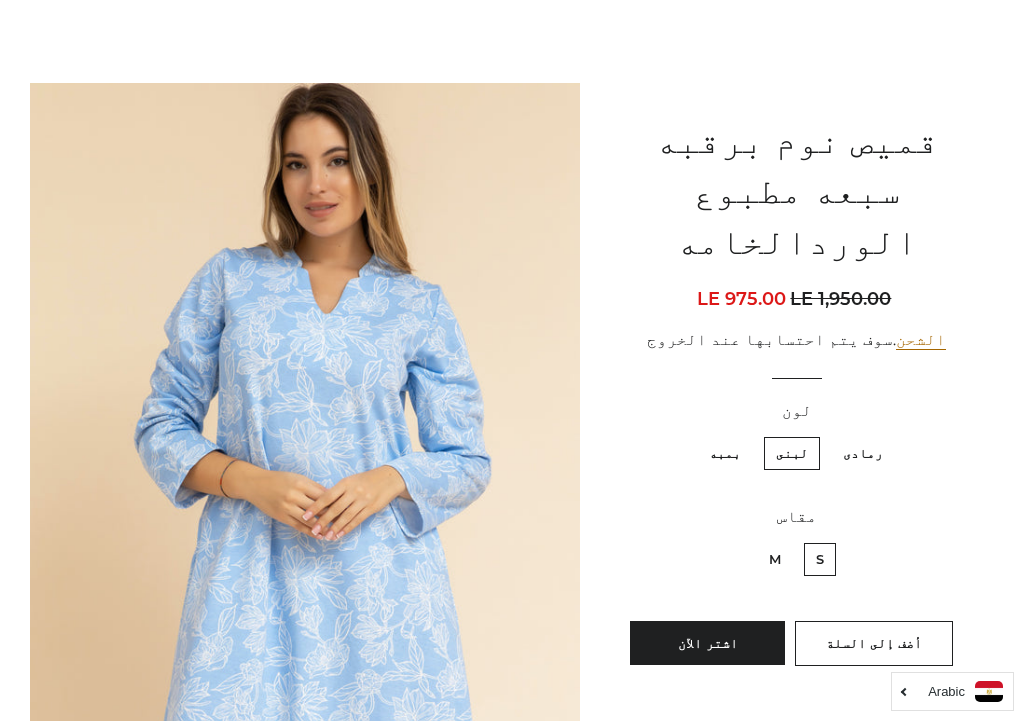 click on "بمبه" at bounding box center (725, 453) 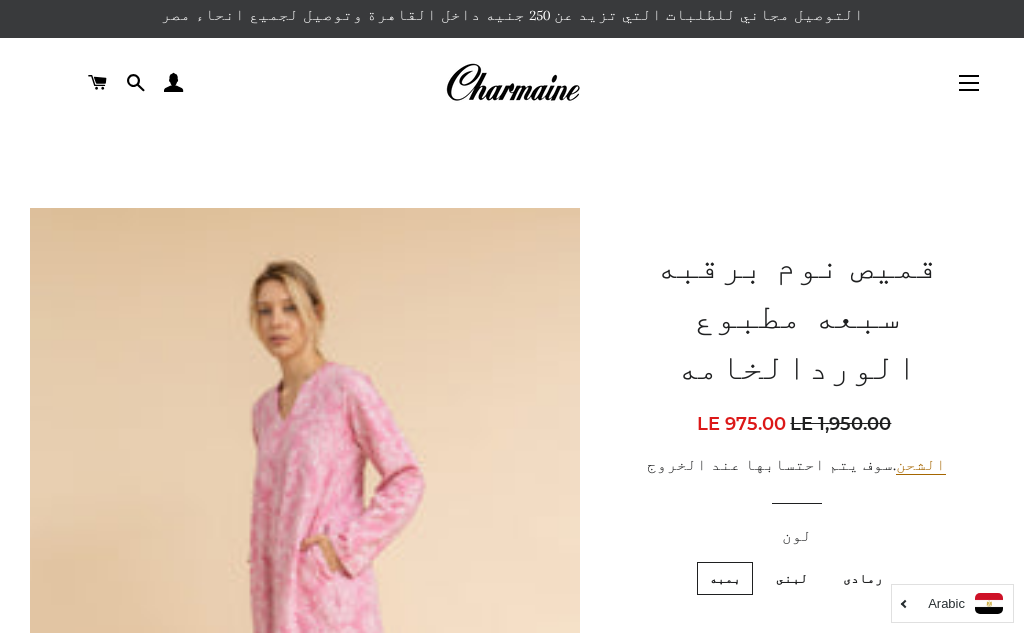 scroll, scrollTop: 0, scrollLeft: 0, axis: both 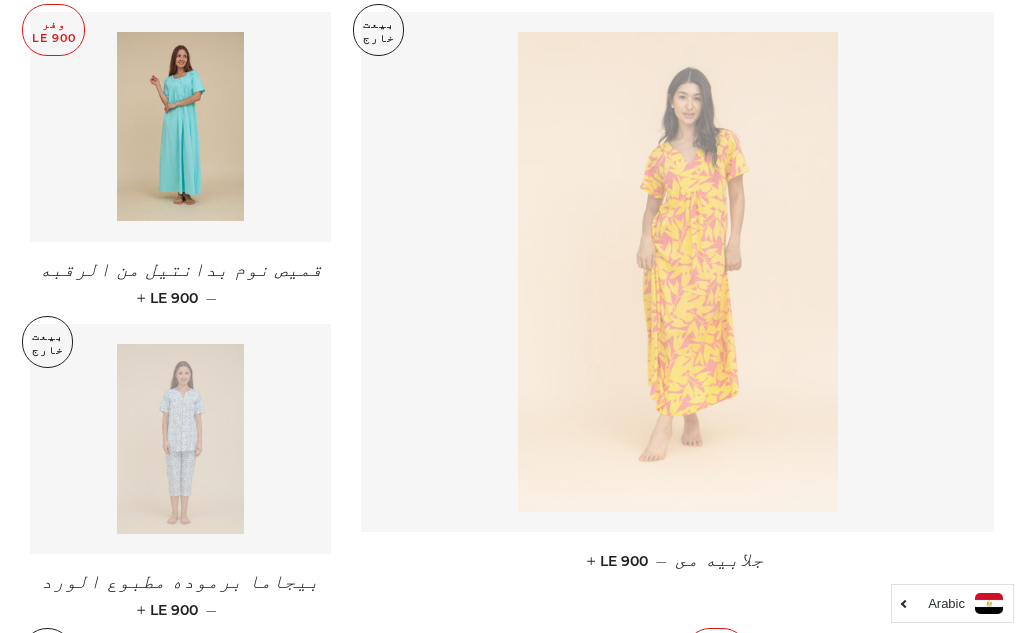 click at bounding box center [180, 127] 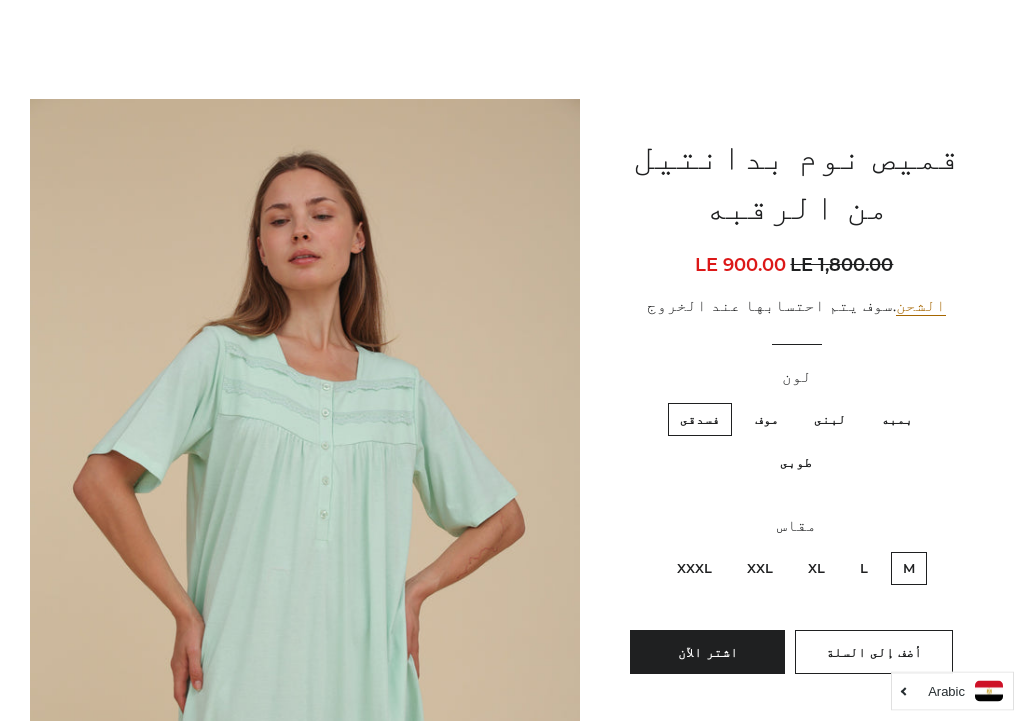 scroll, scrollTop: 116, scrollLeft: 0, axis: vertical 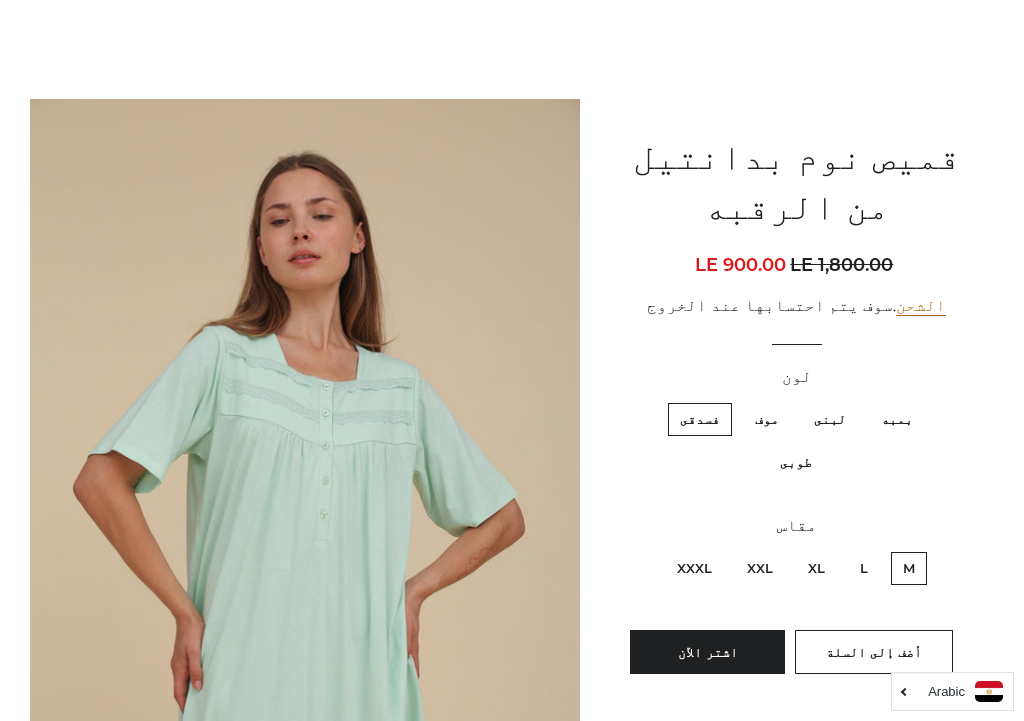 click on "XXXL" at bounding box center (694, 568) 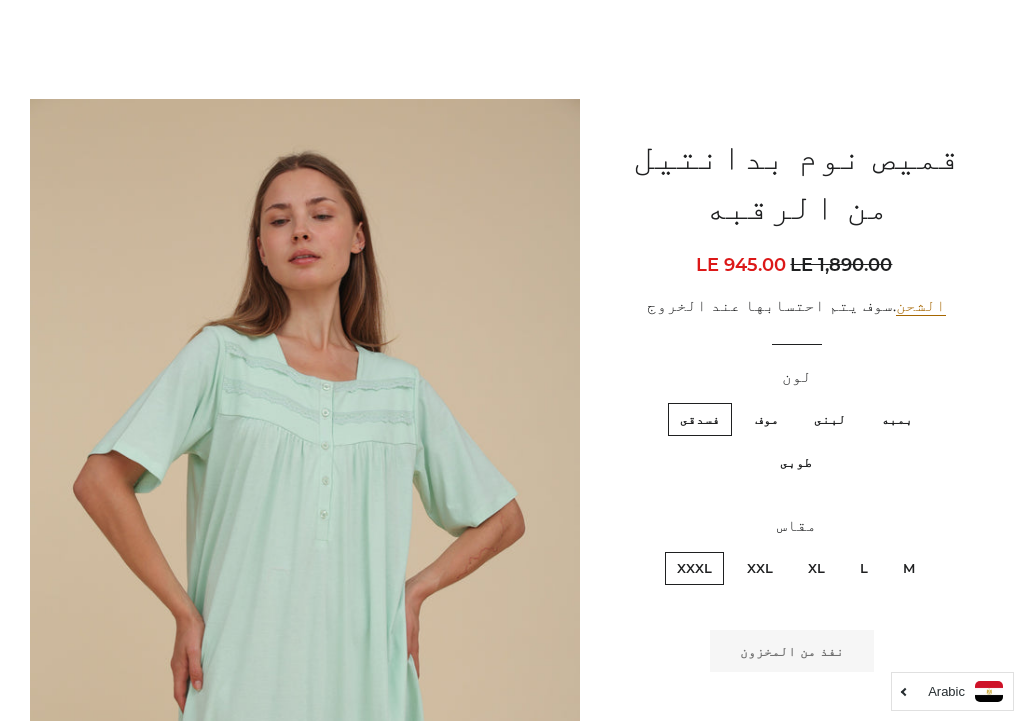 click on "موف" at bounding box center [767, 419] 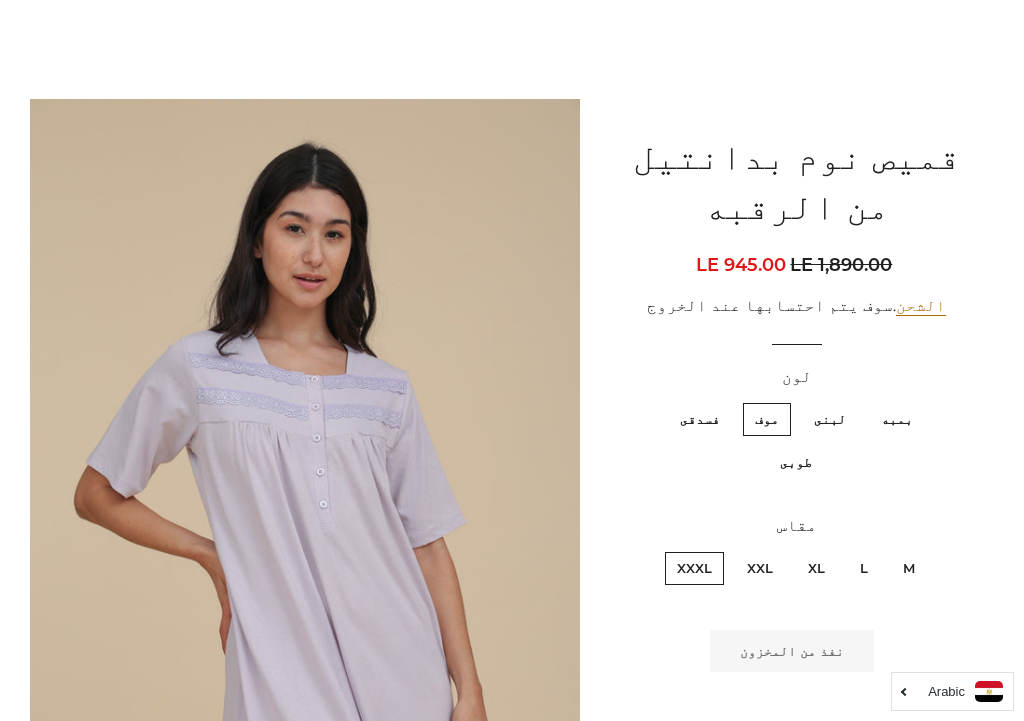 click on "لبنى" at bounding box center (830, 419) 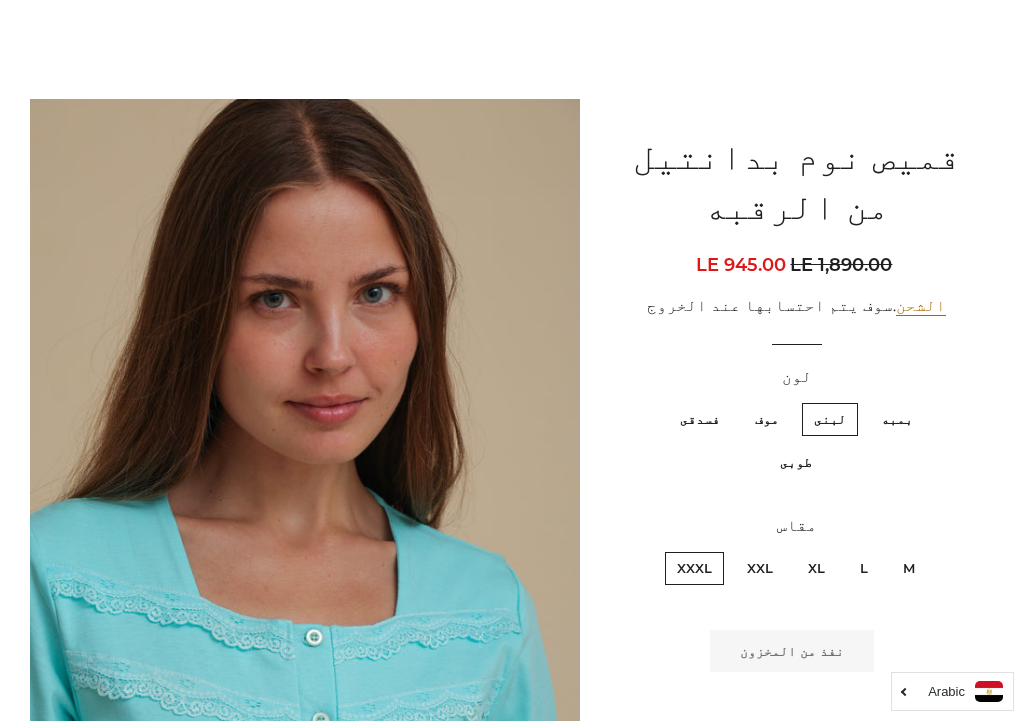 click on "بمبه" at bounding box center (897, 419) 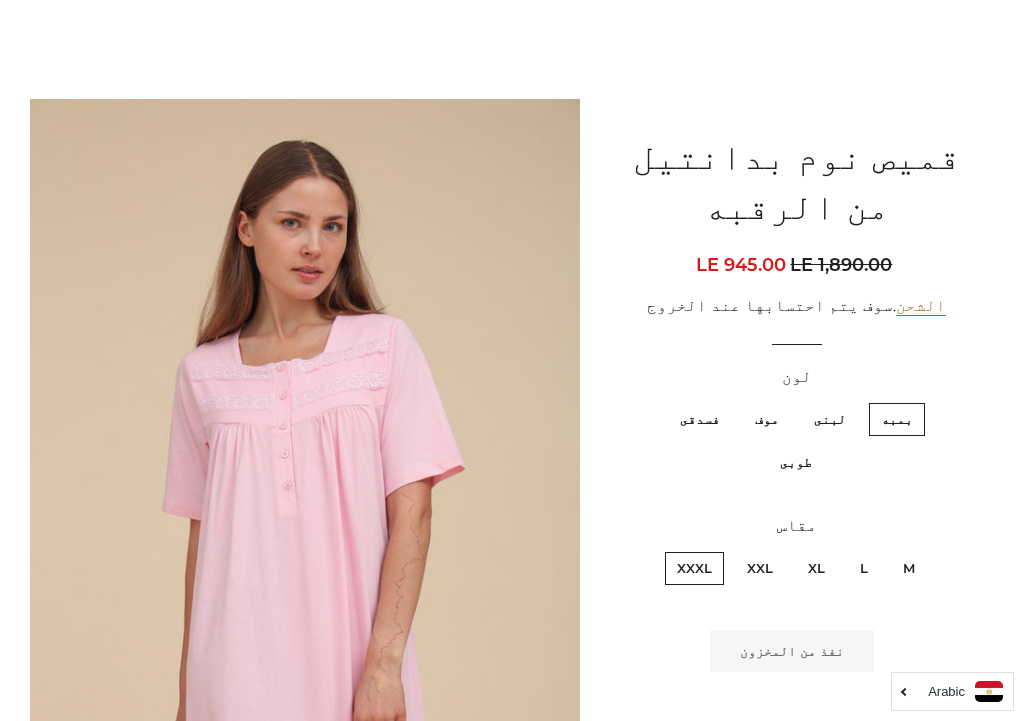 click on "طوبى" at bounding box center (796, 462) 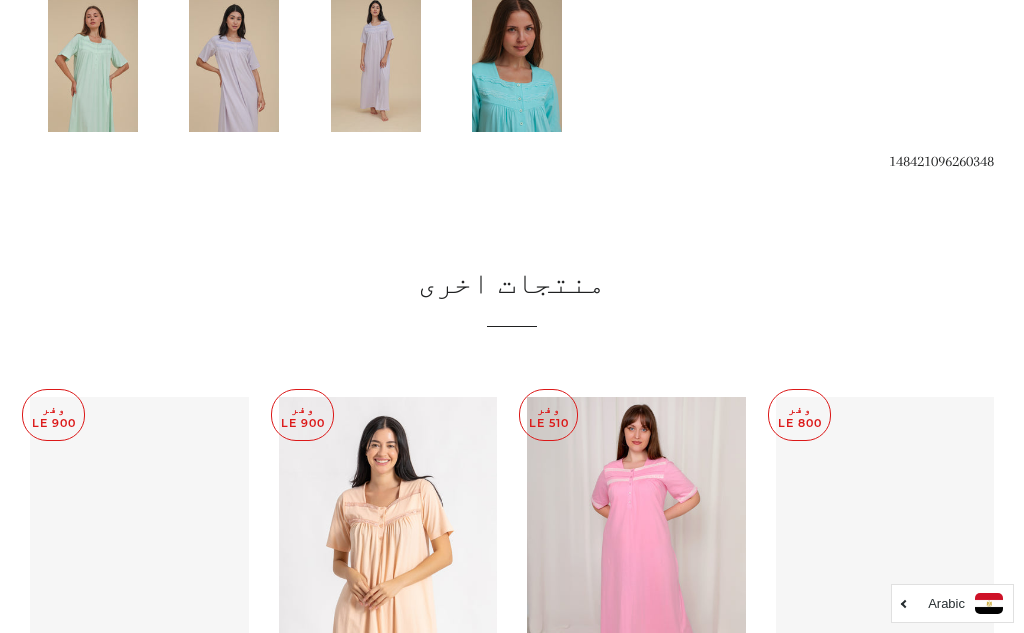 scroll, scrollTop: 1069, scrollLeft: 0, axis: vertical 